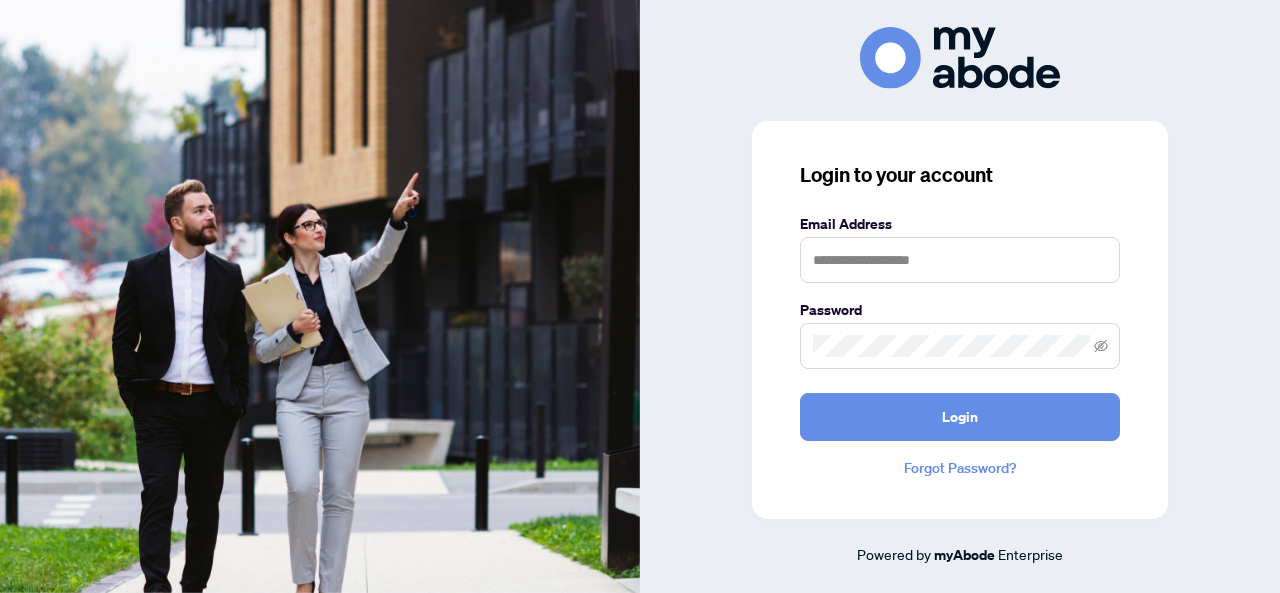 scroll, scrollTop: 0, scrollLeft: 0, axis: both 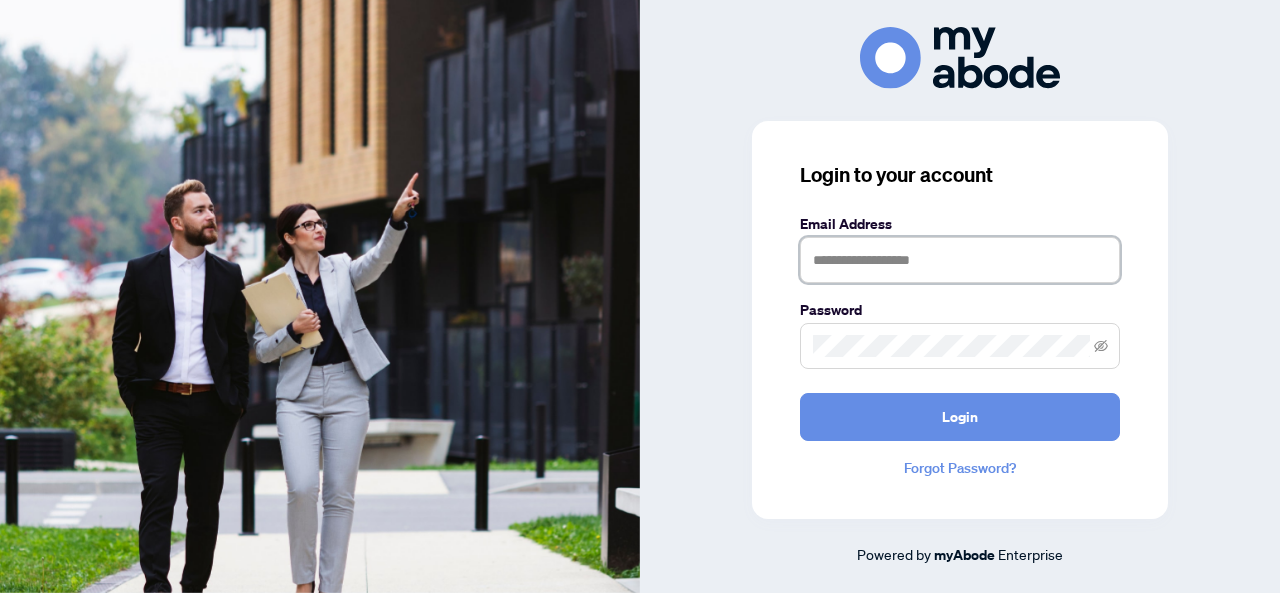 click at bounding box center (960, 260) 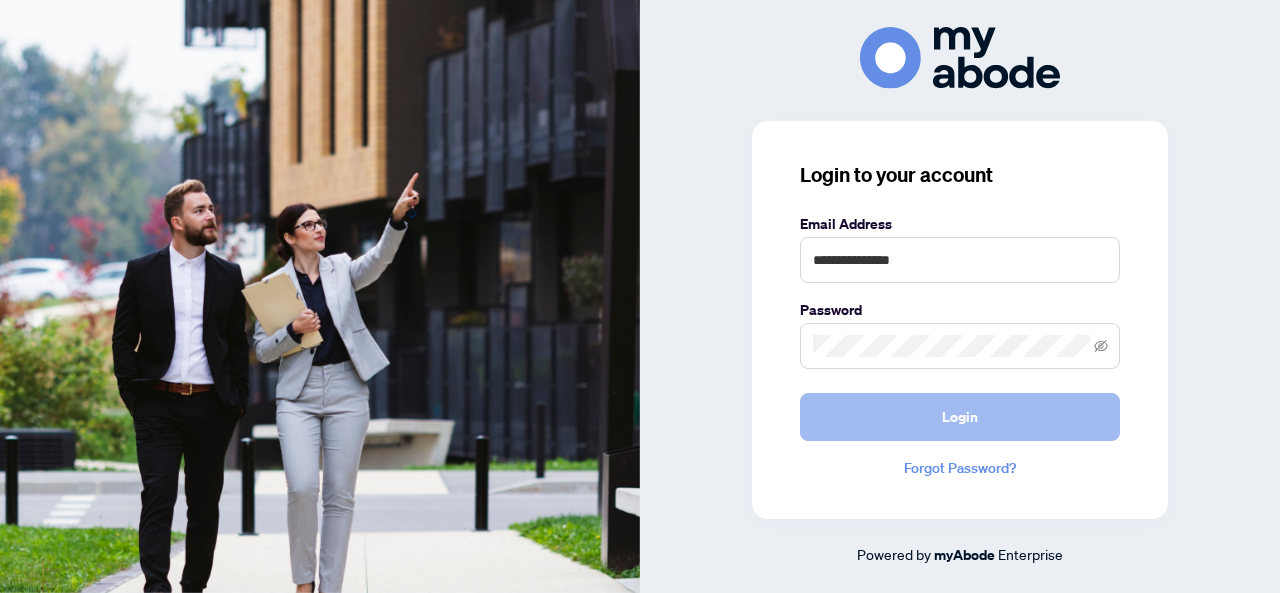 click on "Login" at bounding box center (960, 417) 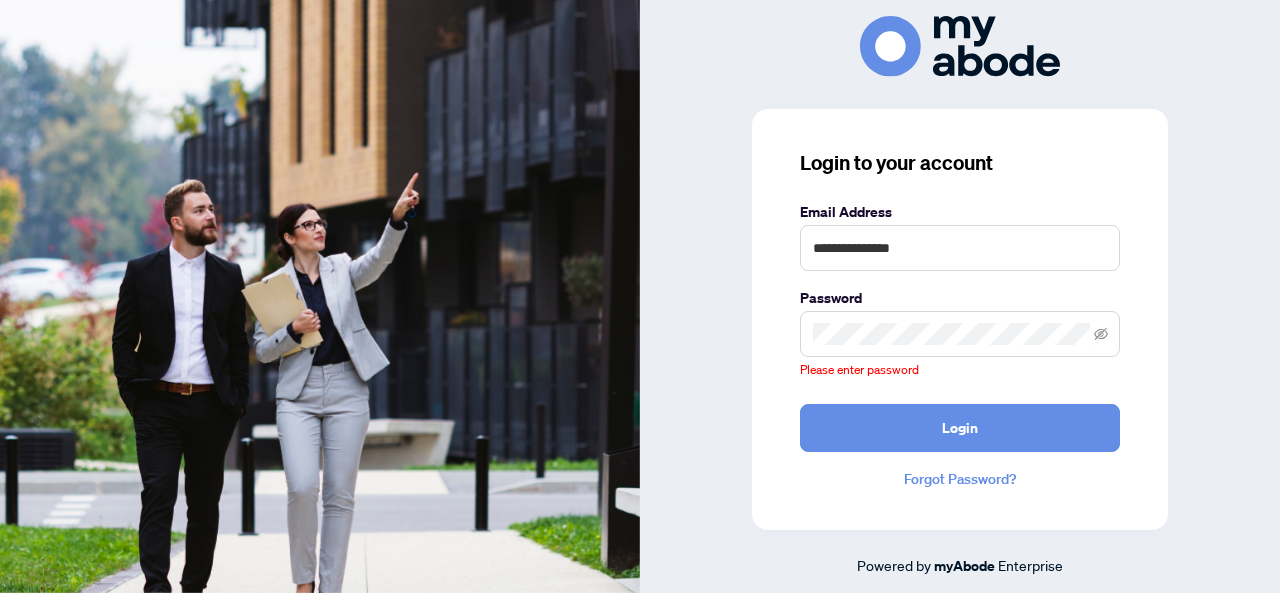 click at bounding box center [960, 334] 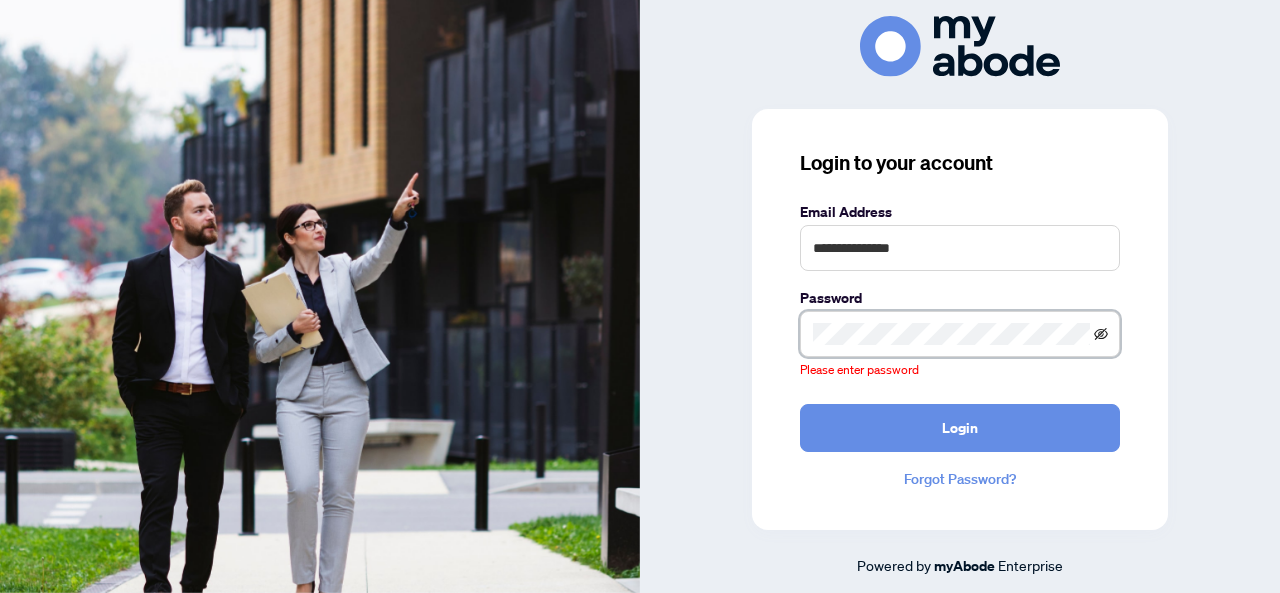 click 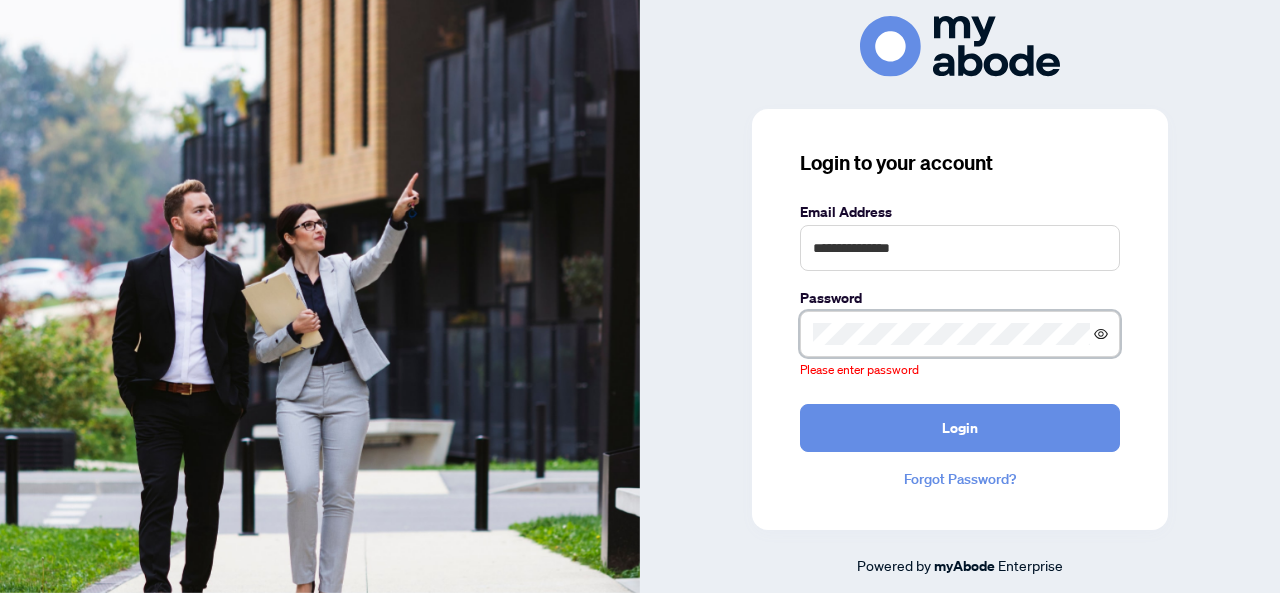 click 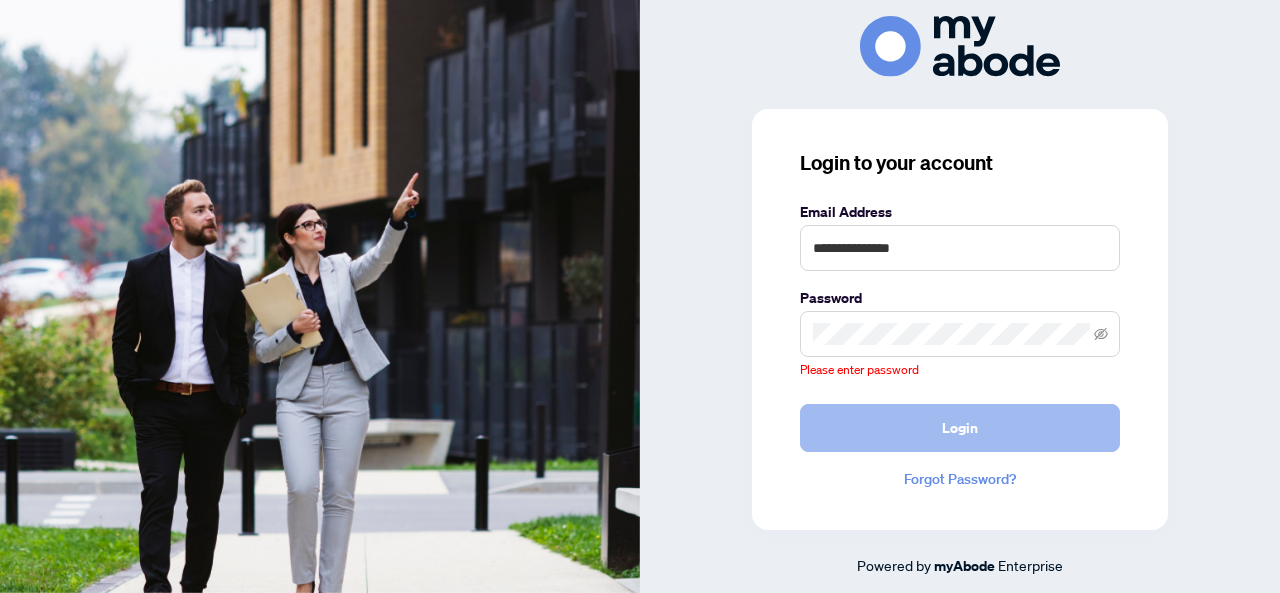 click on "Login" at bounding box center [960, 428] 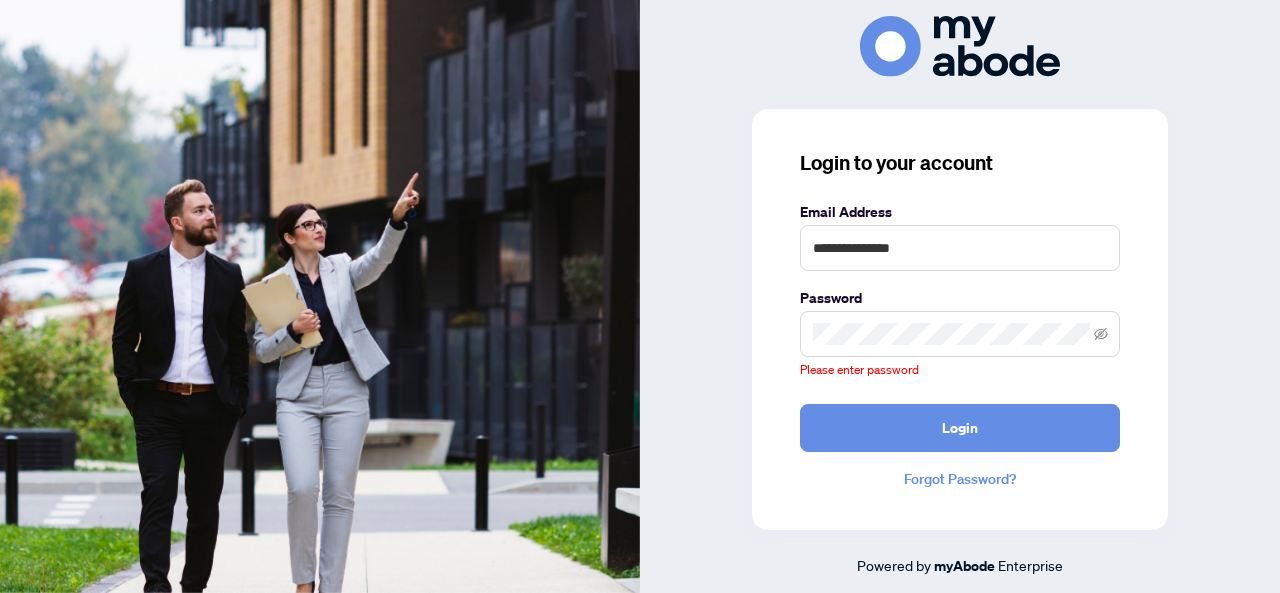 type 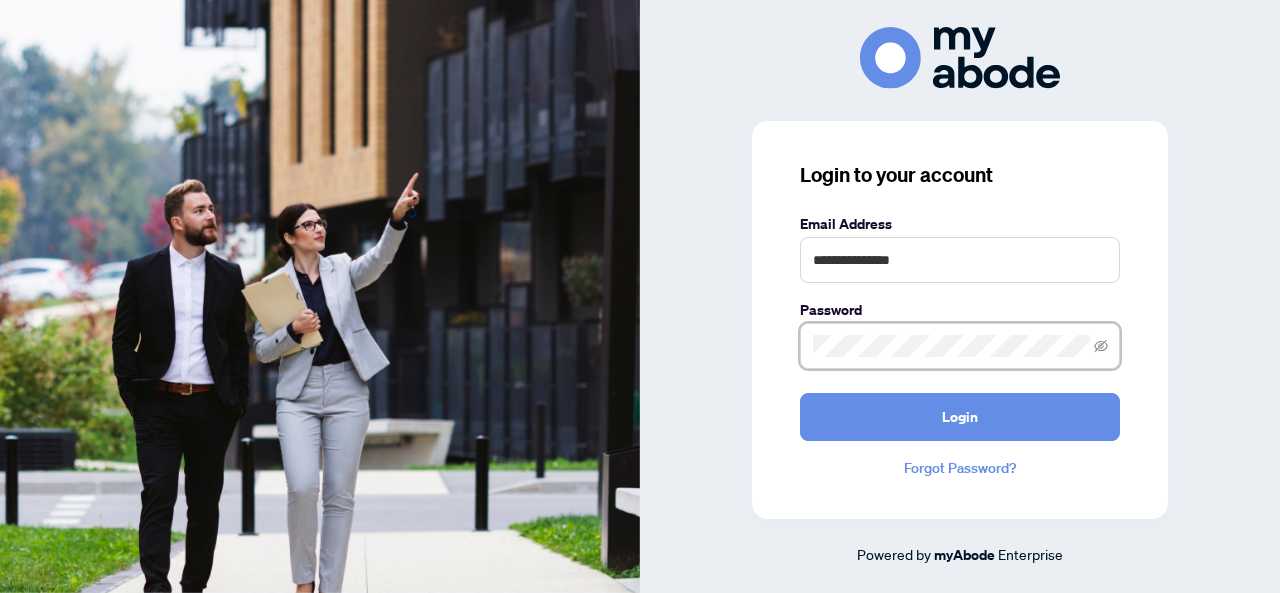 click on "Login" at bounding box center [960, 417] 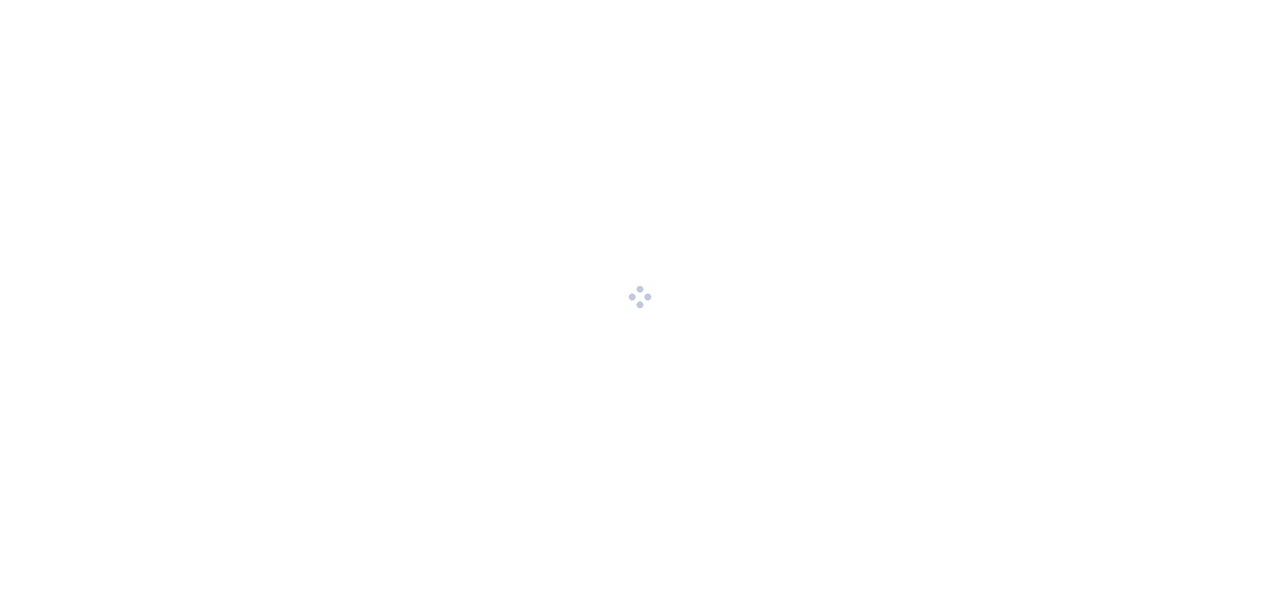 scroll, scrollTop: 0, scrollLeft: 0, axis: both 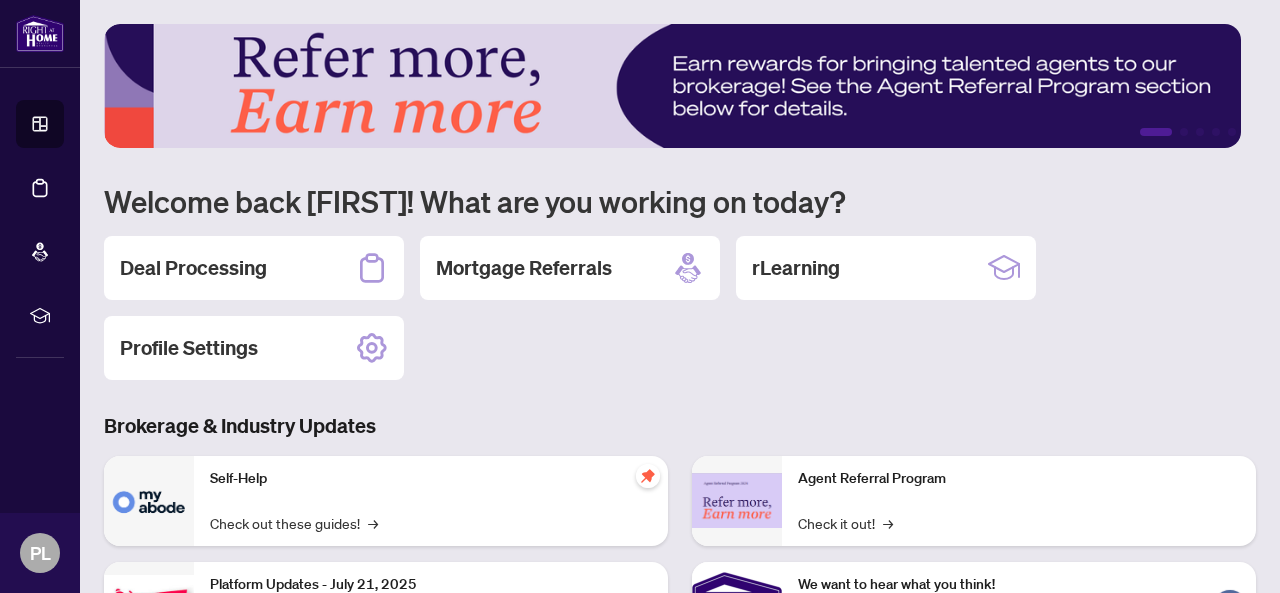 click on "Deal Processing Mortgage Referrals rLearning Profile Settings" at bounding box center [680, 308] 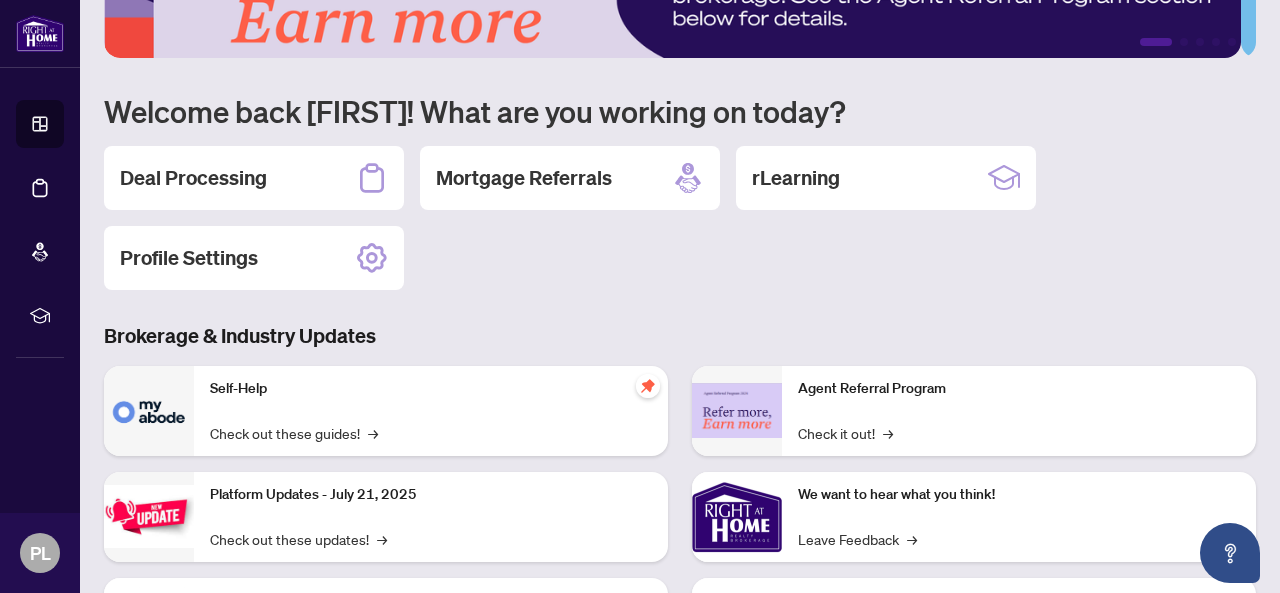scroll, scrollTop: 0, scrollLeft: 0, axis: both 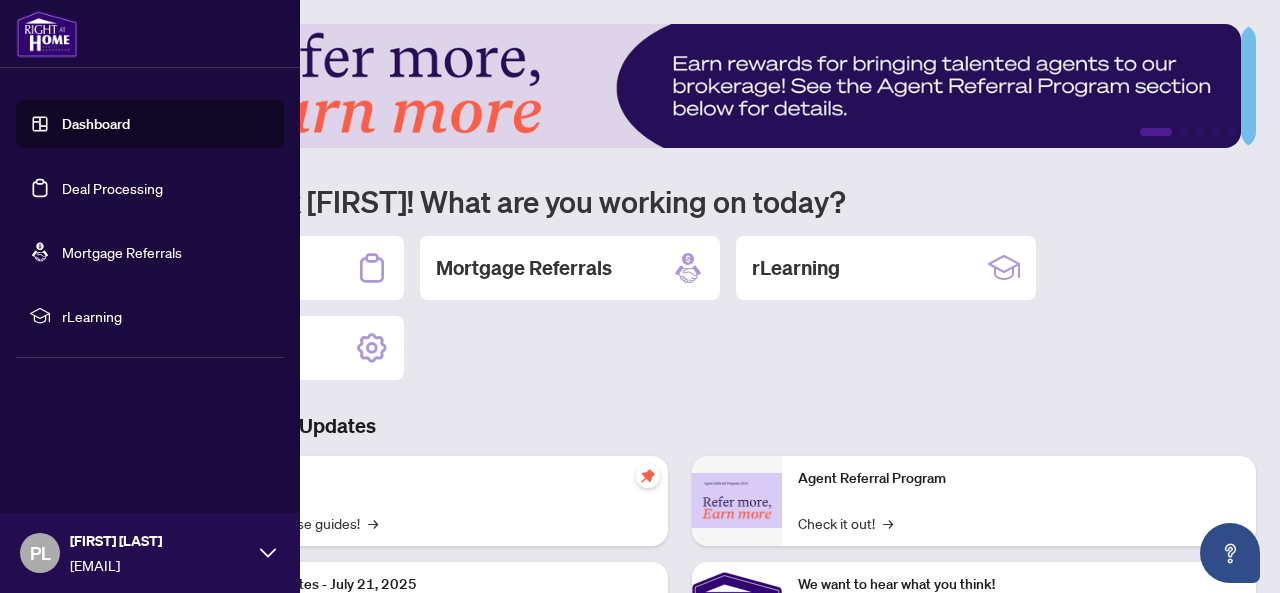 click at bounding box center [47, 34] 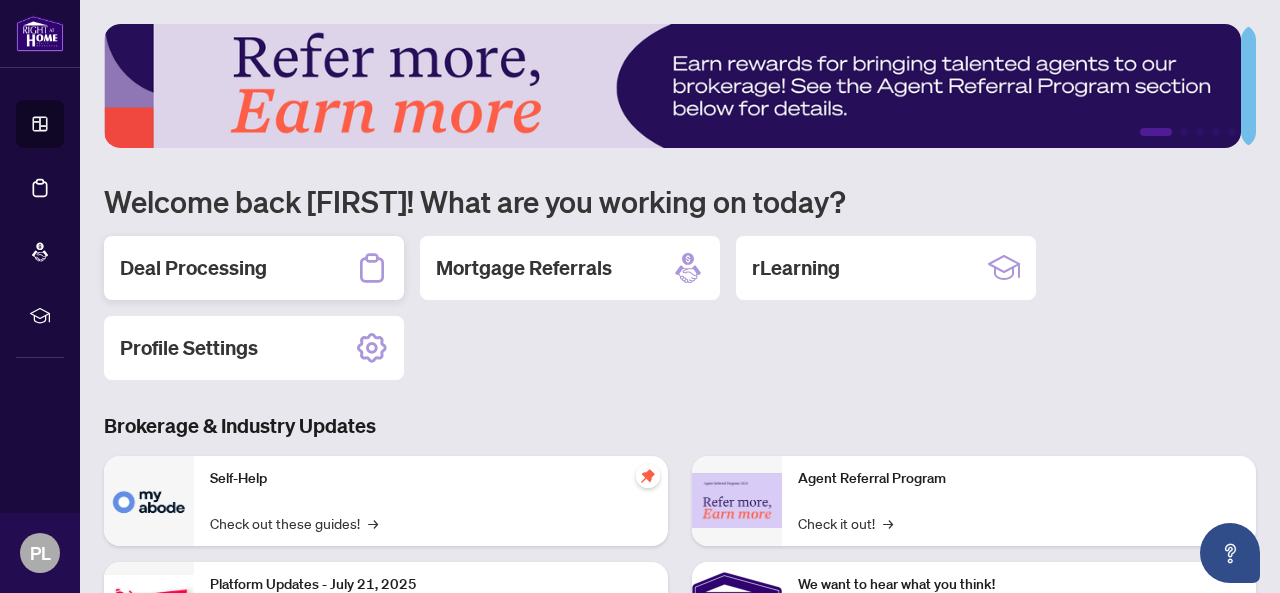 click on "Deal Processing" at bounding box center [193, 268] 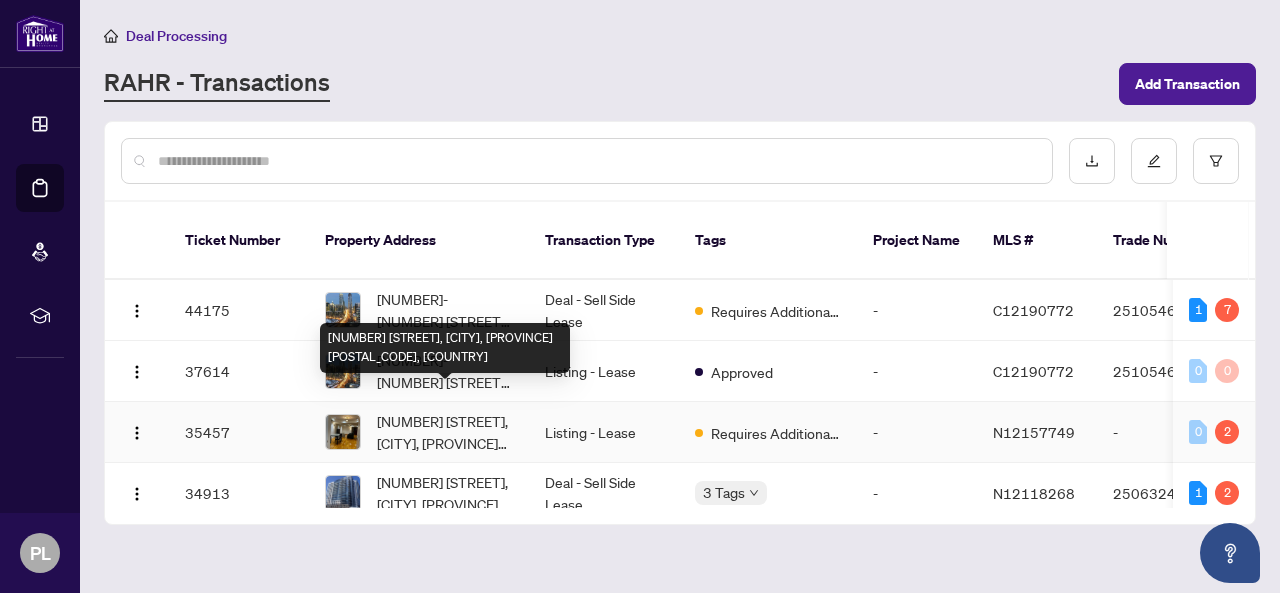 click on "[NUMBER] [STREET], [CITY], [PROVINCE] [POSTAL_CODE], [COUNTRY]" at bounding box center (445, 432) 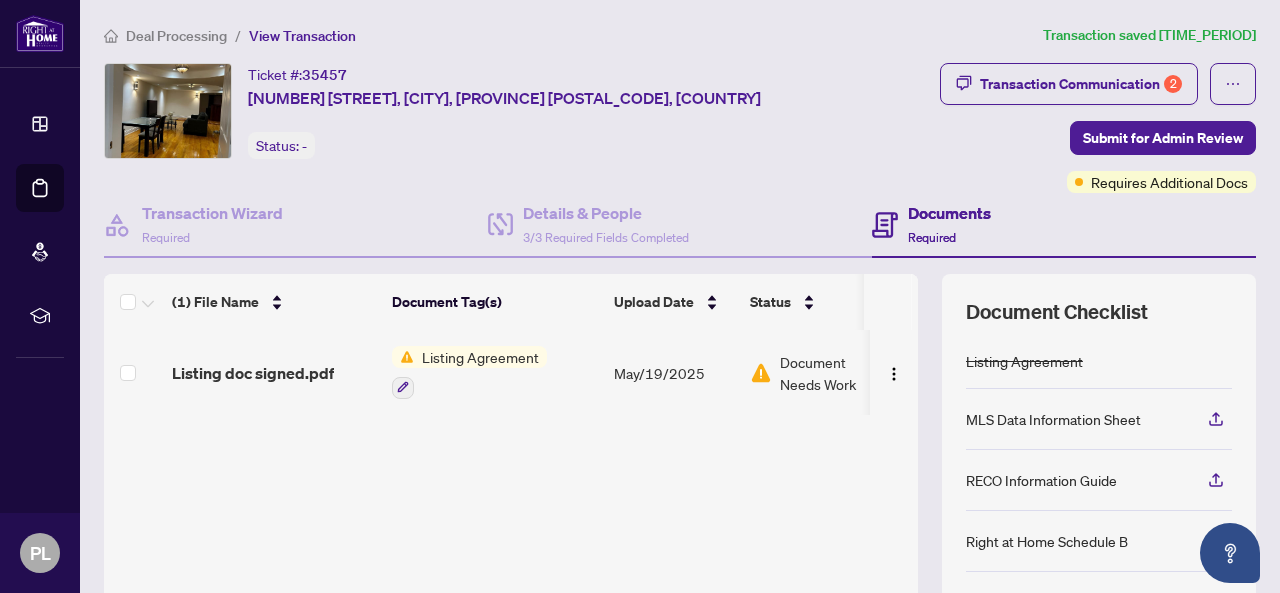 click on "Required" at bounding box center [932, 237] 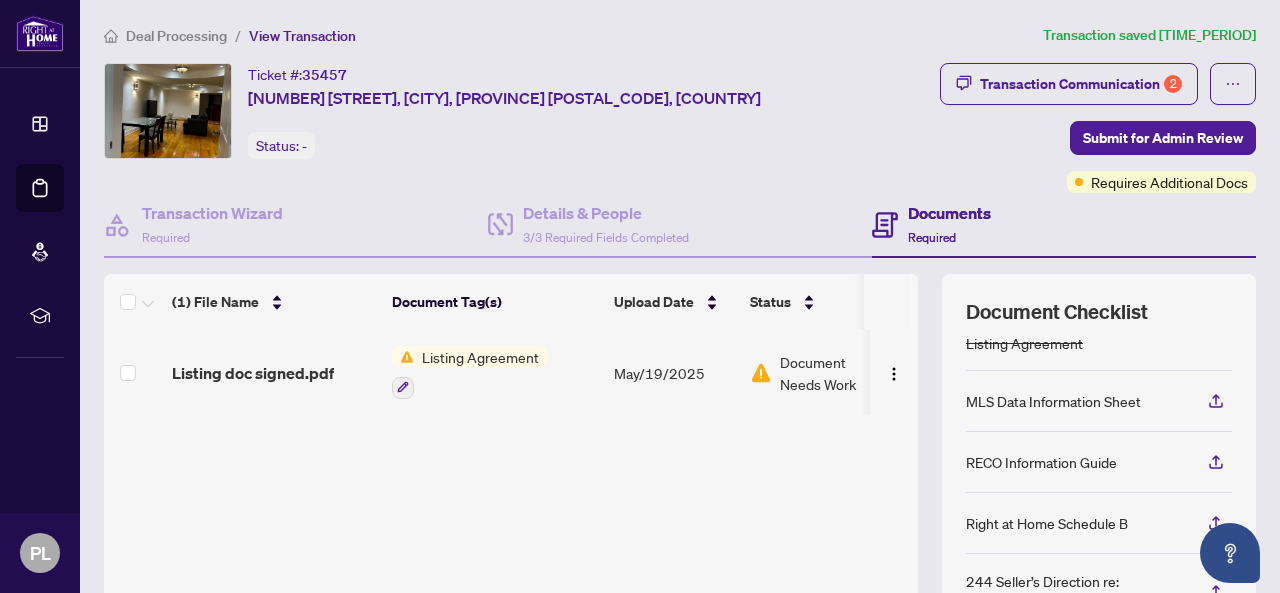 scroll, scrollTop: 29, scrollLeft: 0, axis: vertical 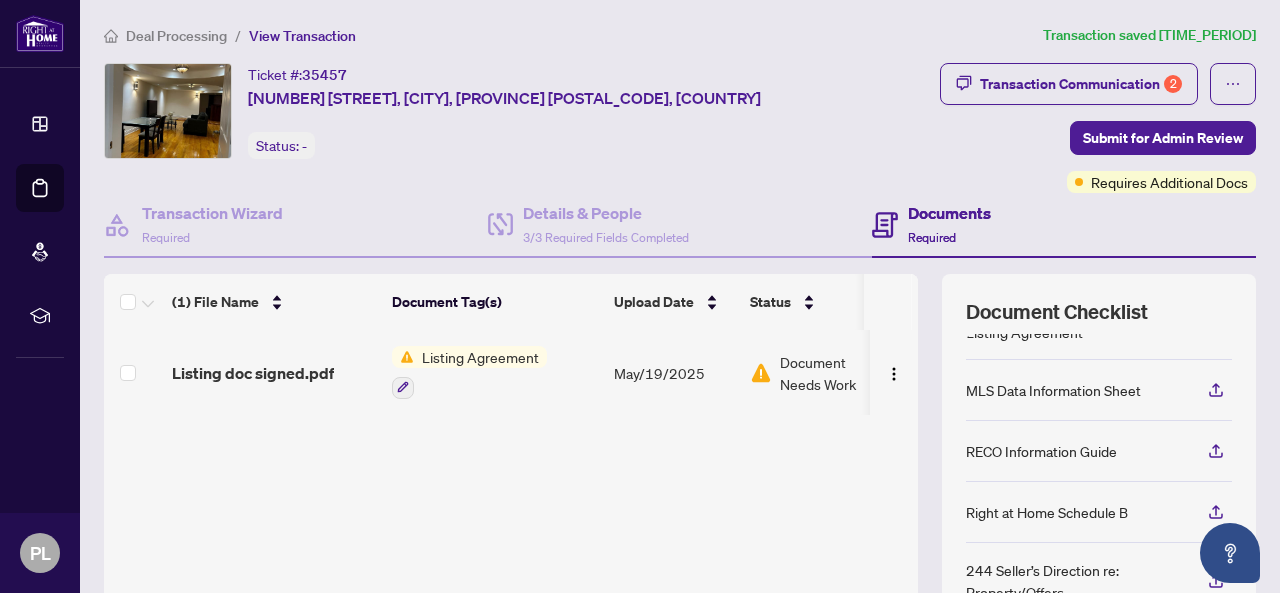 click on "Documents" at bounding box center (949, 213) 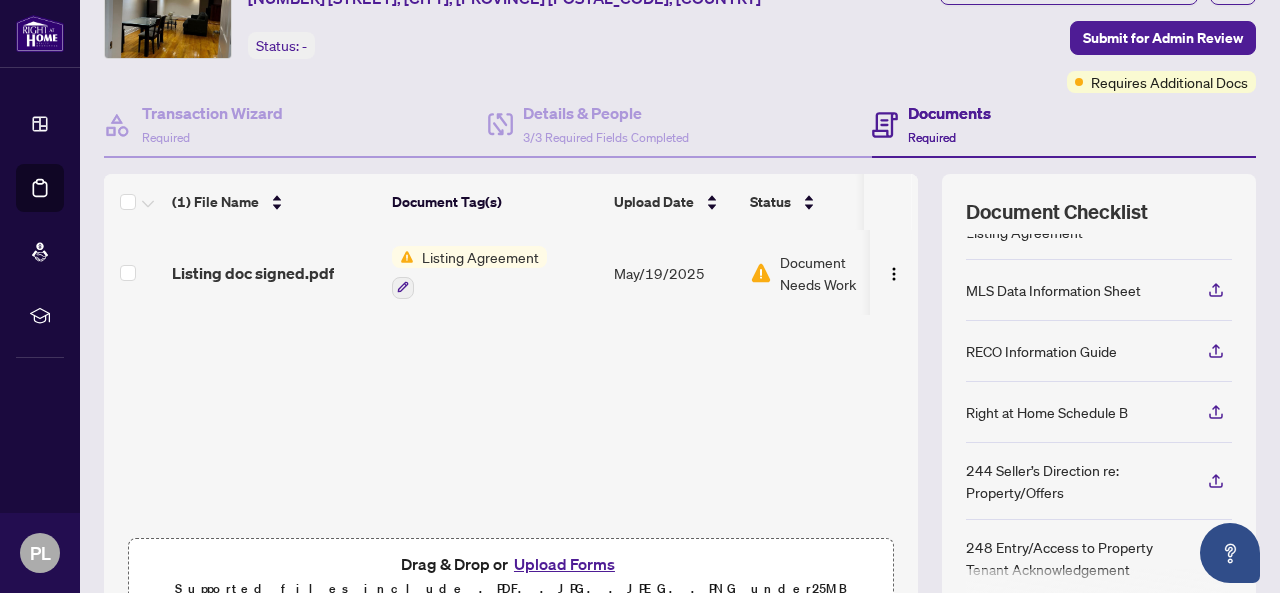 scroll, scrollTop: 0, scrollLeft: 0, axis: both 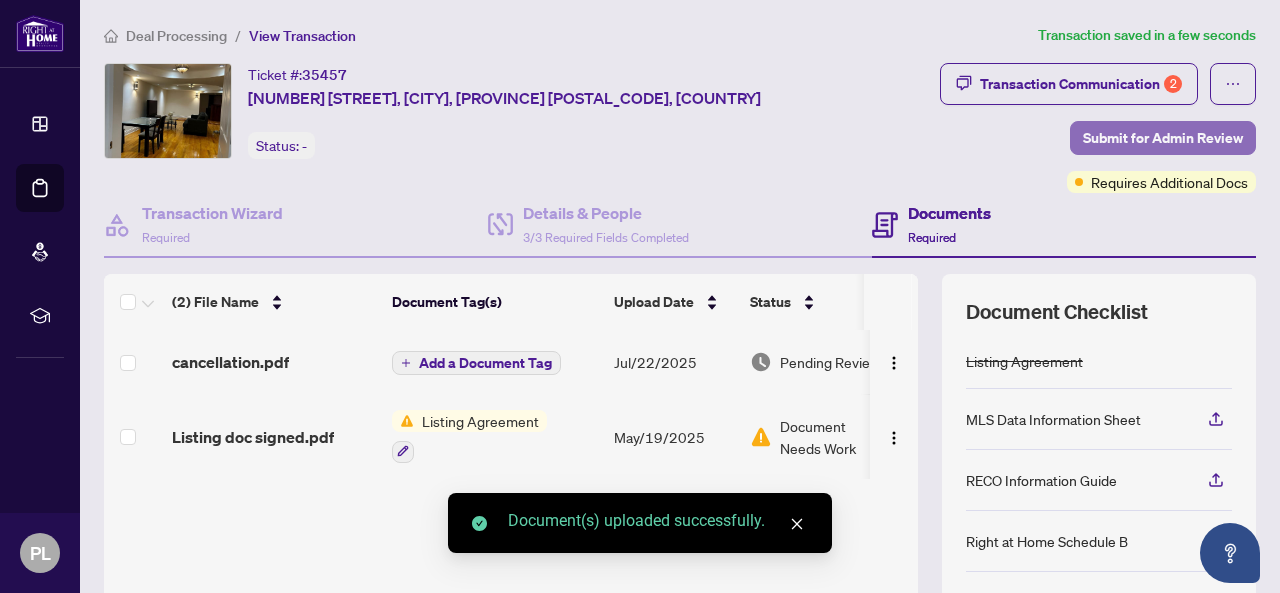 click on "Submit for Admin Review" at bounding box center (1163, 138) 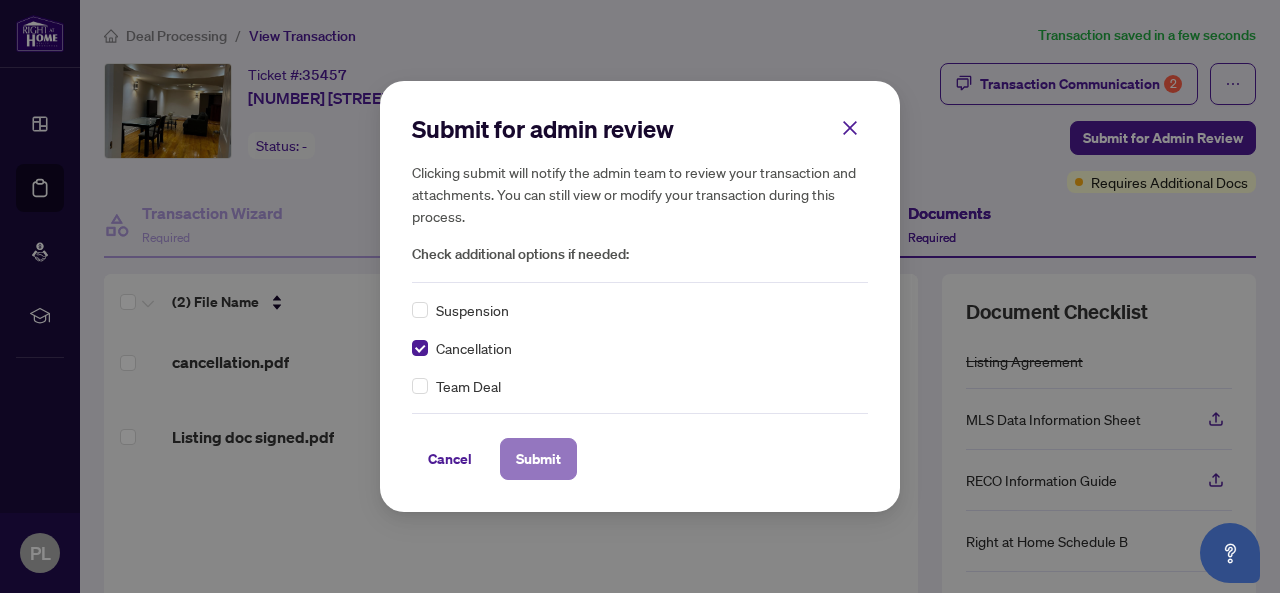 click on "Submit" at bounding box center (538, 459) 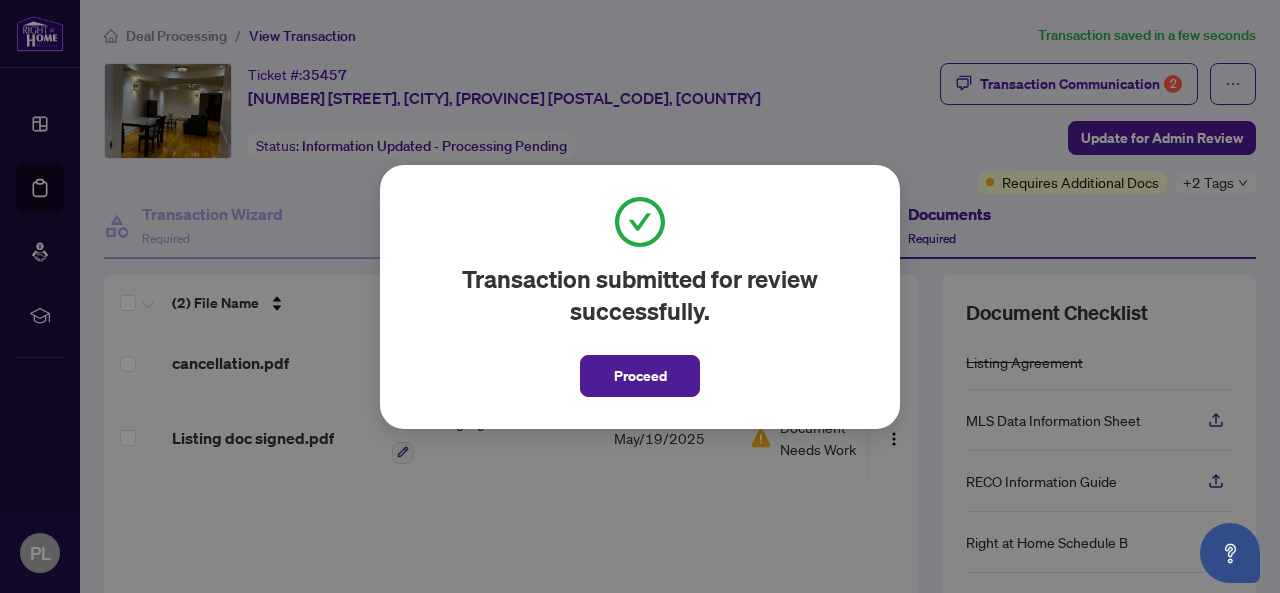 click on "Proceed" at bounding box center (640, 376) 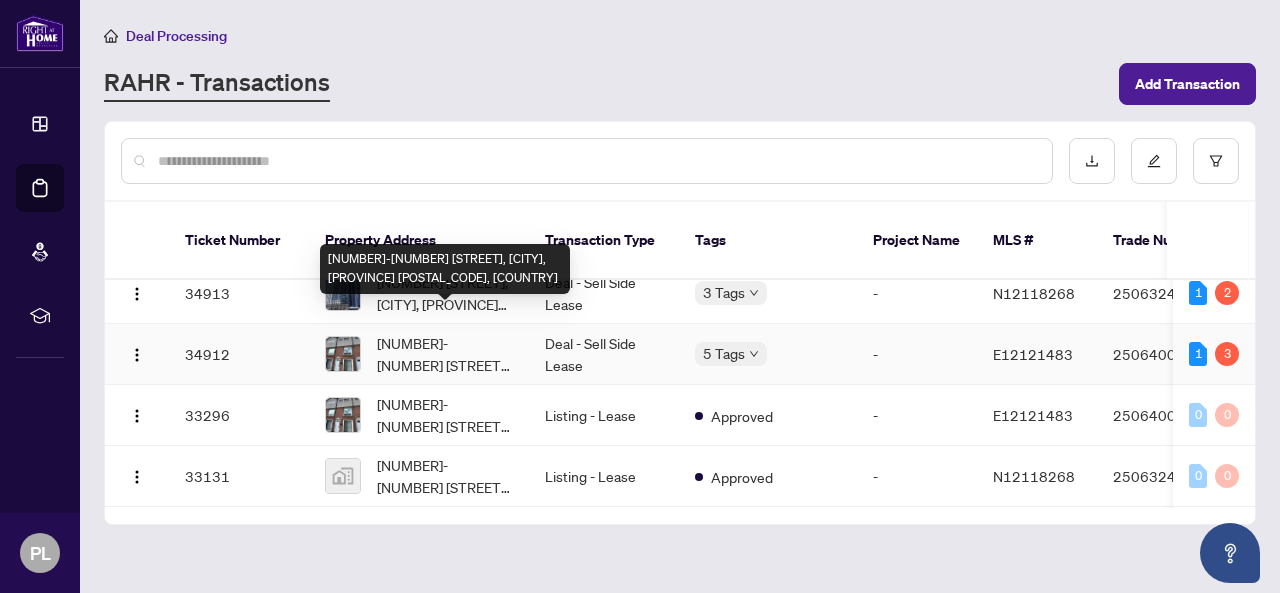 scroll, scrollTop: 100, scrollLeft: 0, axis: vertical 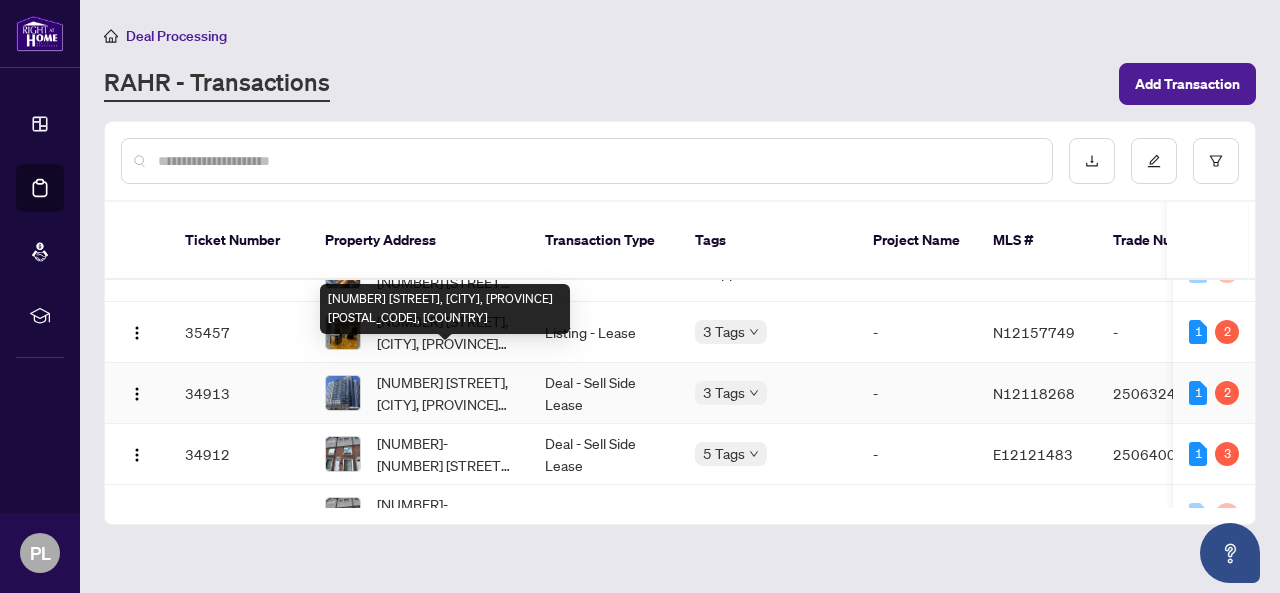 click on "[NUMBER]-[NUMBER] [STREET], [CITY], [STATE] [POSTAL_CODE], Canada" at bounding box center (445, 393) 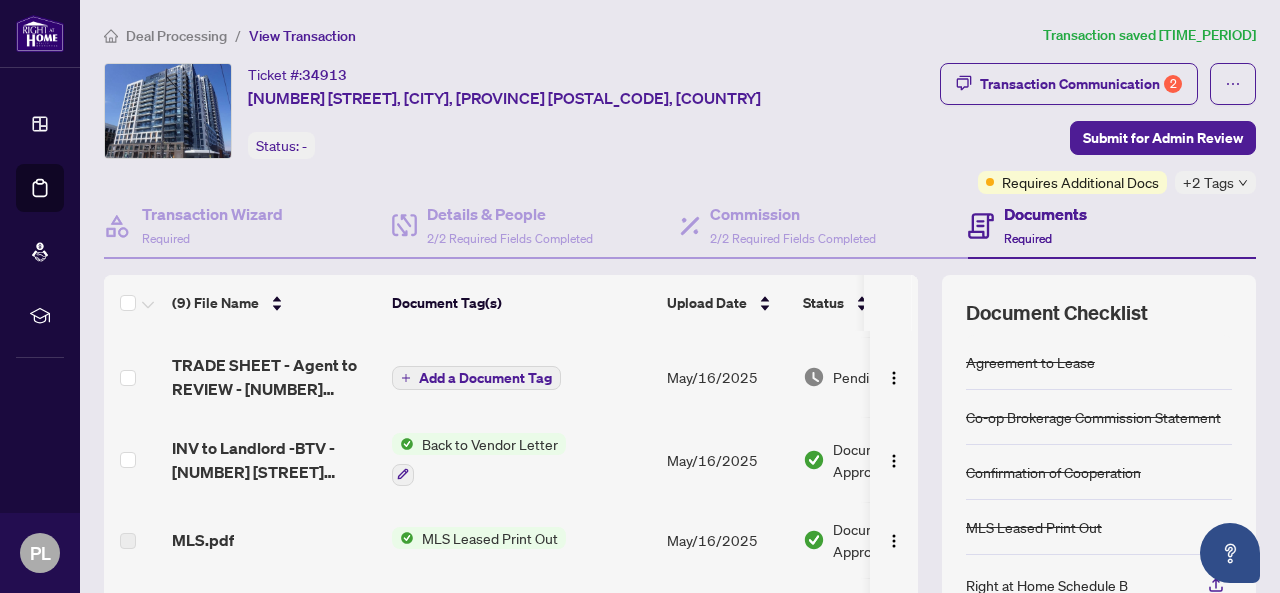 scroll, scrollTop: 0, scrollLeft: 0, axis: both 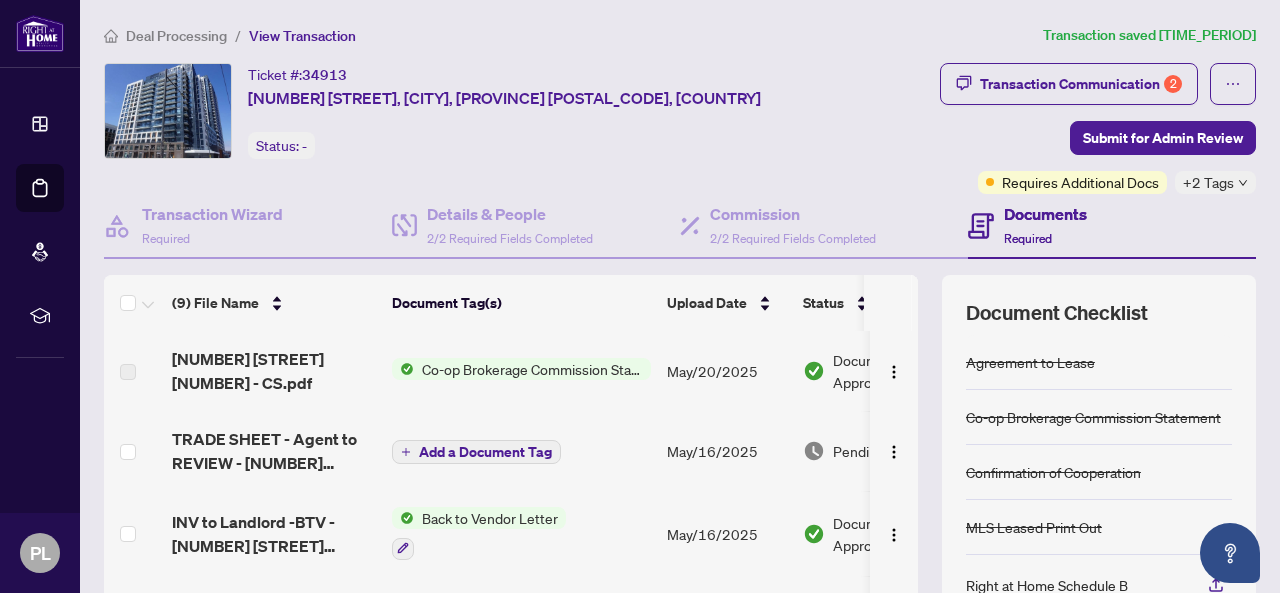 click on "Required" at bounding box center [1028, 238] 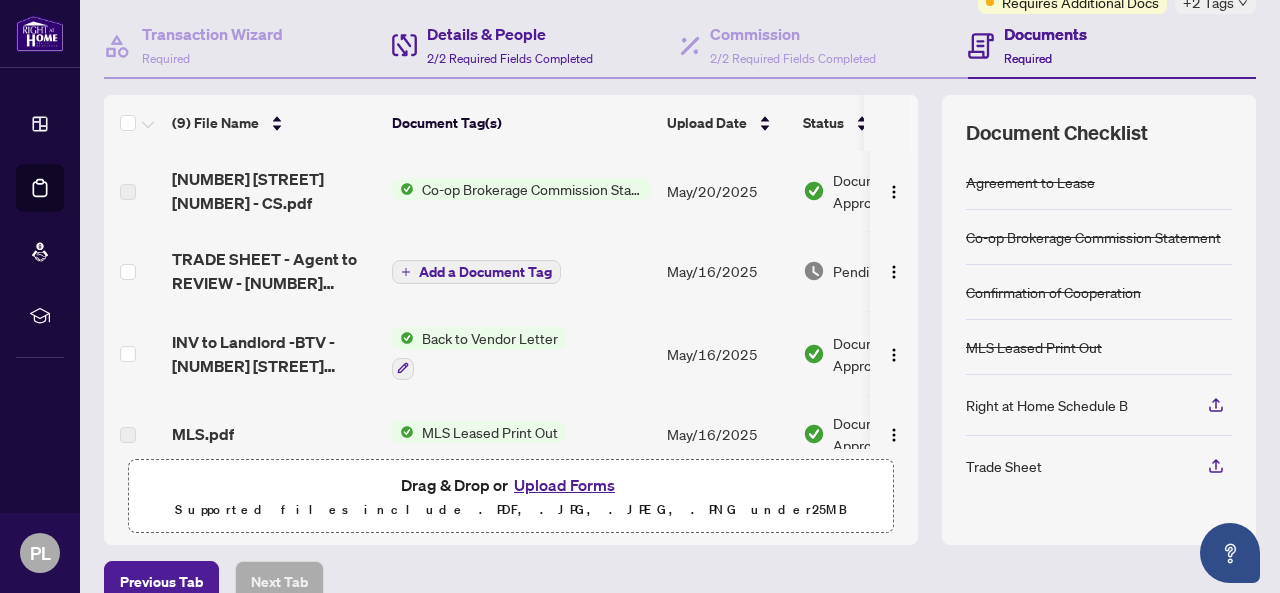 scroll, scrollTop: 200, scrollLeft: 0, axis: vertical 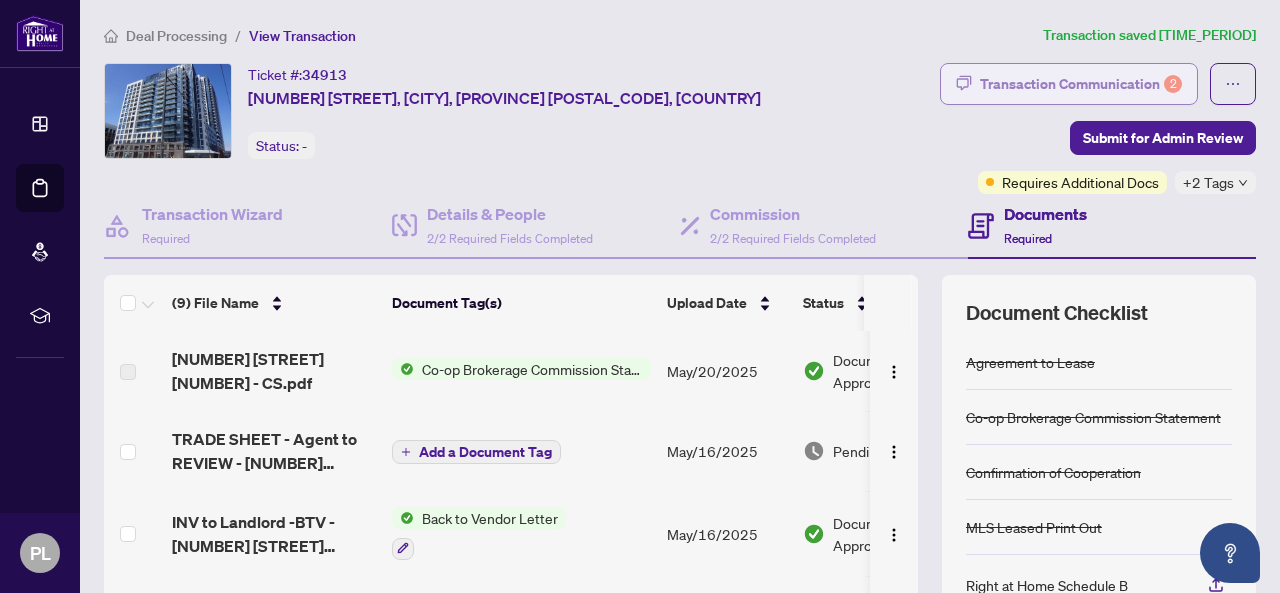 click on "Transaction Communication 2" at bounding box center (1081, 84) 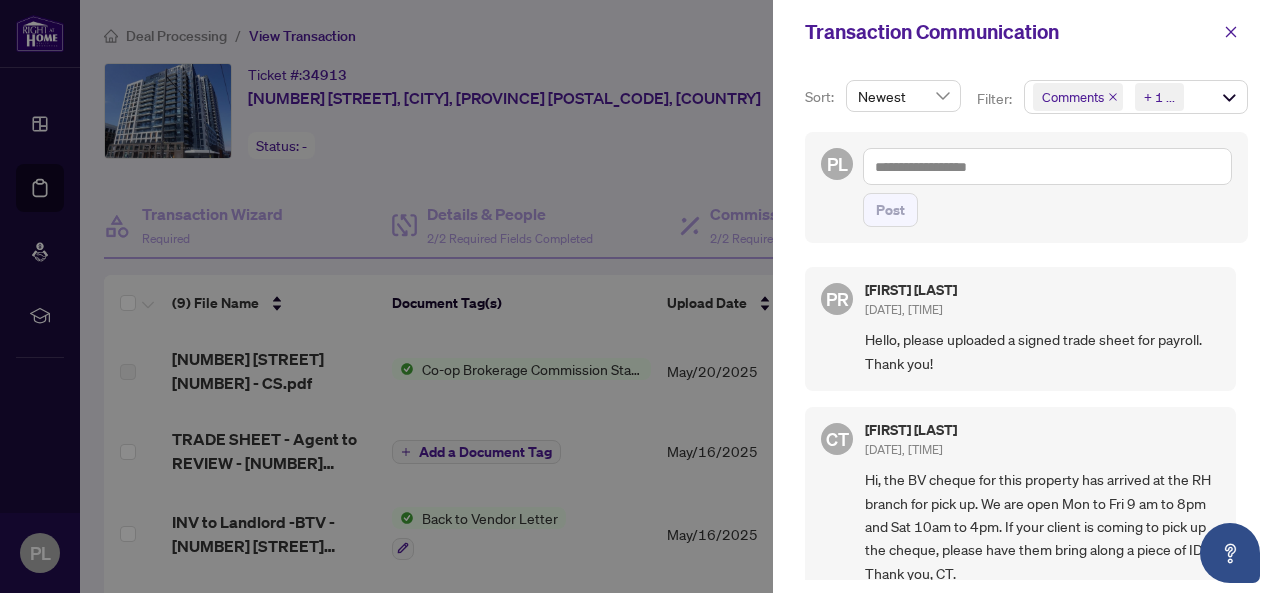 click at bounding box center [640, 296] 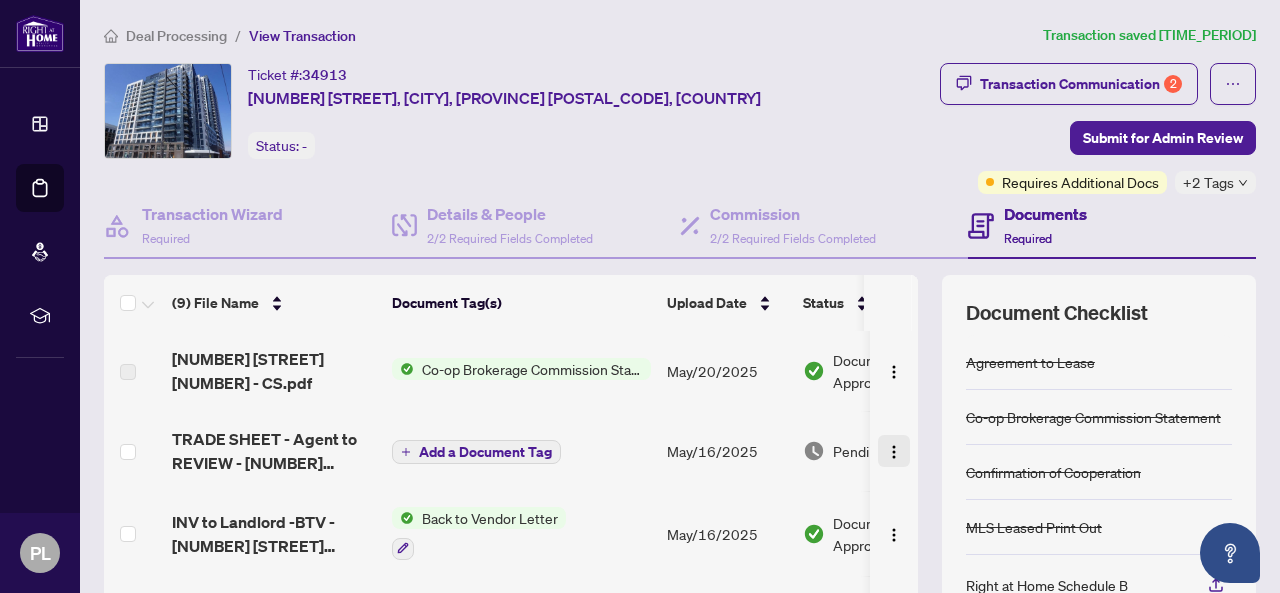 click at bounding box center [894, 452] 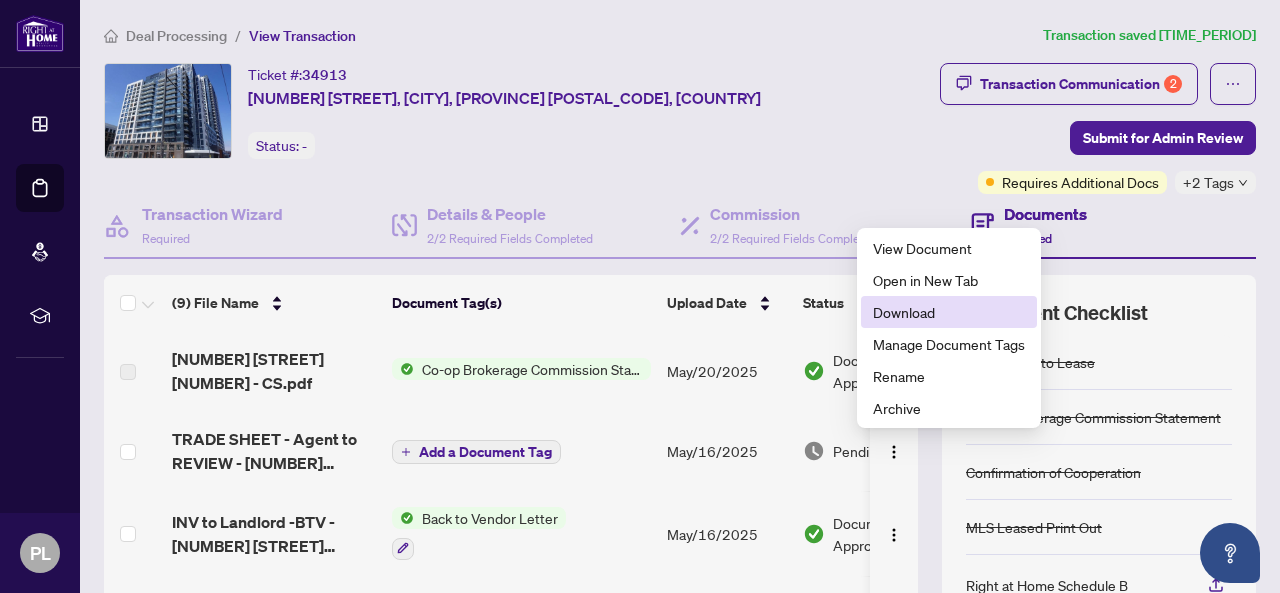 click on "Download" at bounding box center (949, 312) 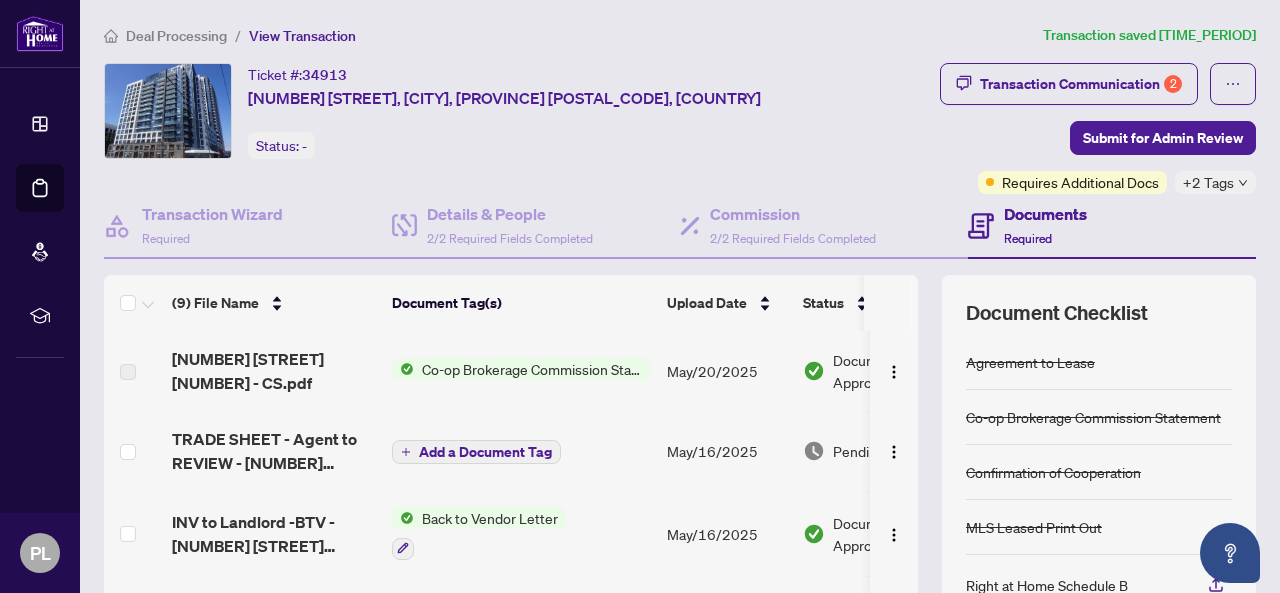 click on "Transaction Communication 2 Submit for Admin Review Requires Additional Docs +2 Tags" at bounding box center [1056, 128] 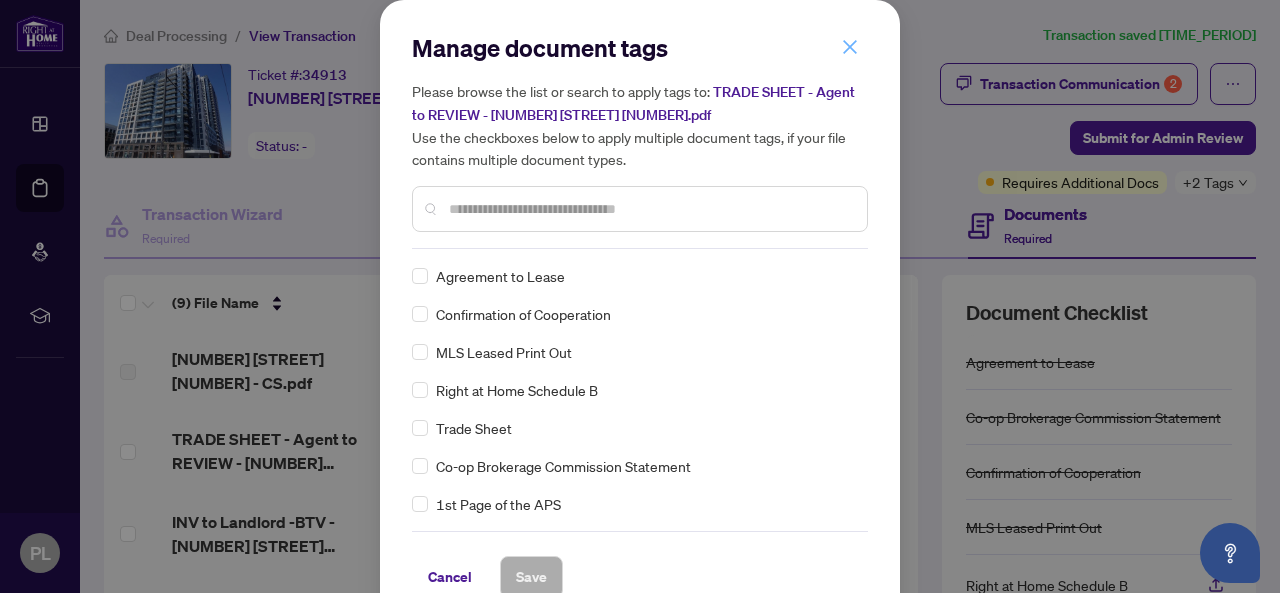 click 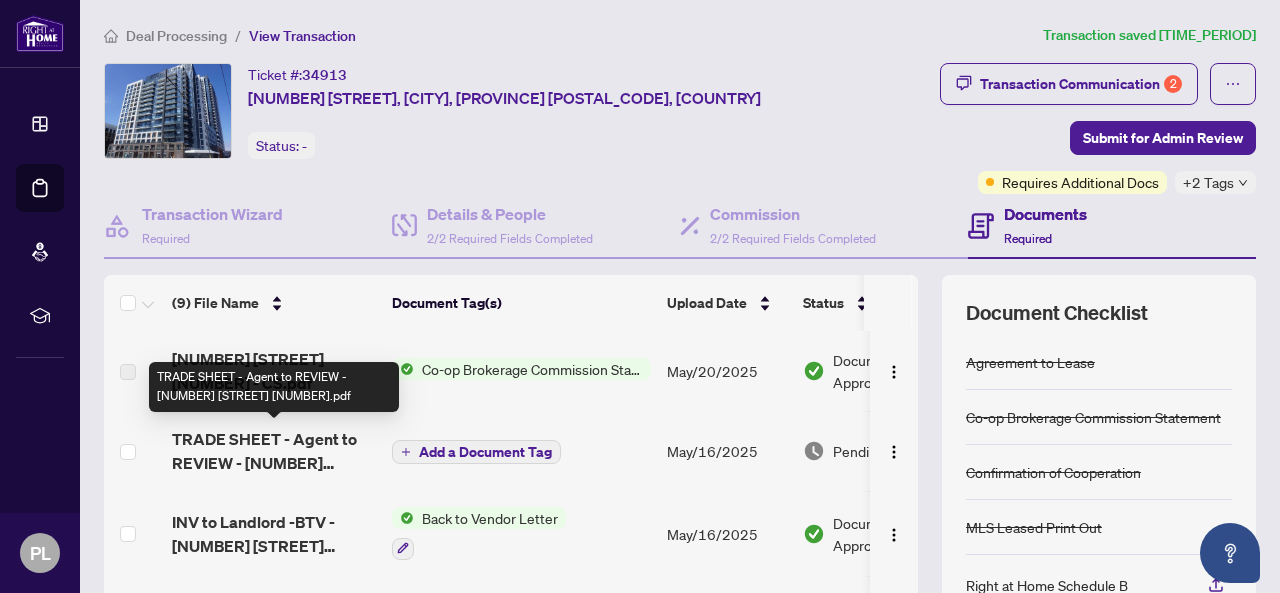click on "TRADE SHEET - Agent to REVIEW - 7950 Bathurst St 919.pdf" at bounding box center [274, 451] 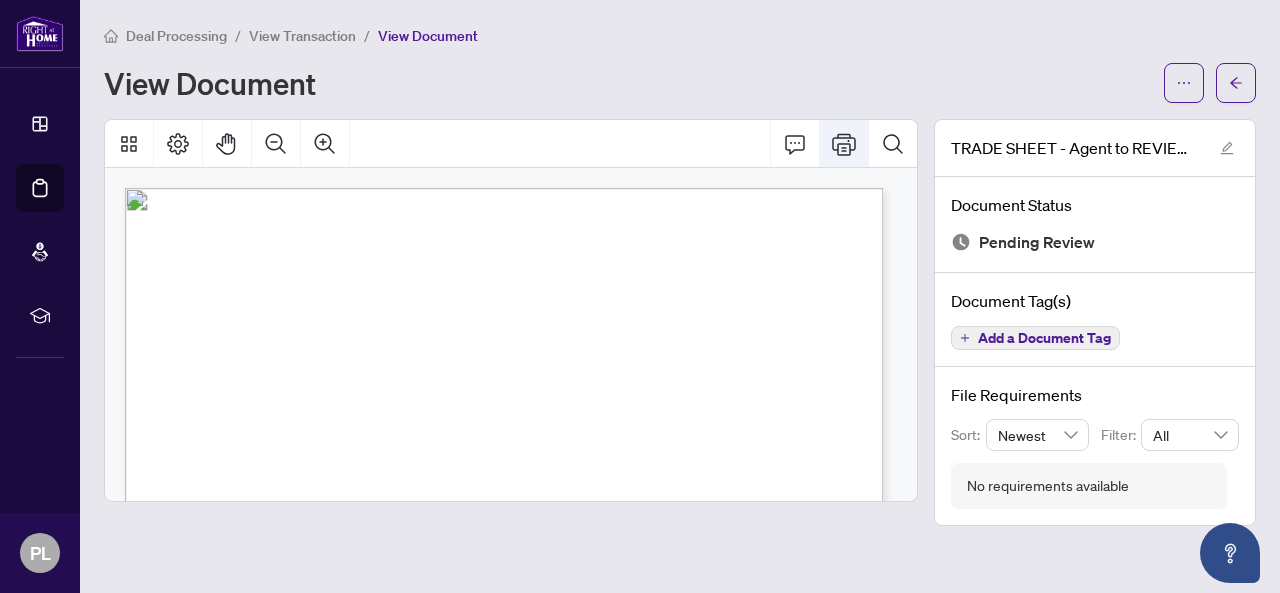 click 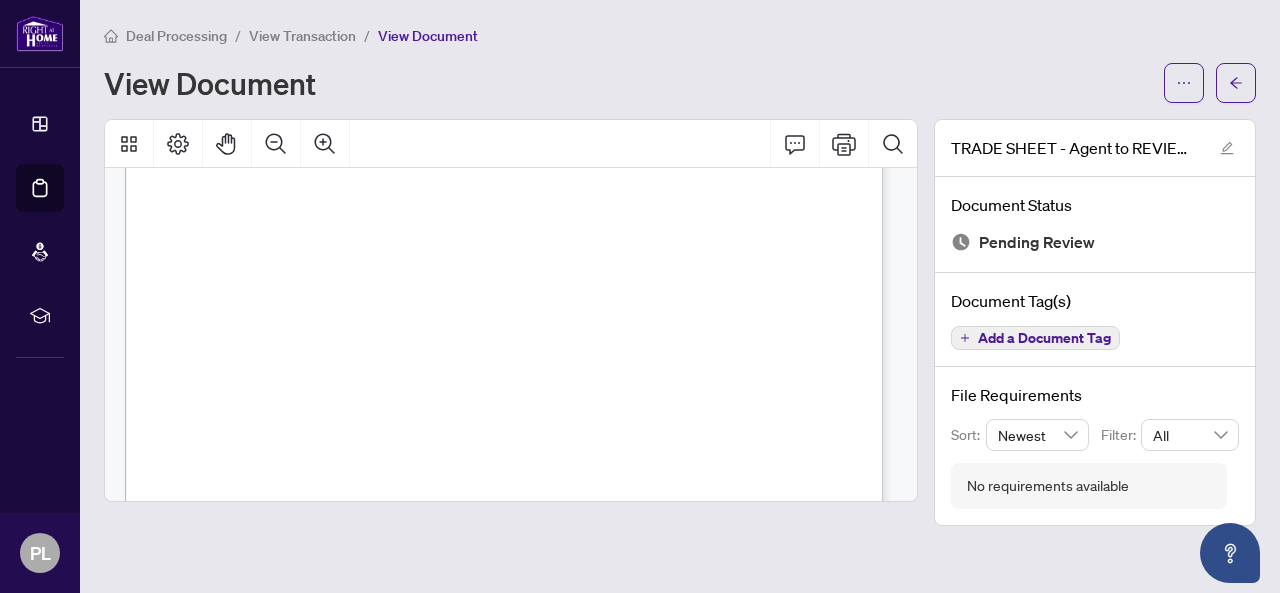 scroll, scrollTop: 0, scrollLeft: 0, axis: both 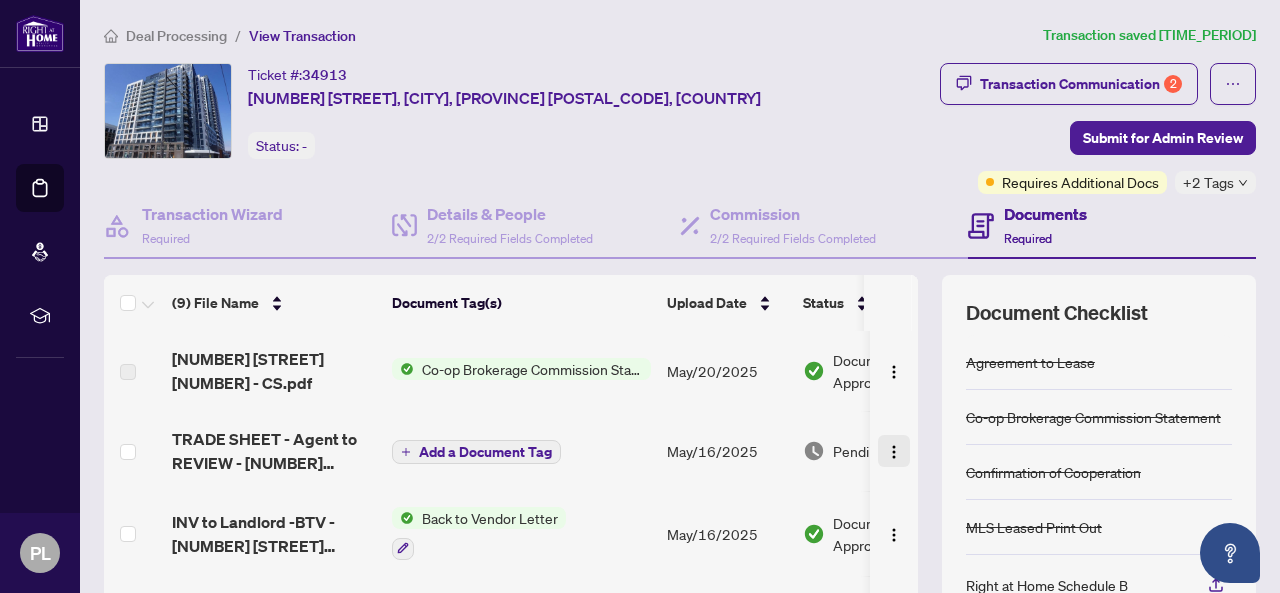 click at bounding box center [894, 452] 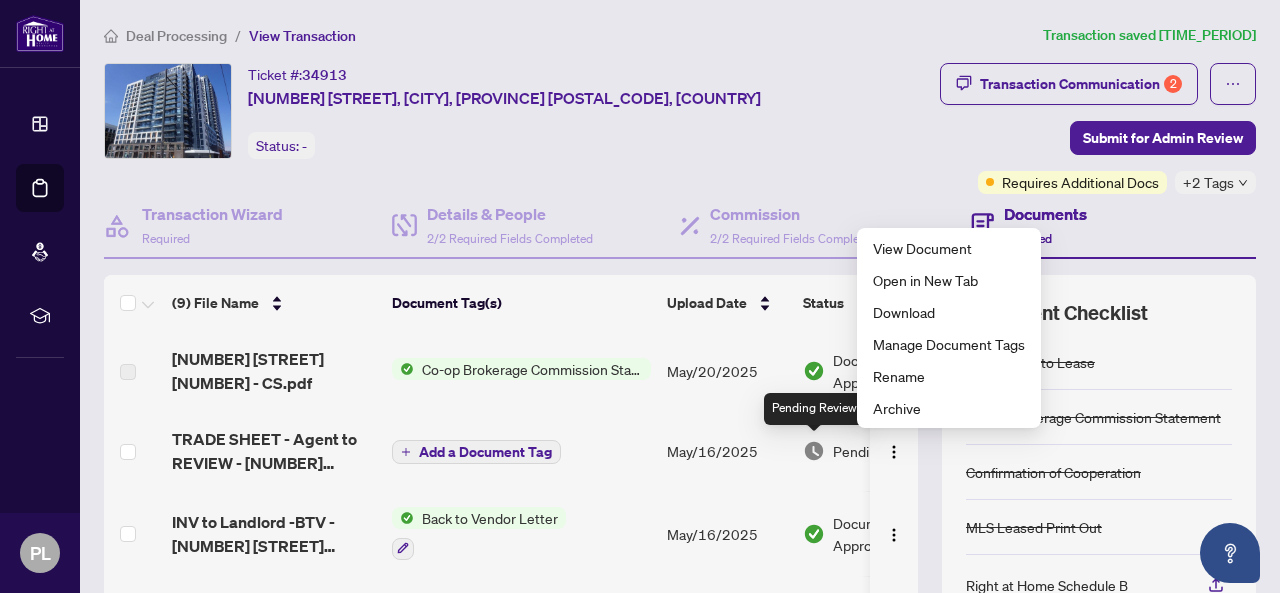 click on "Pending Review" at bounding box center [880, 451] 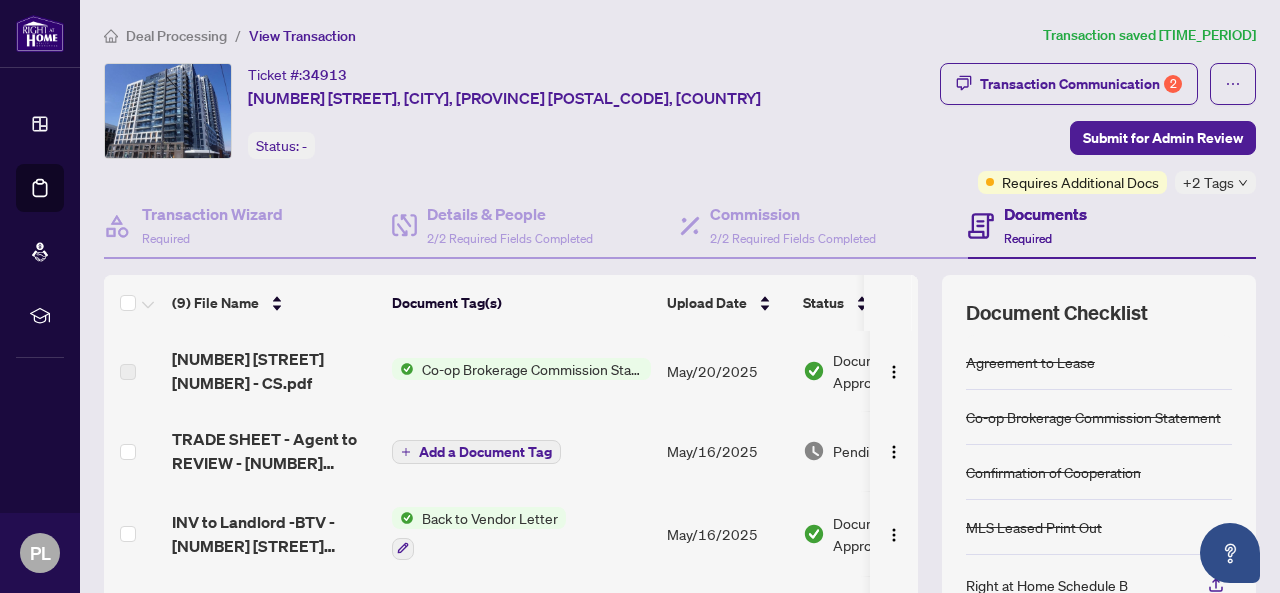 click on "Required" at bounding box center (1028, 238) 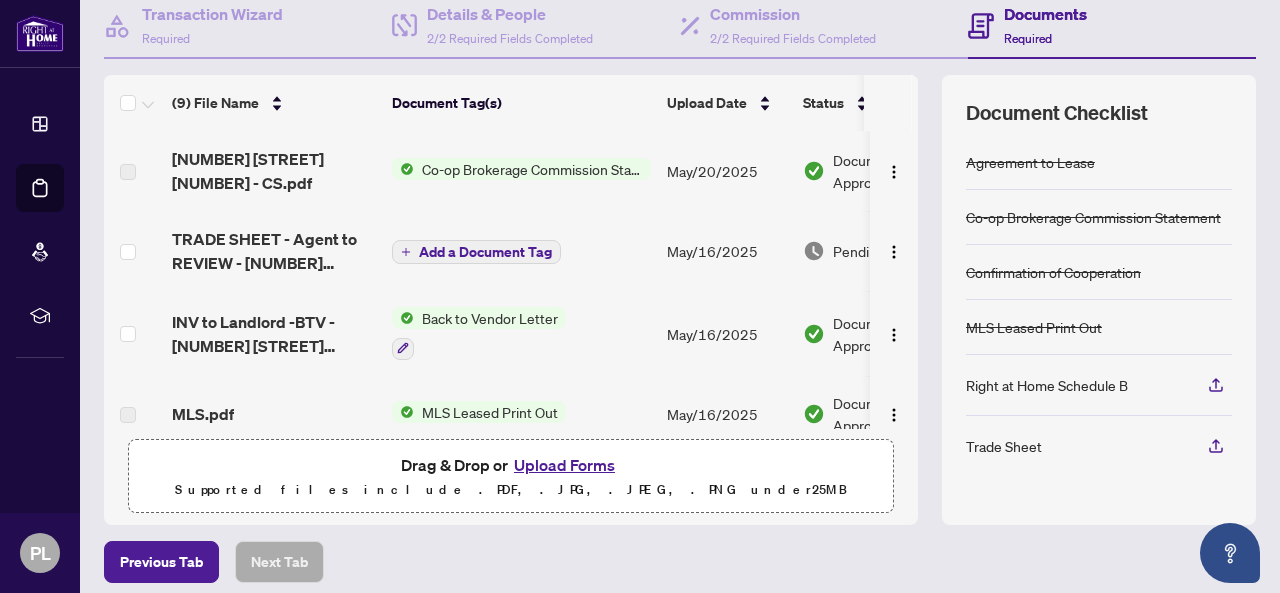 click on "Upload Forms" at bounding box center [564, 465] 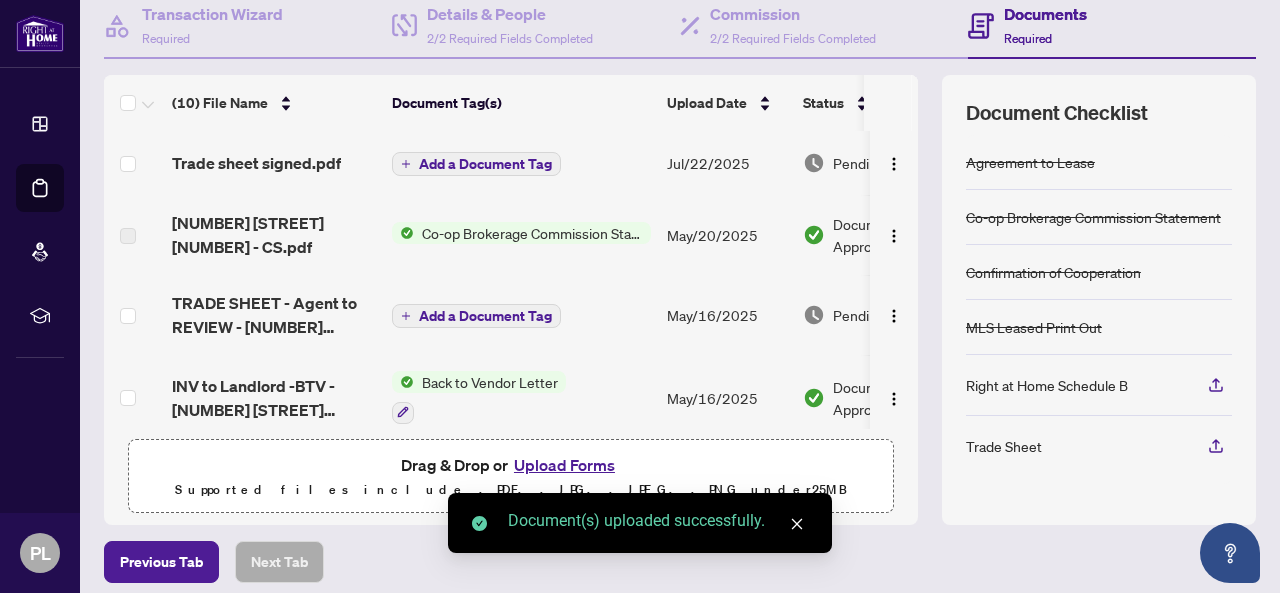 scroll, scrollTop: 100, scrollLeft: 0, axis: vertical 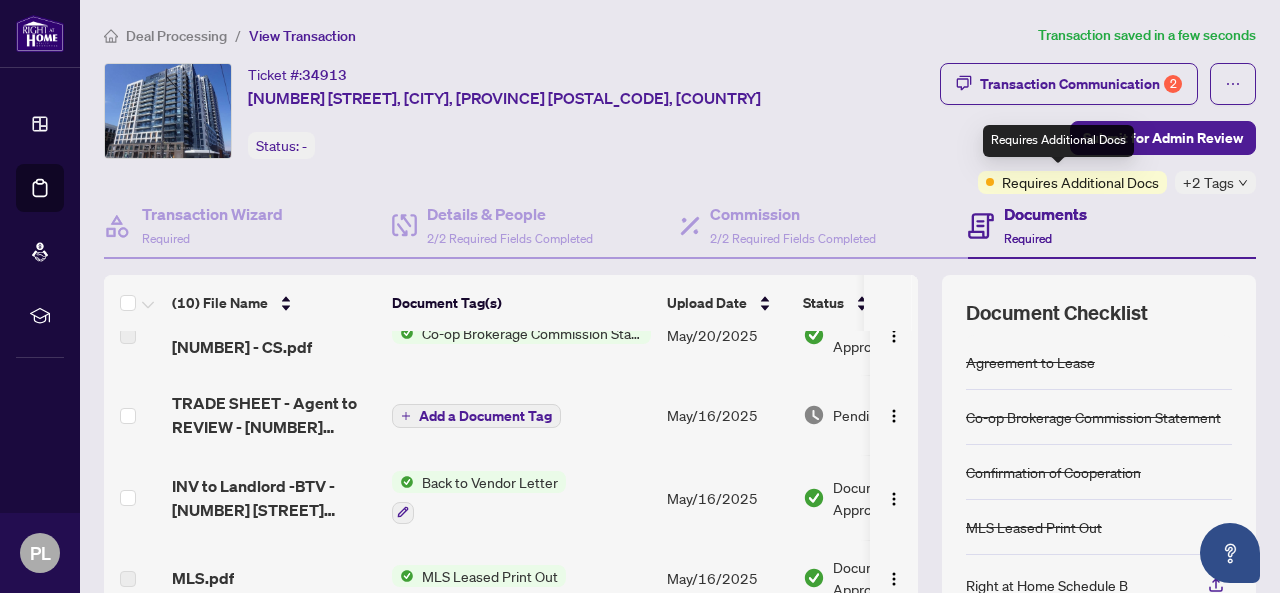 click on "Requires Additional Docs" at bounding box center [1058, 141] 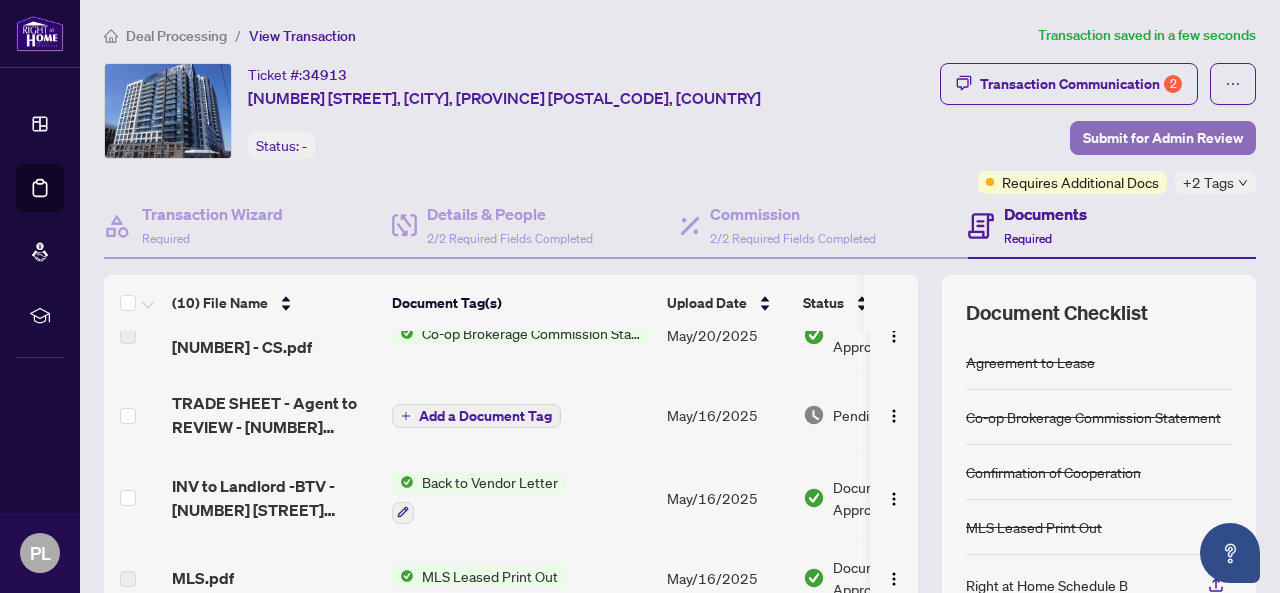 click on "Submit for Admin Review" at bounding box center (1163, 138) 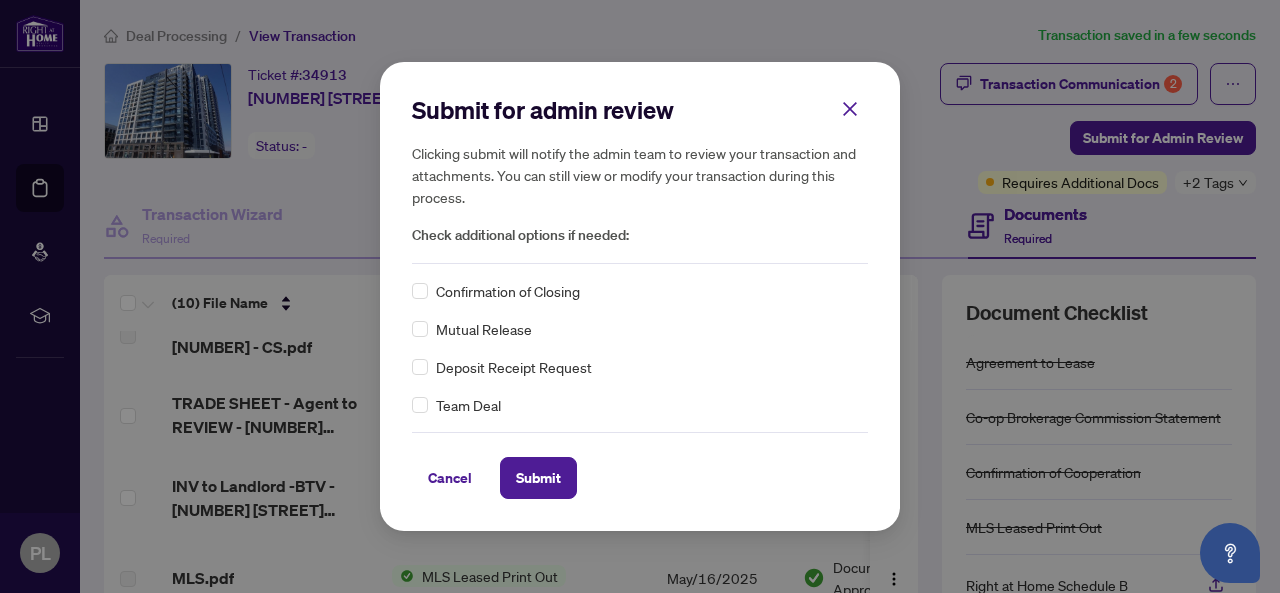 click on "Submit for admin review Clicking submit will notify the admin team to review your transaction and attachments. You can still view or modify your transaction during this process.   Check additional options if needed:" at bounding box center [640, 179] 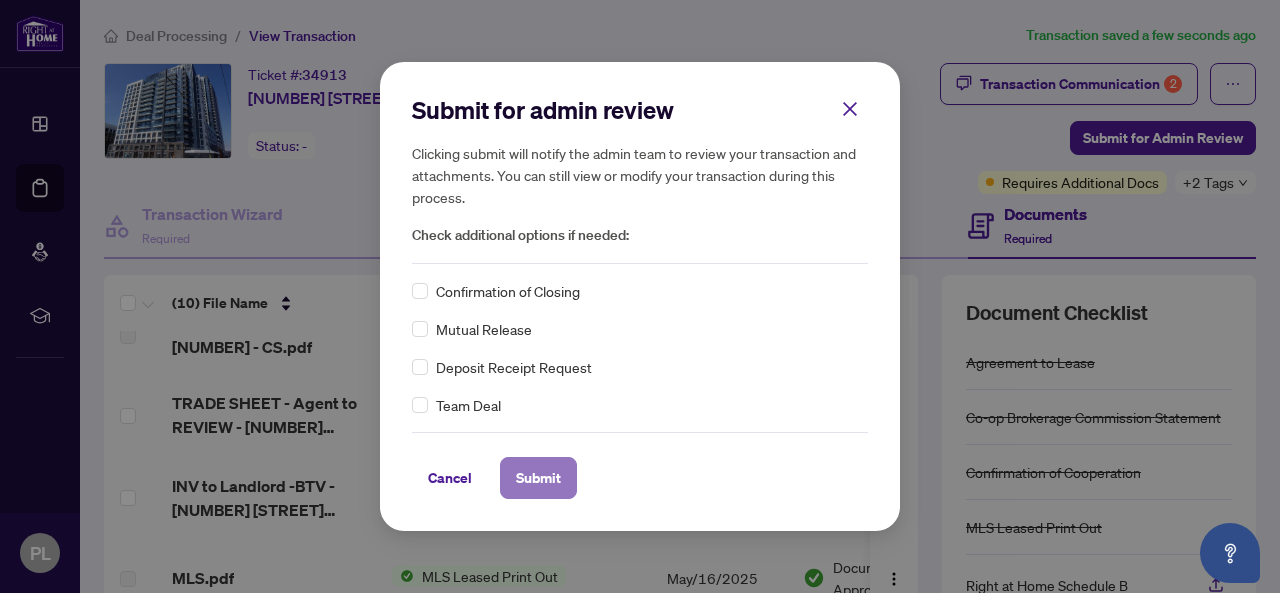 click on "Submit" at bounding box center [538, 478] 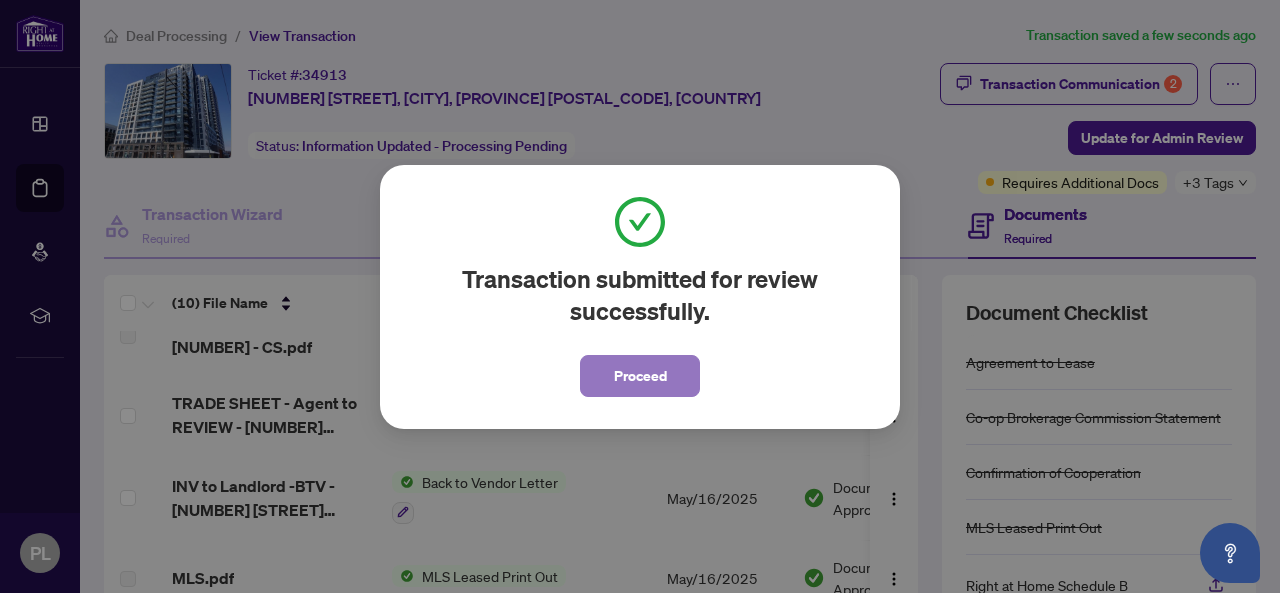 click on "Proceed" at bounding box center (640, 376) 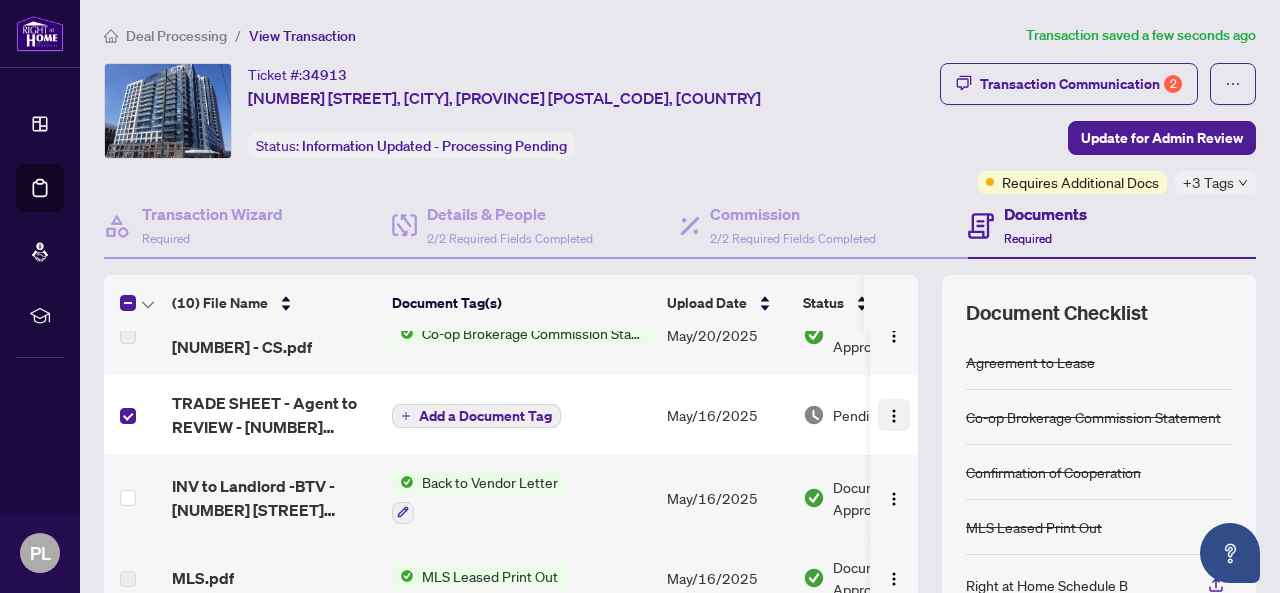 click at bounding box center (894, 416) 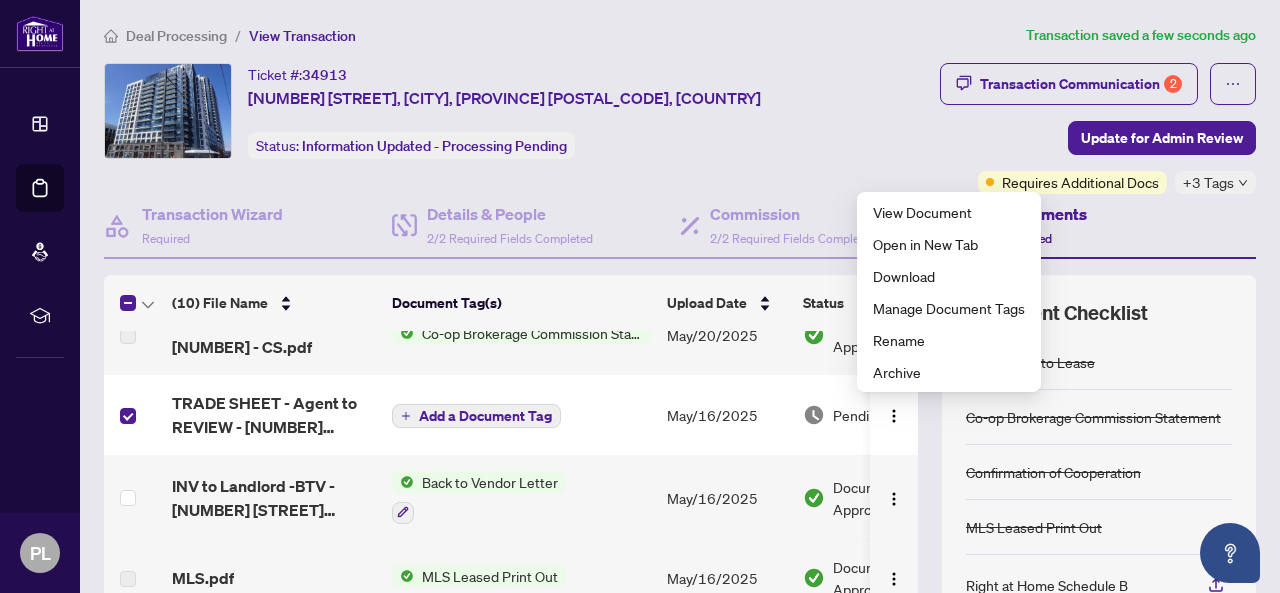 click on "Co-op Brokerage Commission Statement" at bounding box center [521, 335] 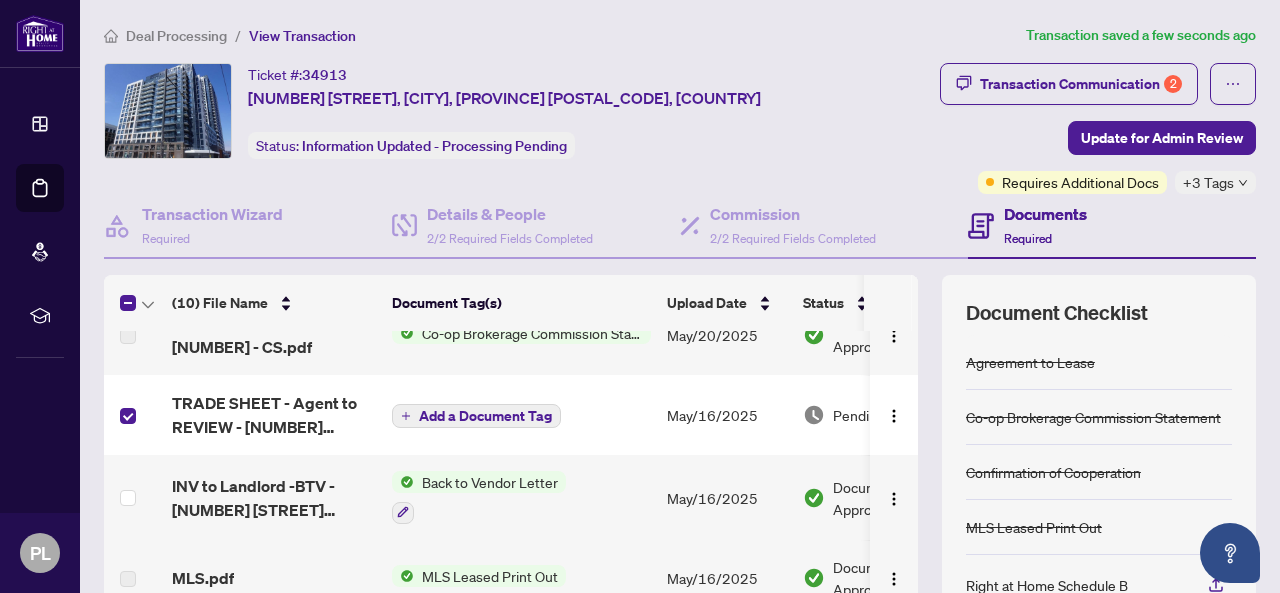 click on "Transaction Communication 2 Update for Admin Review Requires Additional Docs +3 Tags" at bounding box center [1056, 128] 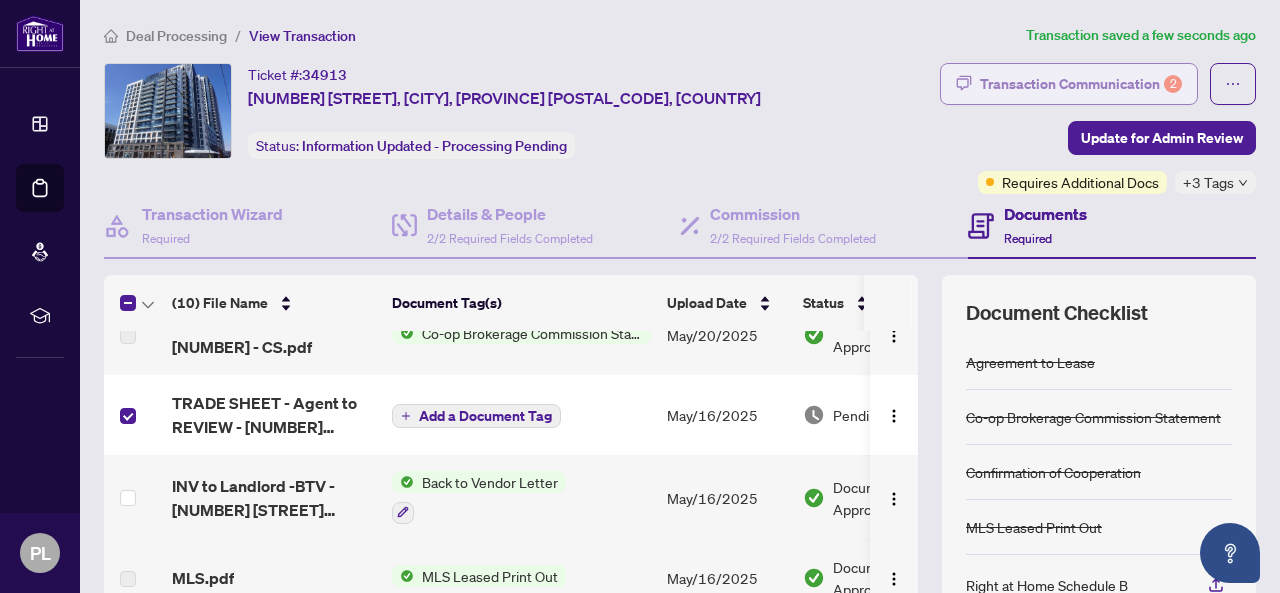 click on "Transaction Communication 2" at bounding box center (1081, 84) 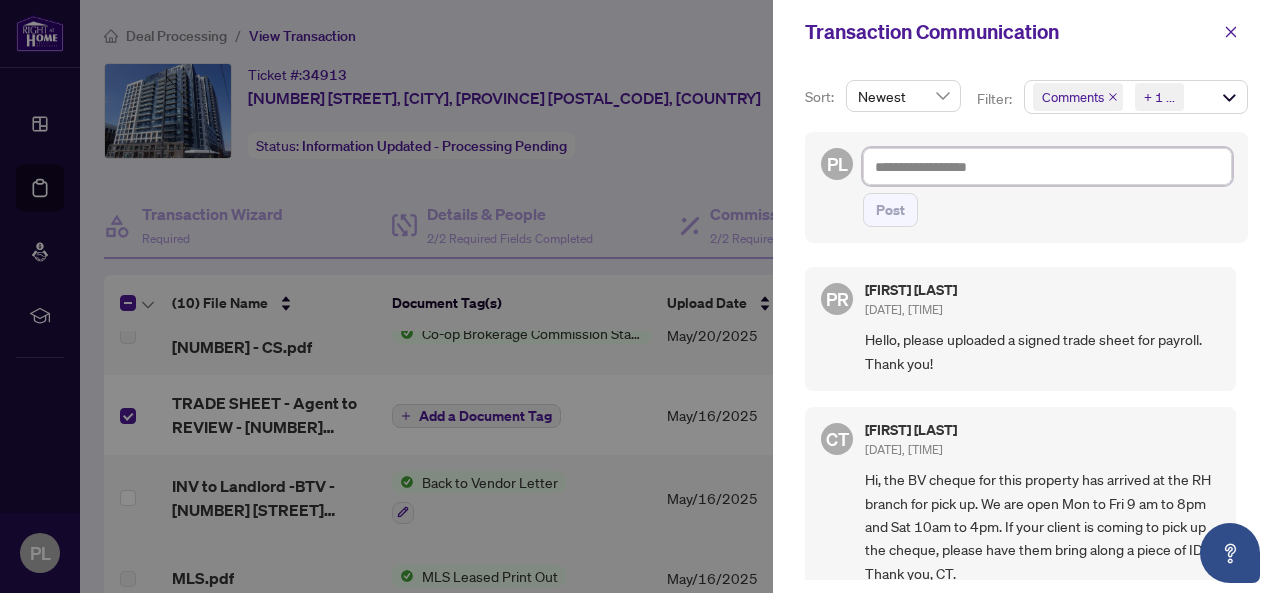 click at bounding box center [1047, 166] 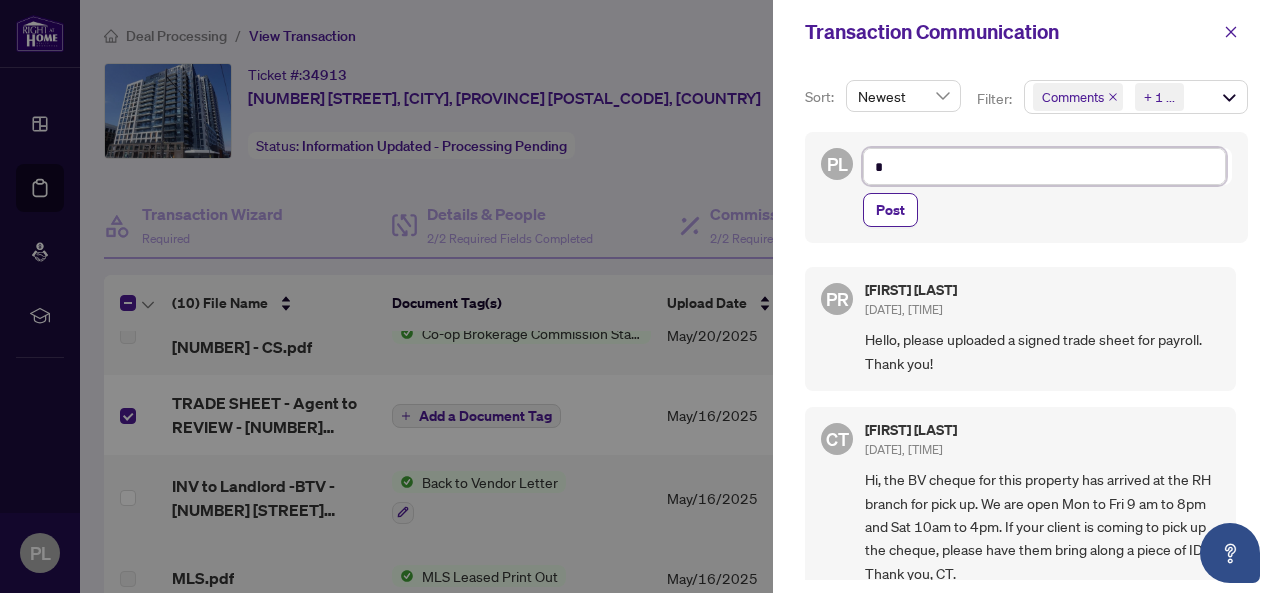 type on "**" 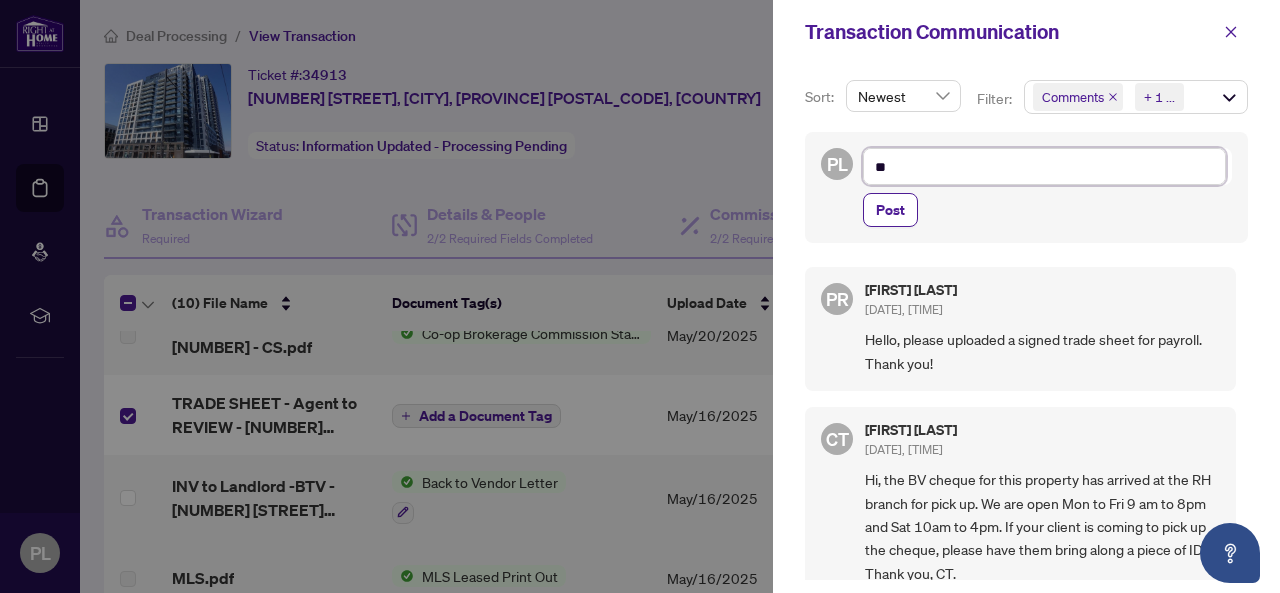 type on "***" 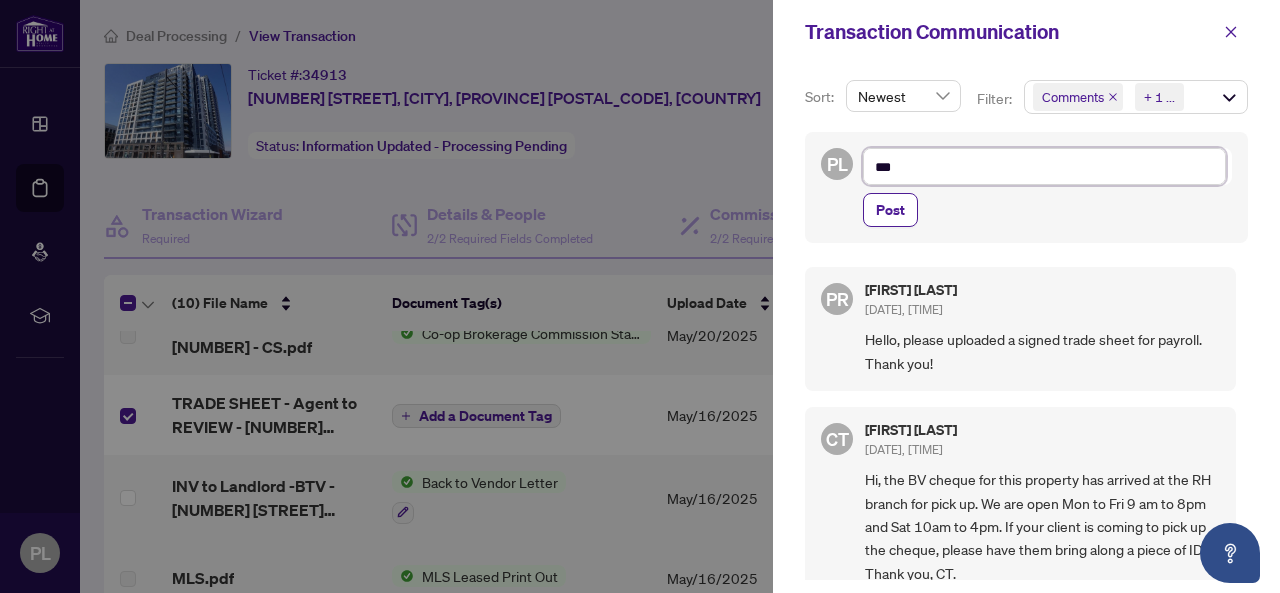 type on "****" 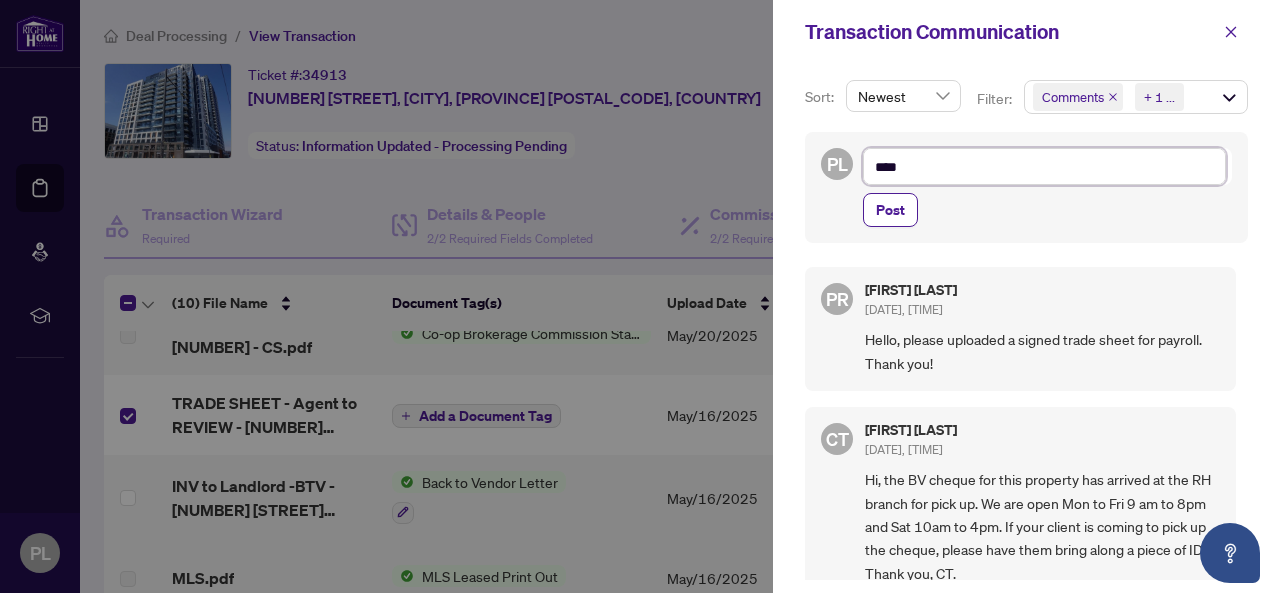 type on "*****" 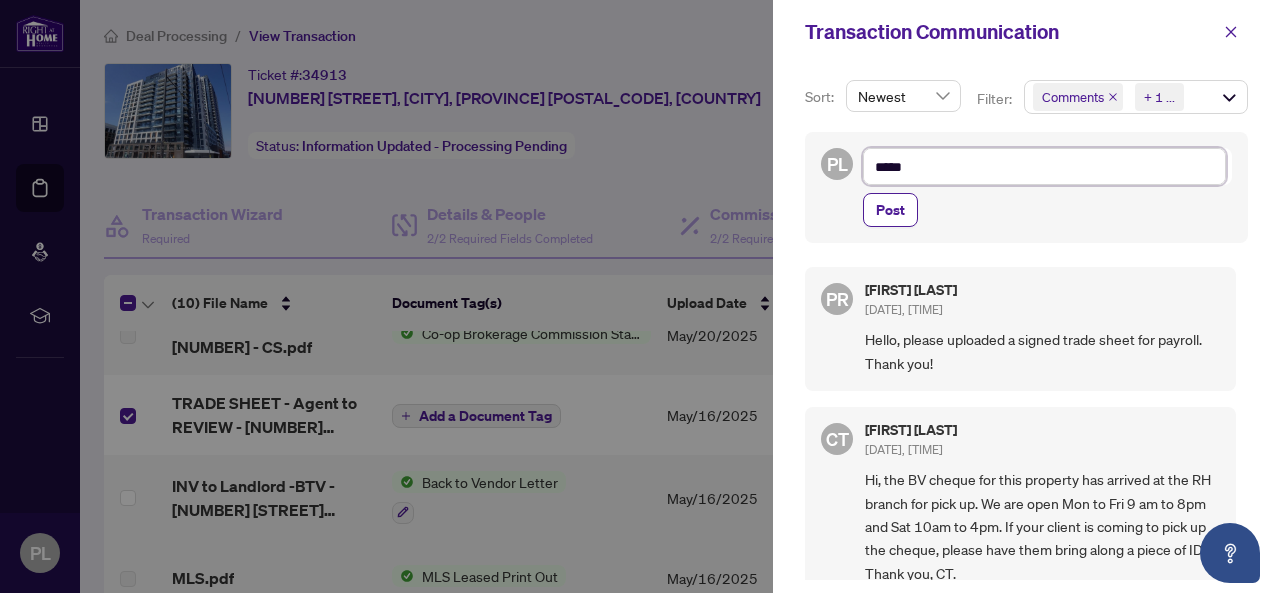 type on "*****" 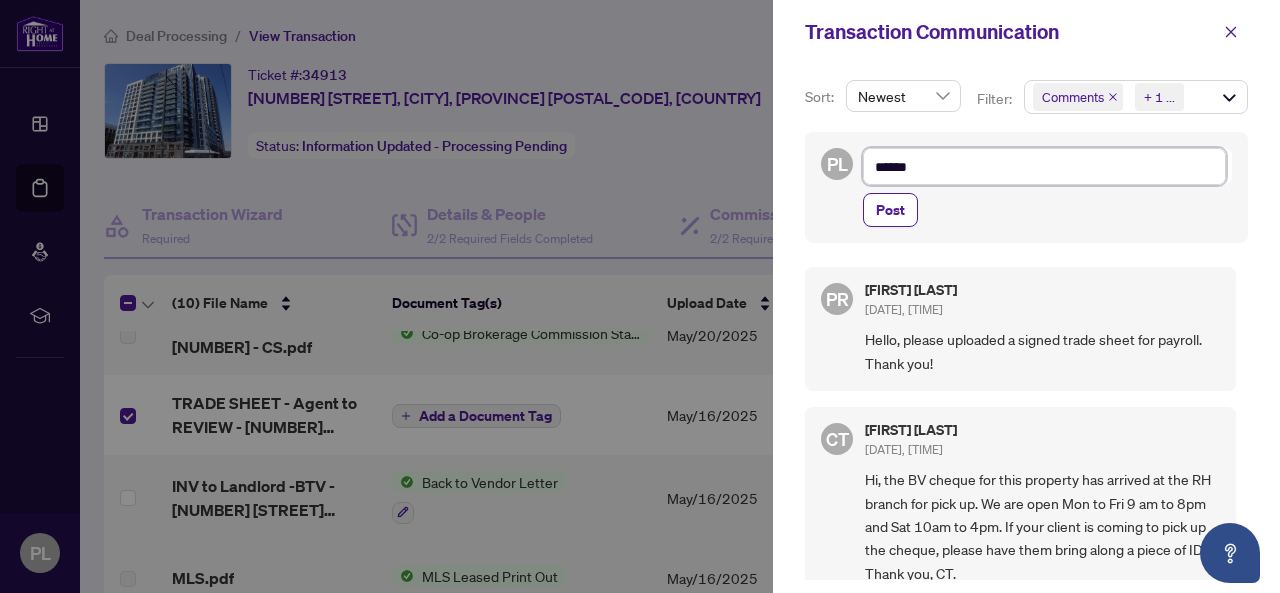 type on "*******" 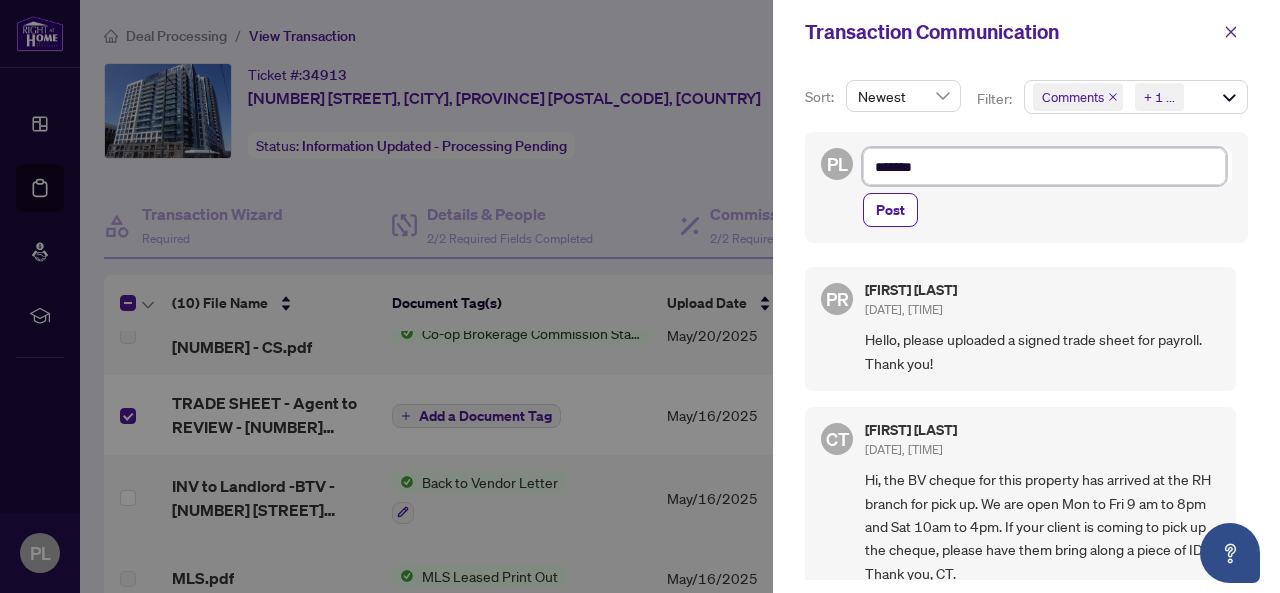 type on "********" 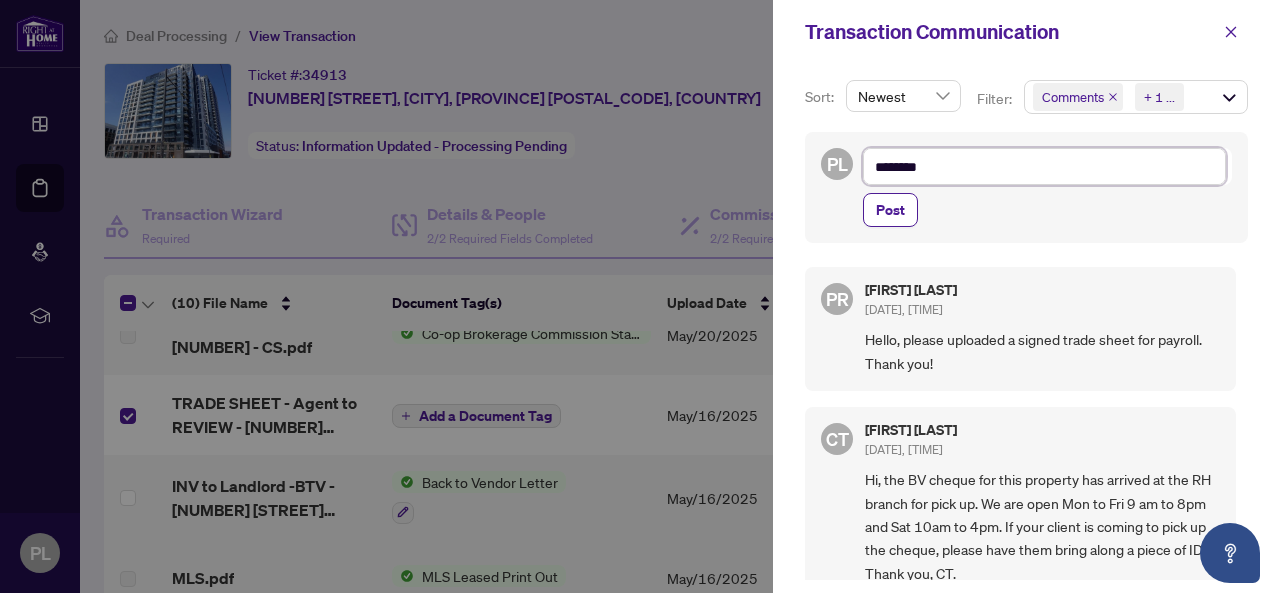 type on "*********" 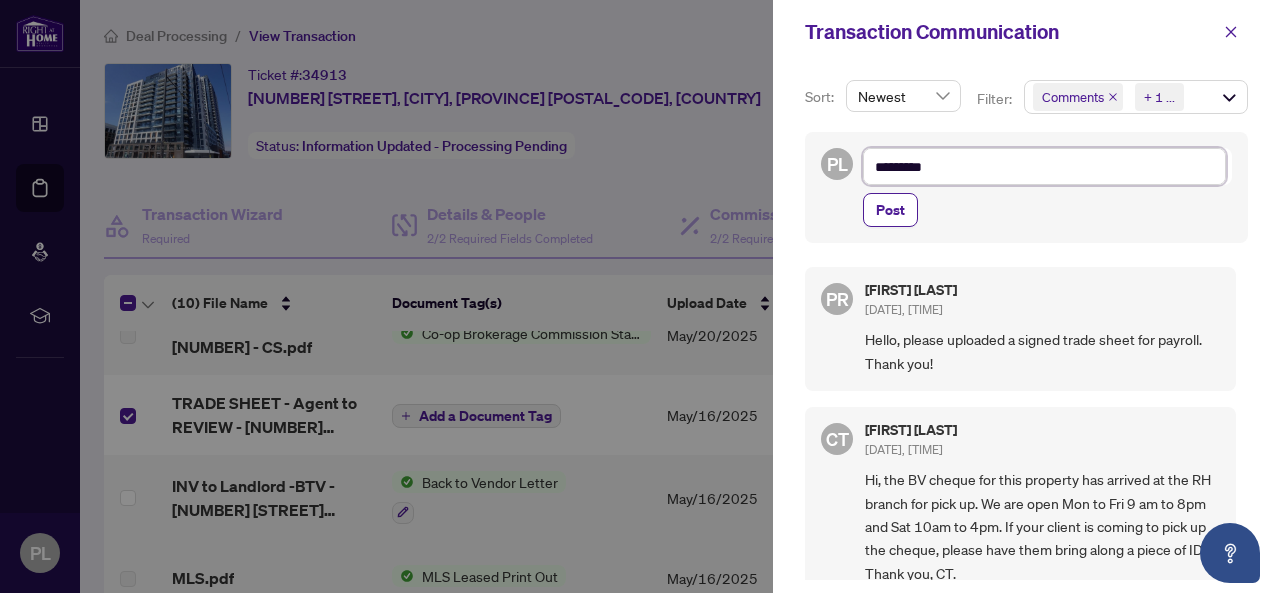 type on "**********" 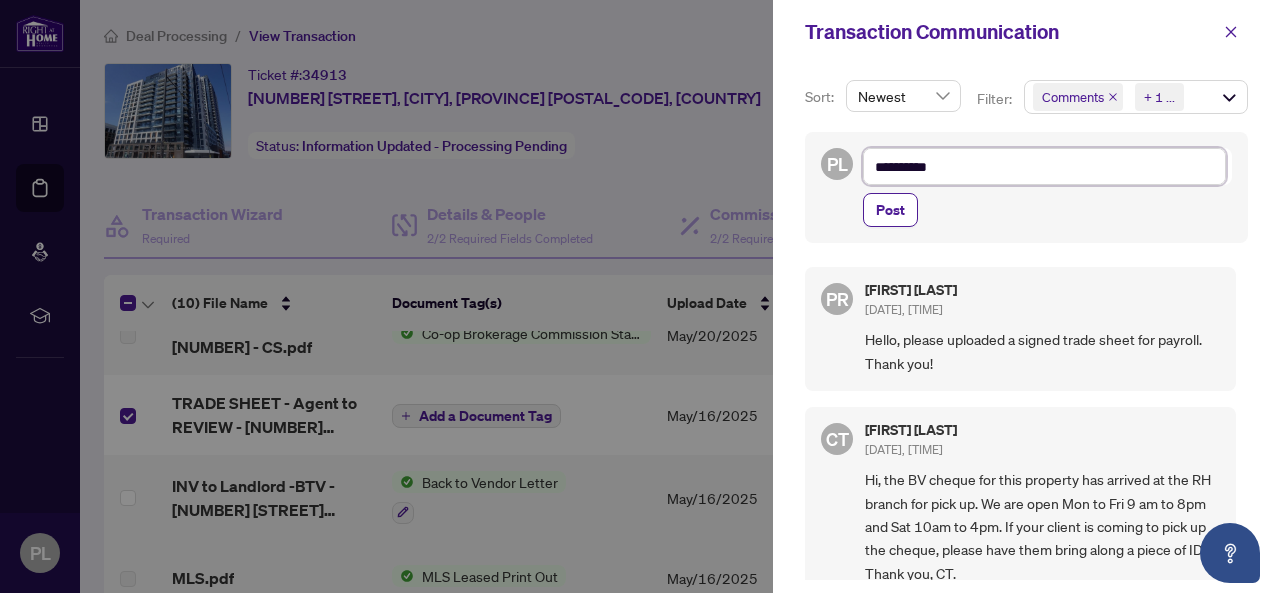 type on "**********" 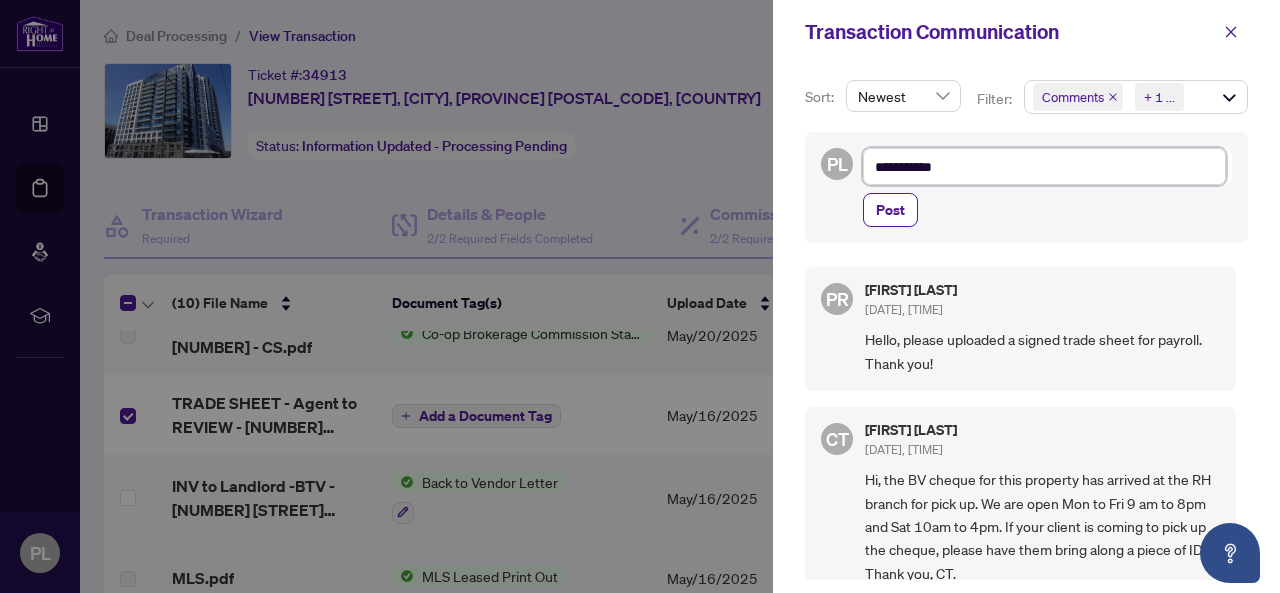type on "**********" 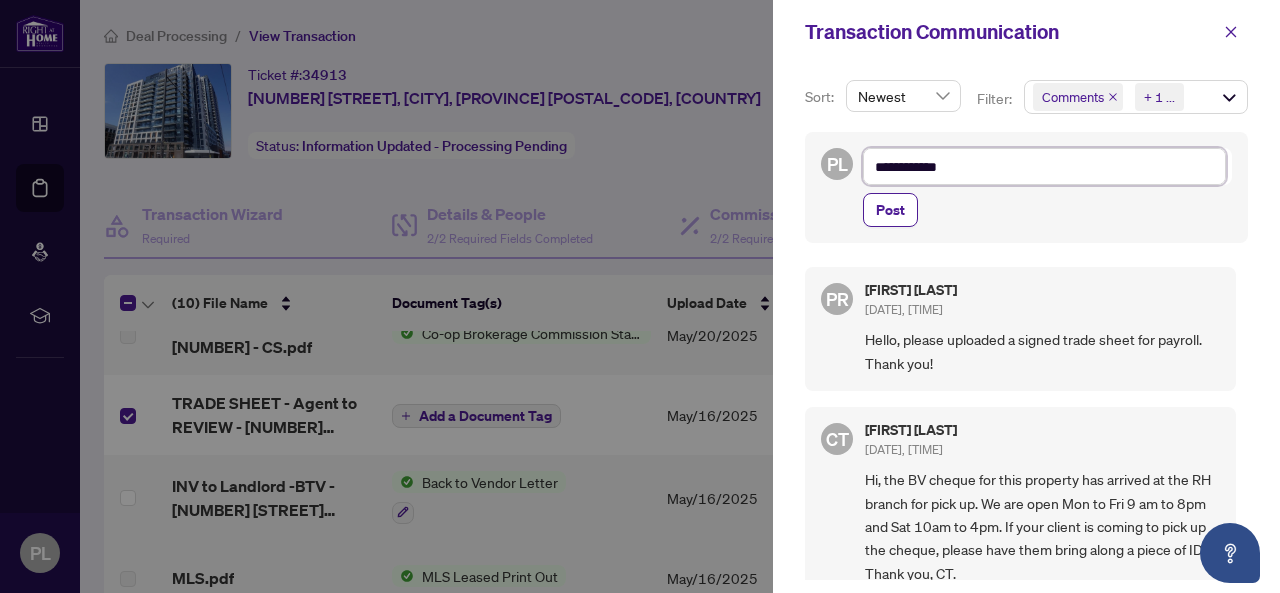 type on "**********" 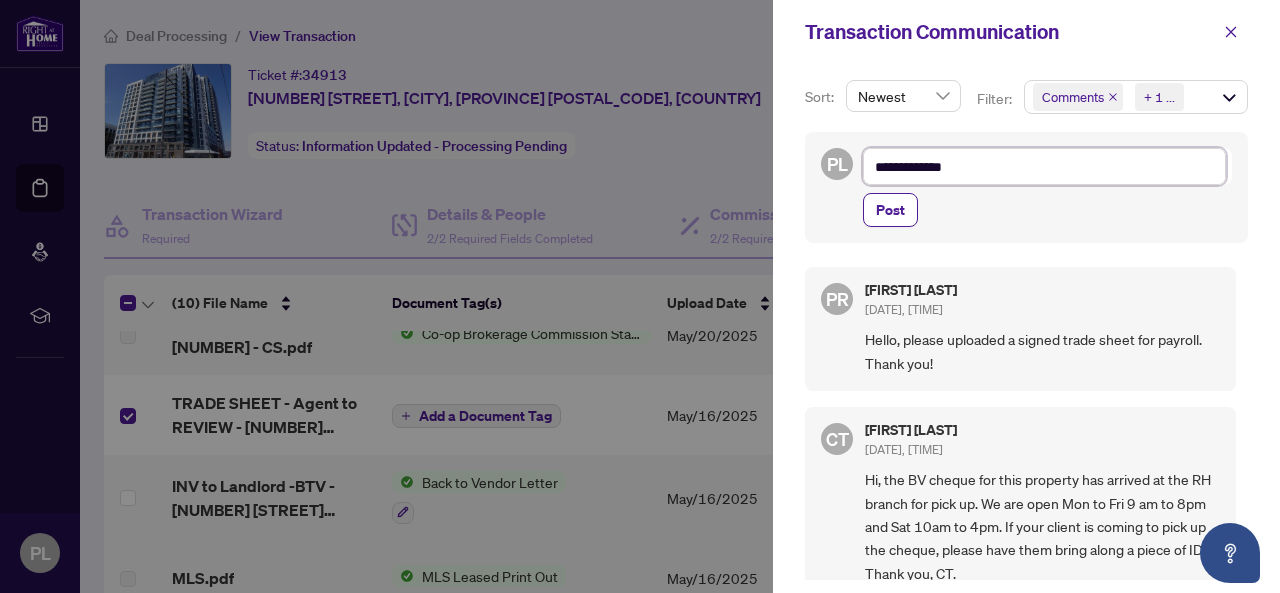 type on "**********" 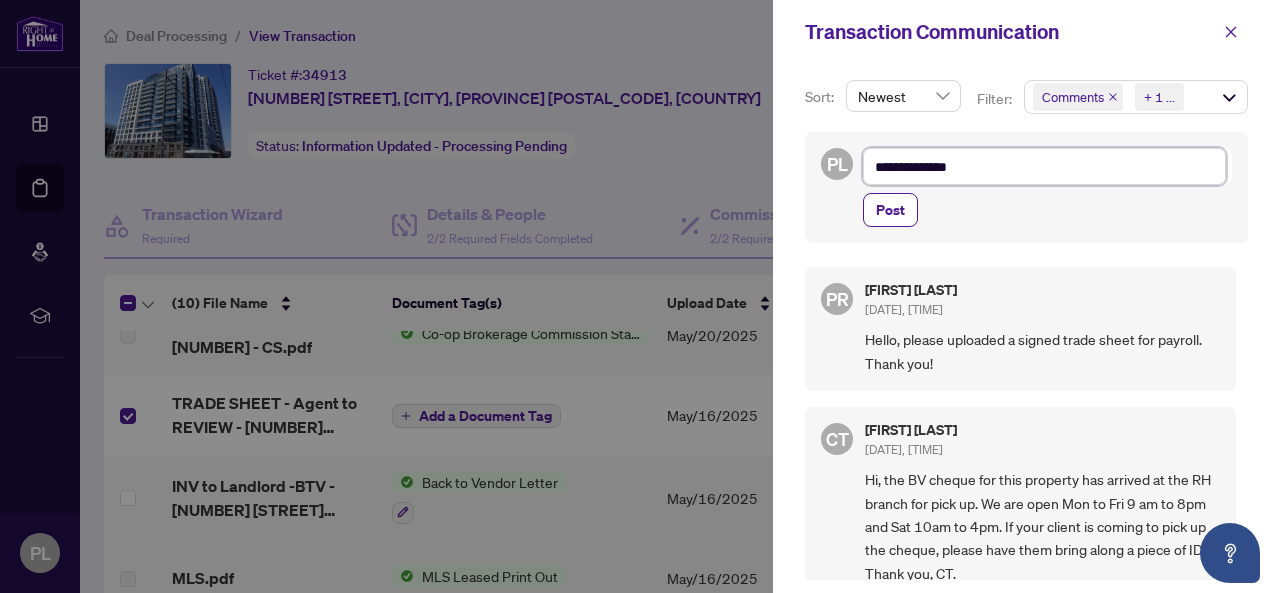 type on "**********" 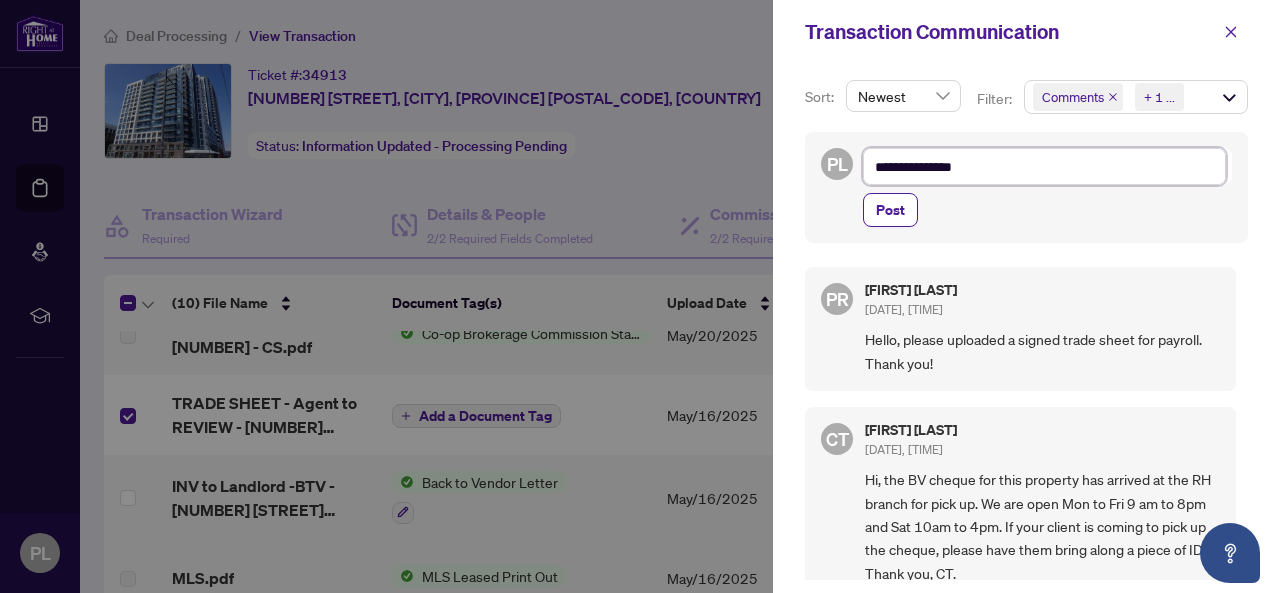 type on "**********" 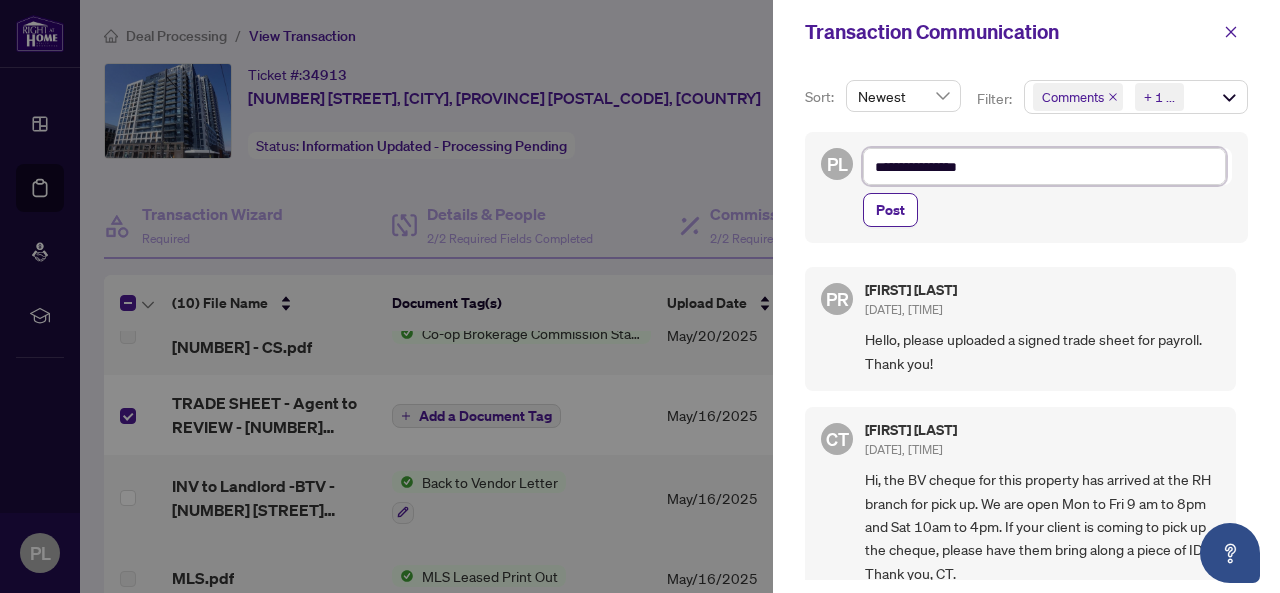 type on "**********" 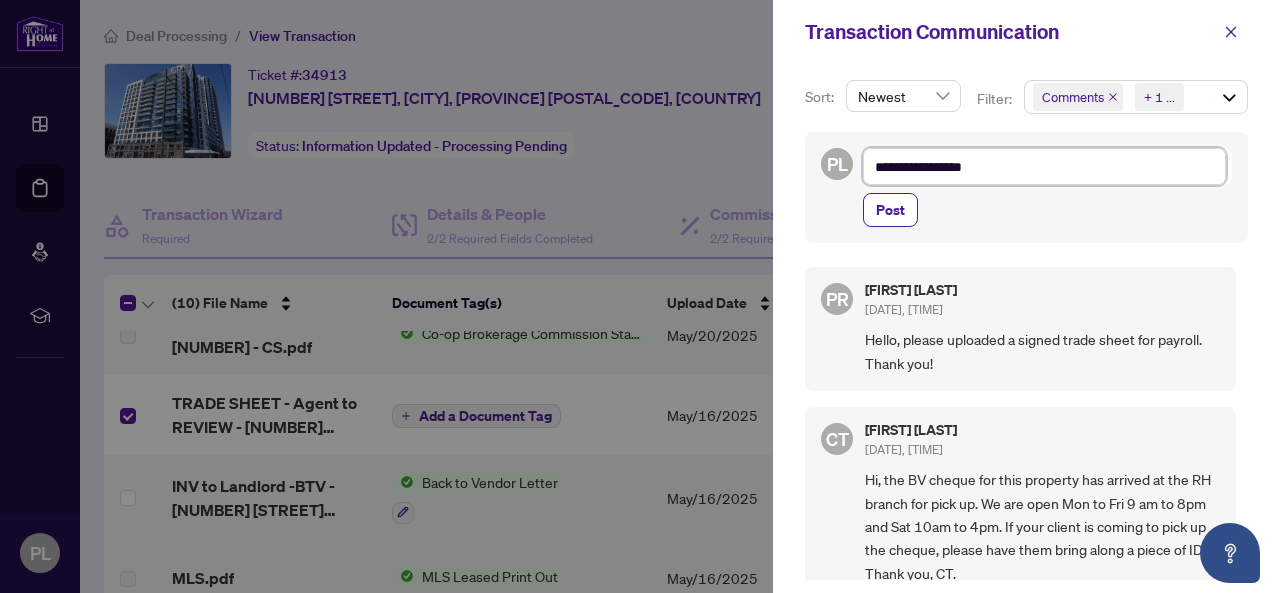 type on "**********" 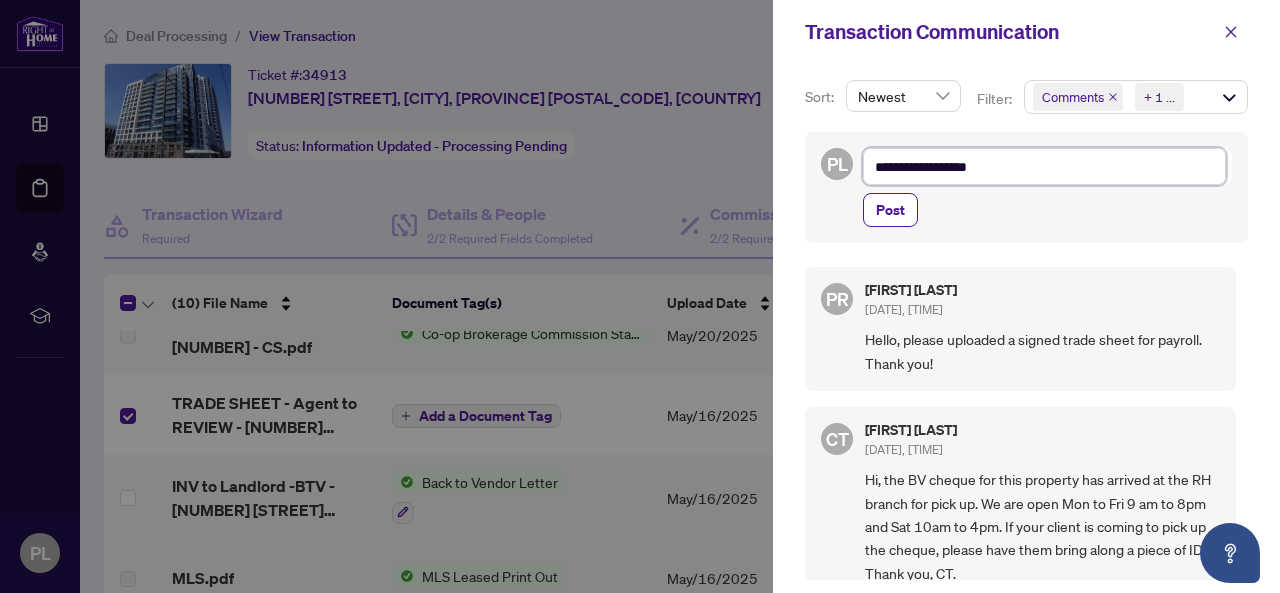 type on "**********" 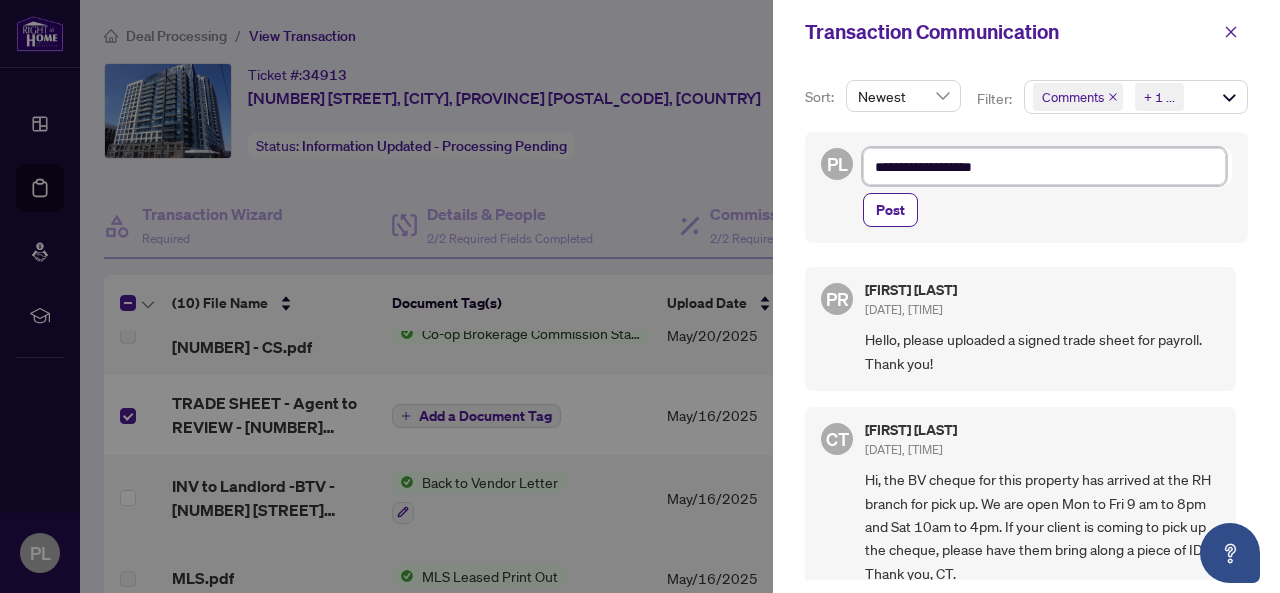 type on "**********" 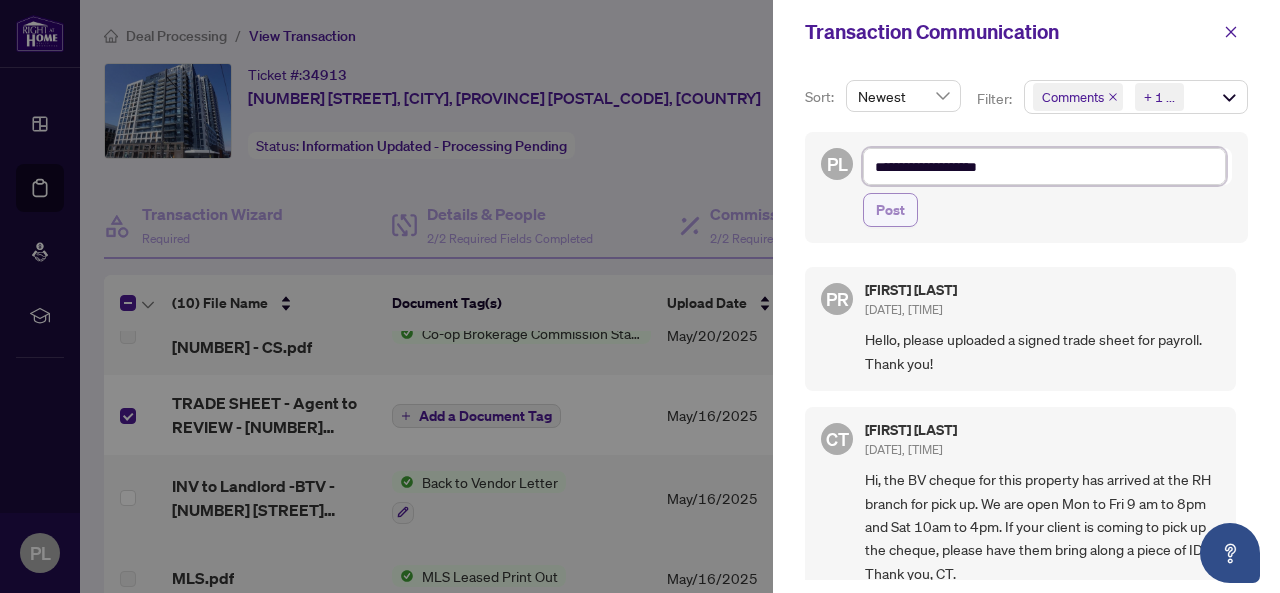type on "**********" 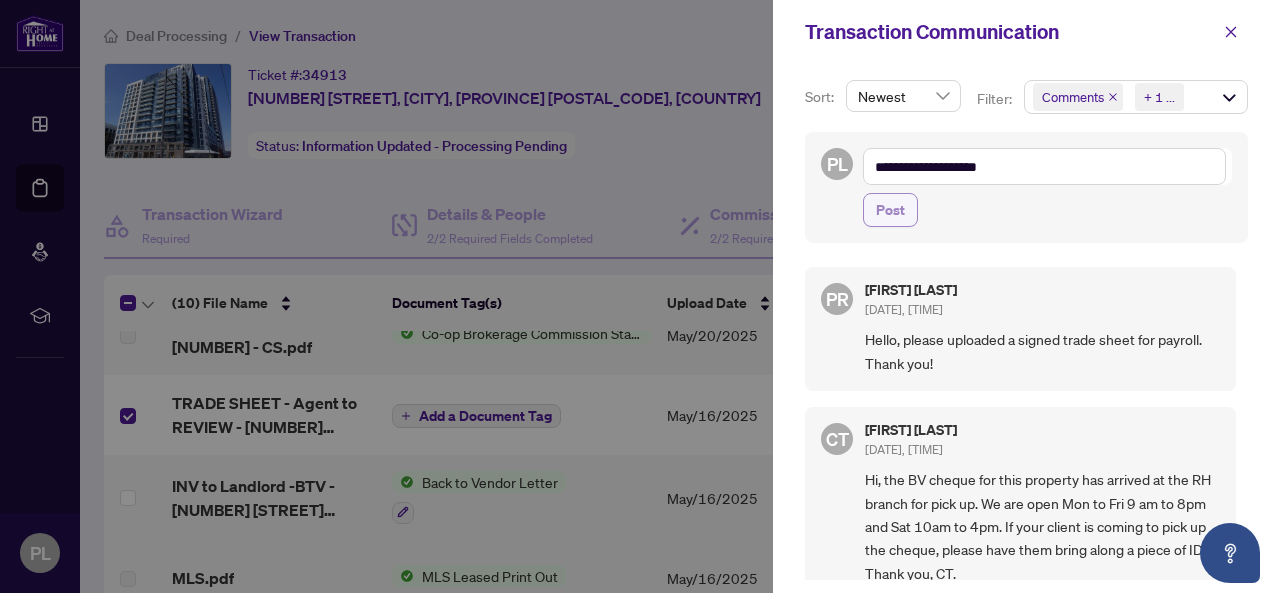 click on "Post" at bounding box center (890, 210) 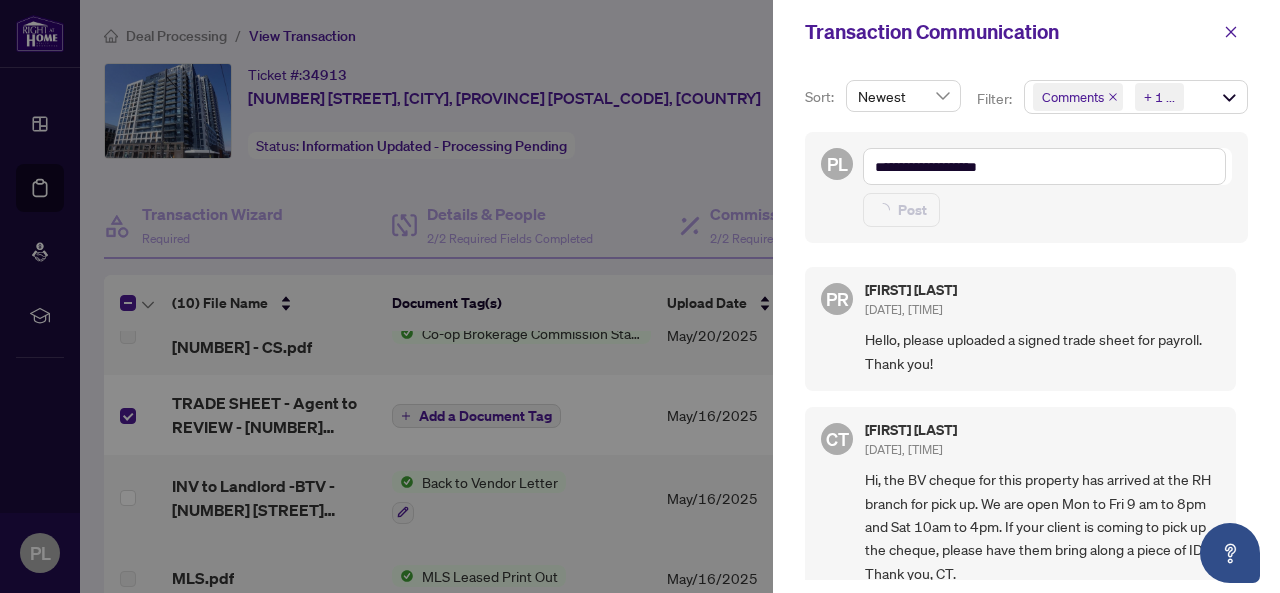type on "**********" 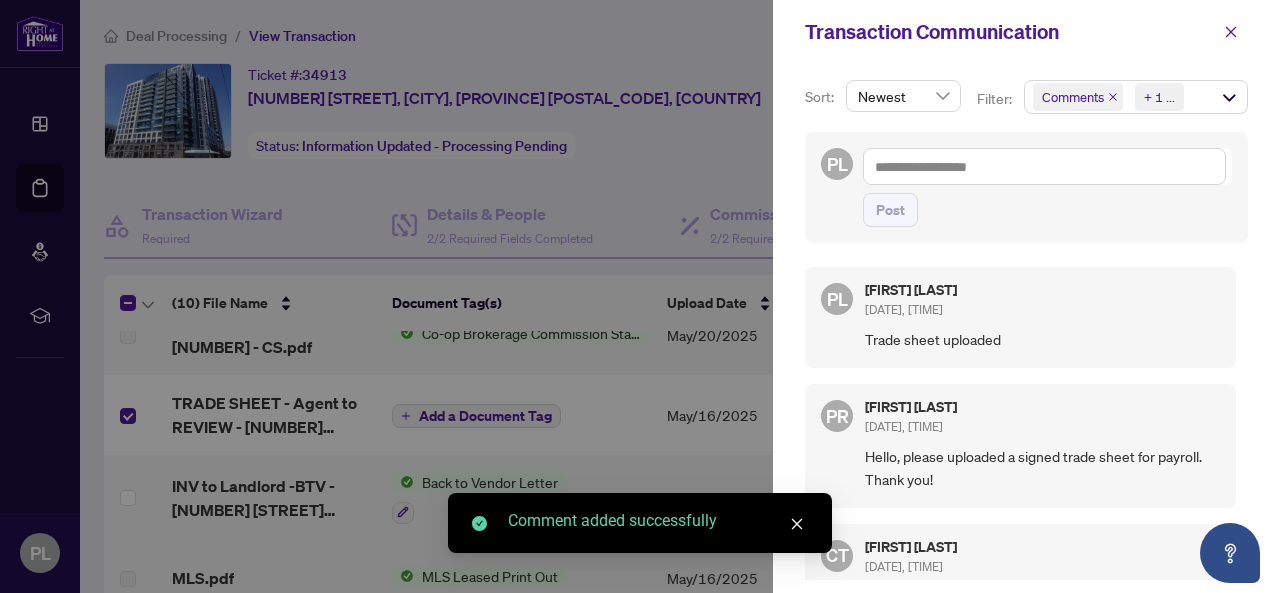 click at bounding box center (640, 296) 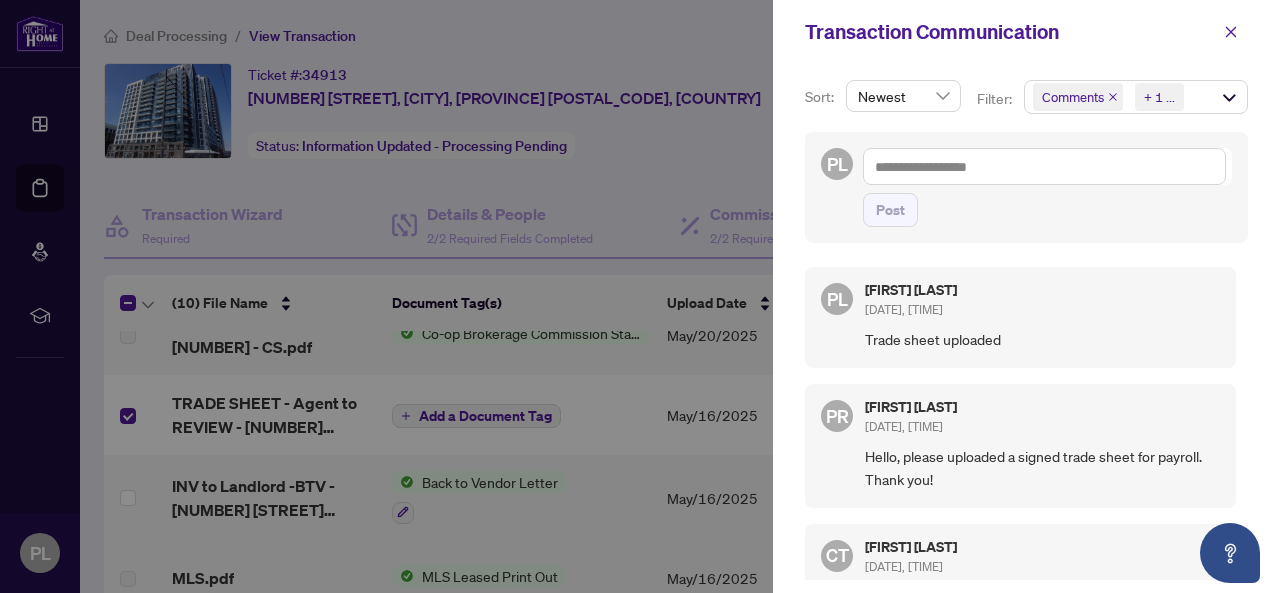 click at bounding box center (640, 296) 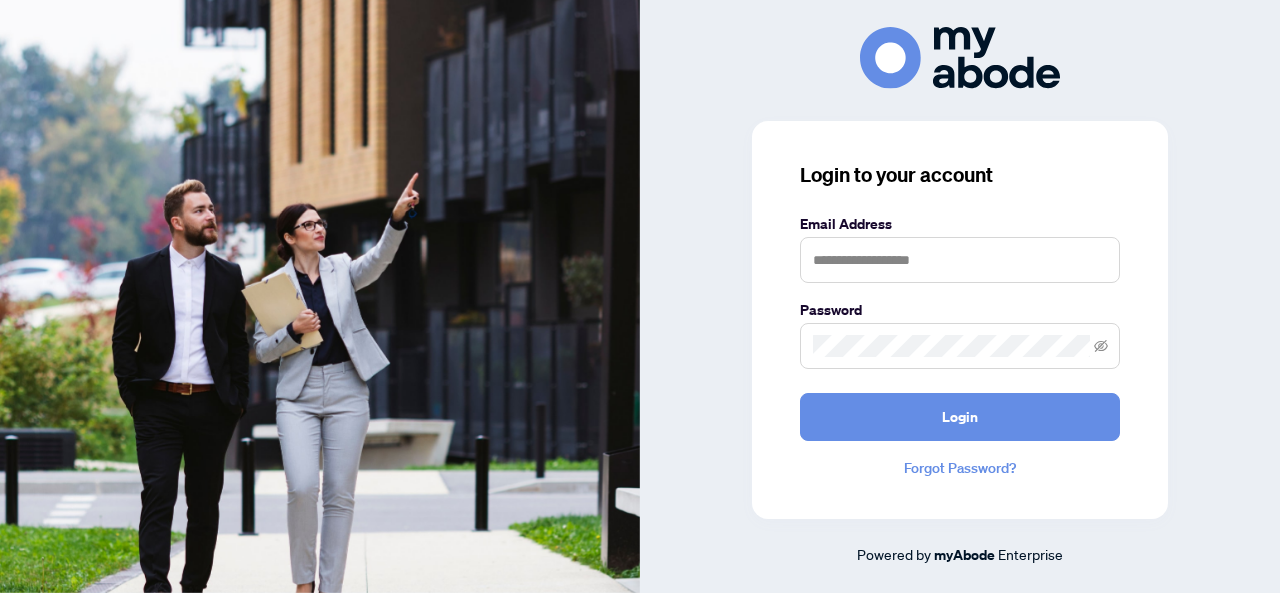 scroll, scrollTop: 0, scrollLeft: 0, axis: both 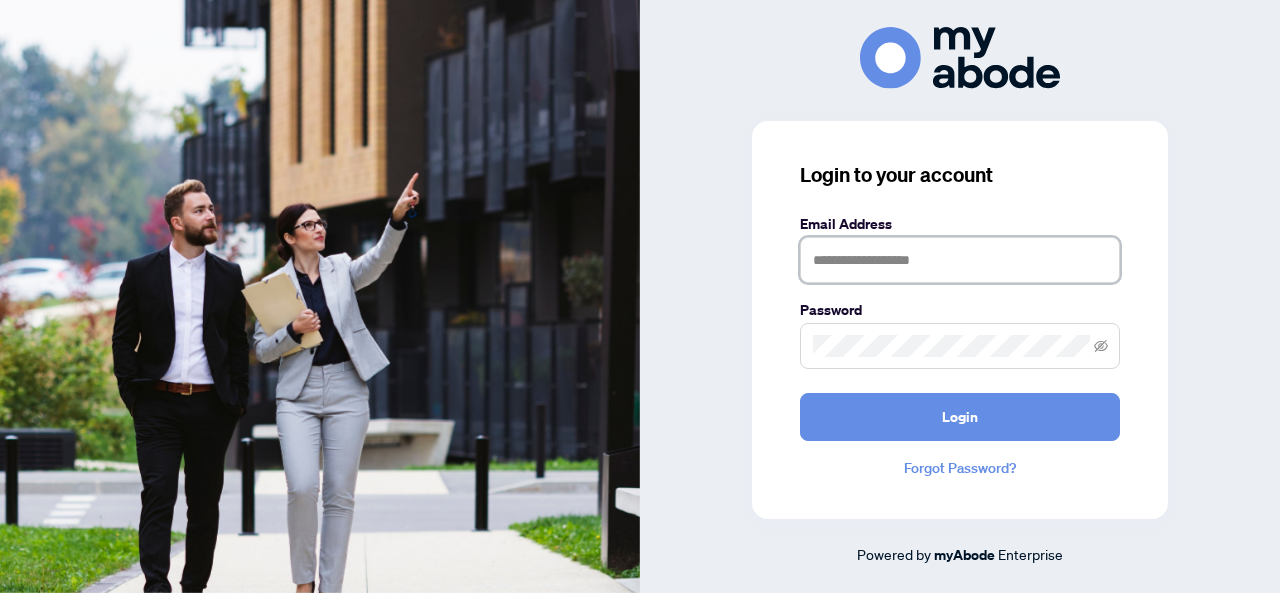 click at bounding box center [960, 260] 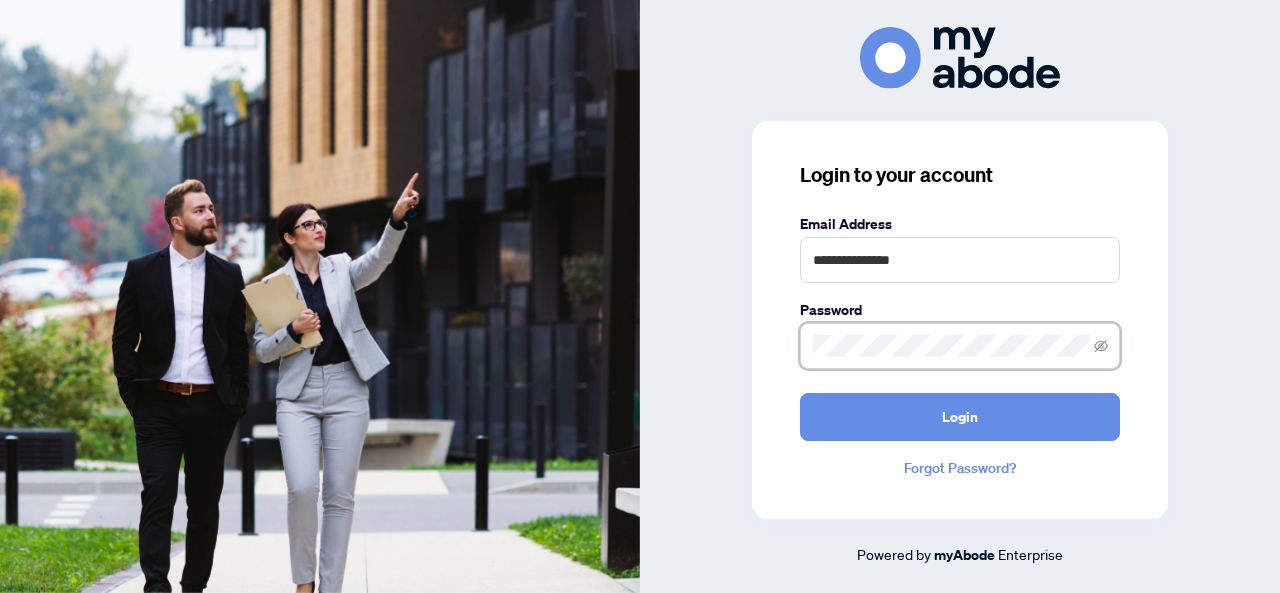 click on "Login" at bounding box center (960, 417) 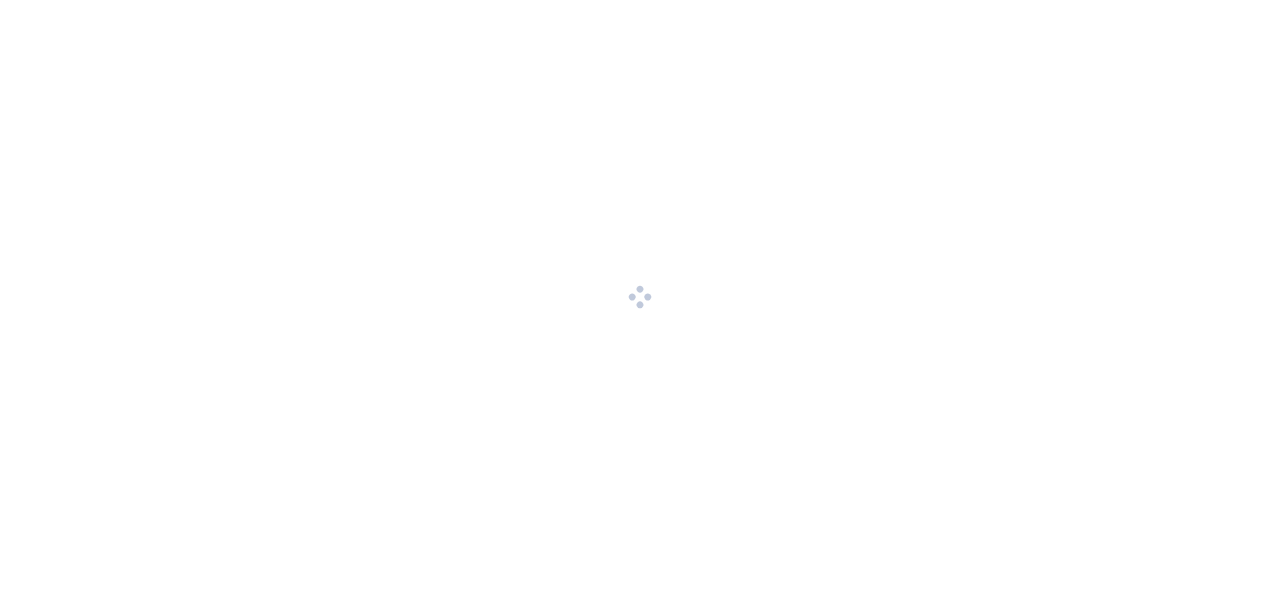 scroll, scrollTop: 0, scrollLeft: 0, axis: both 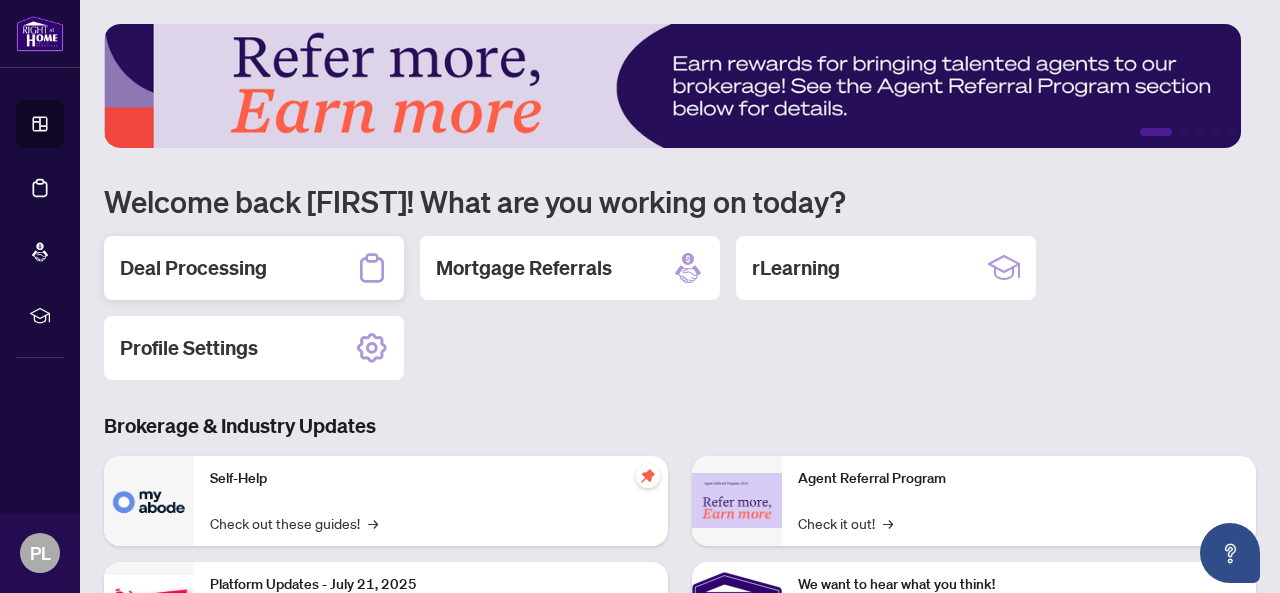 click on "Deal Processing" at bounding box center [193, 268] 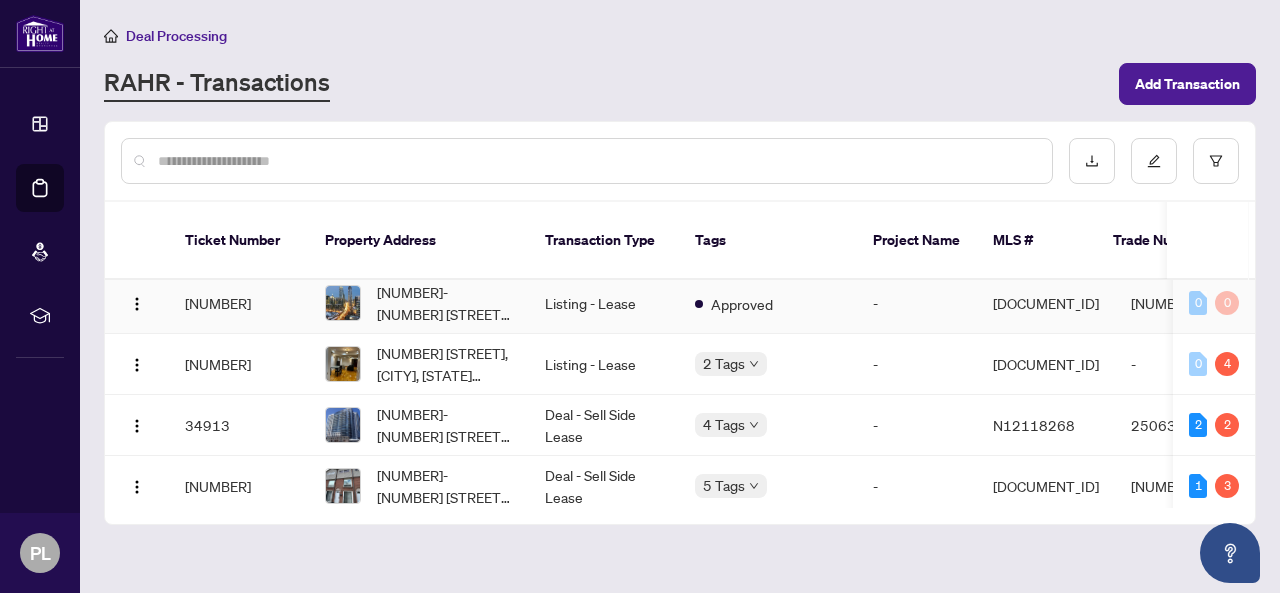 scroll, scrollTop: 100, scrollLeft: 0, axis: vertical 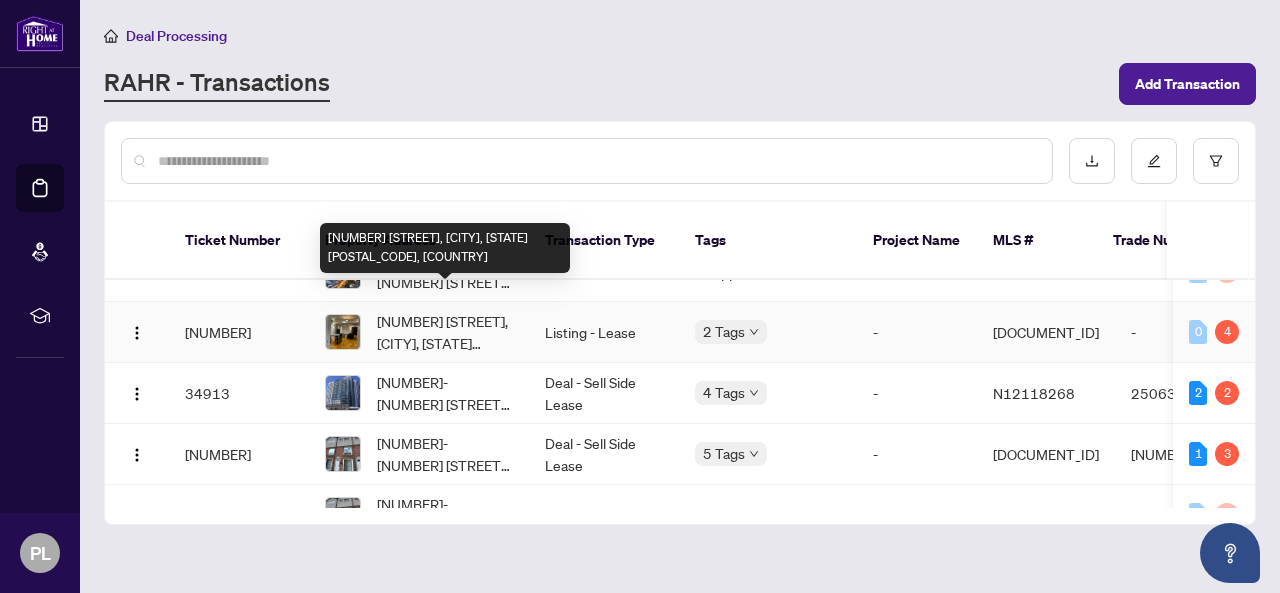 click on "187 Redstone Rd, Richmond Hill, Ontario L4S 1X7, Canada" at bounding box center (445, 332) 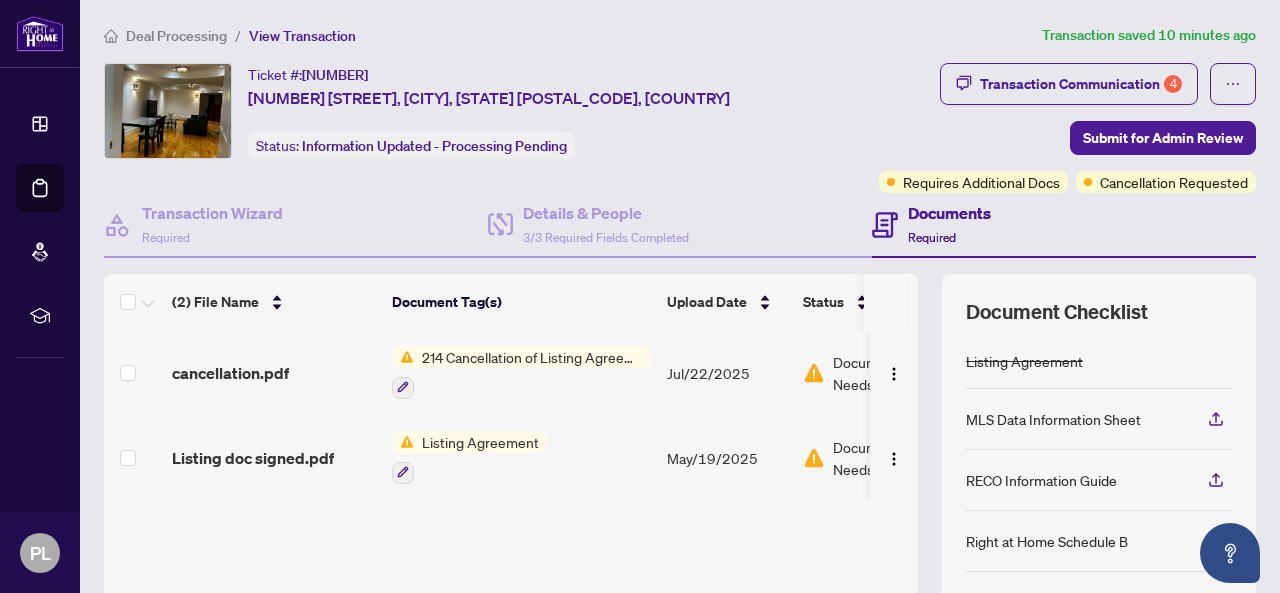 click on "214 Cancellation of Listing Agreement - Authority to Offer for Lease" at bounding box center (532, 357) 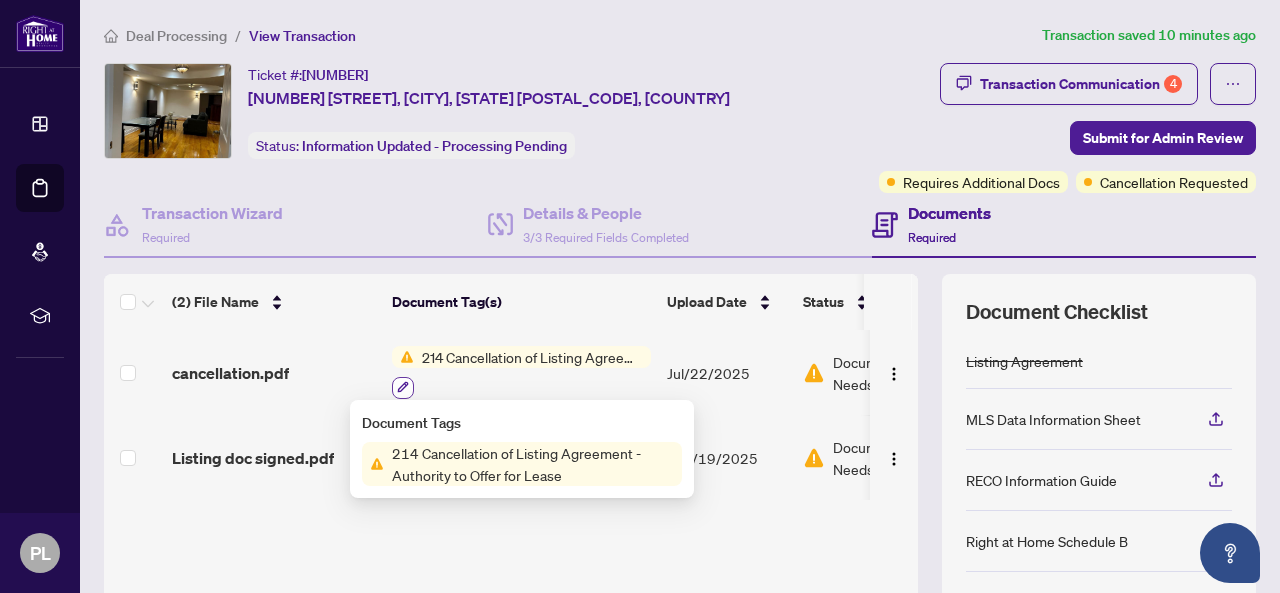 click at bounding box center [403, 388] 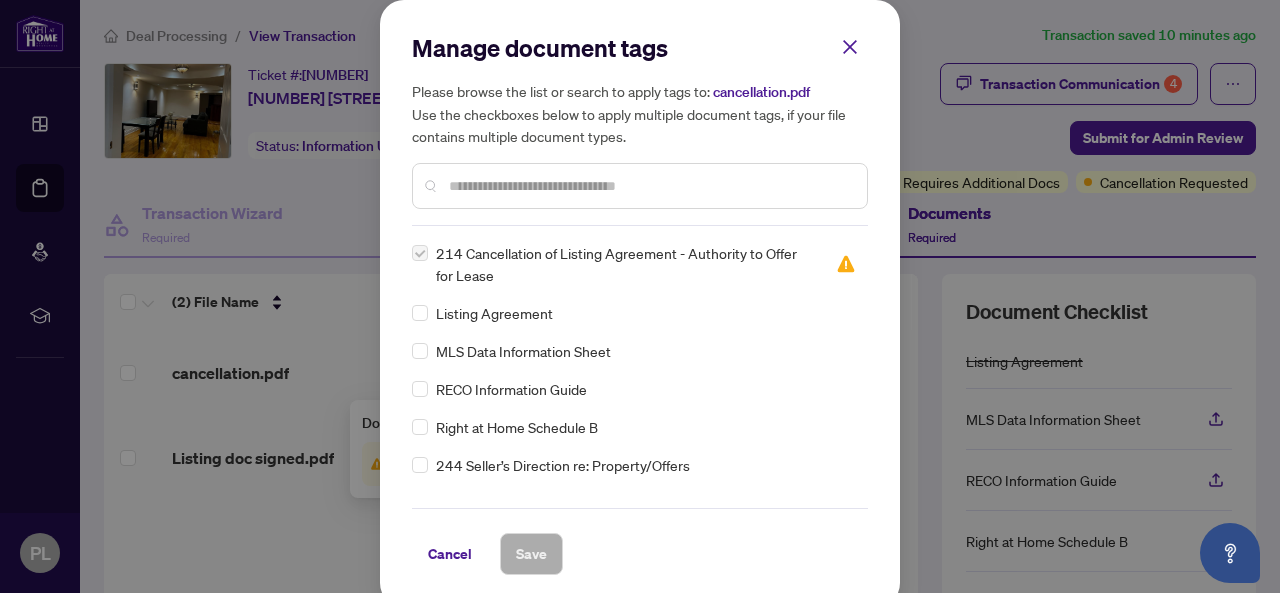 click at bounding box center [850, 47] 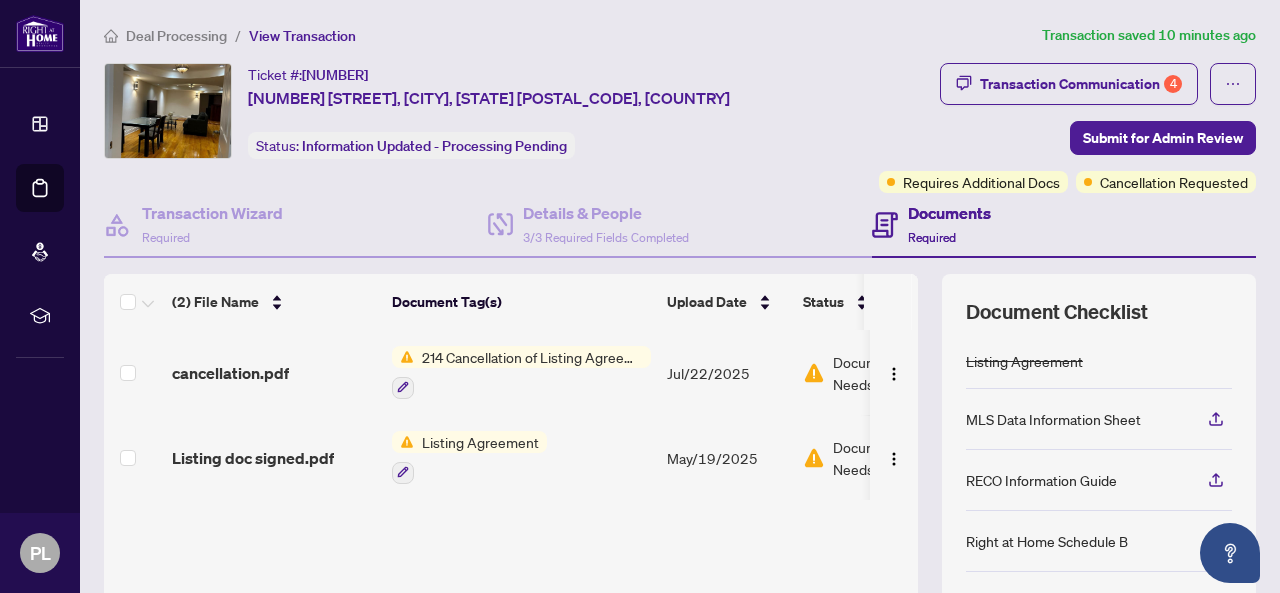 click on "Document Needs Work 1" at bounding box center (880, 373) 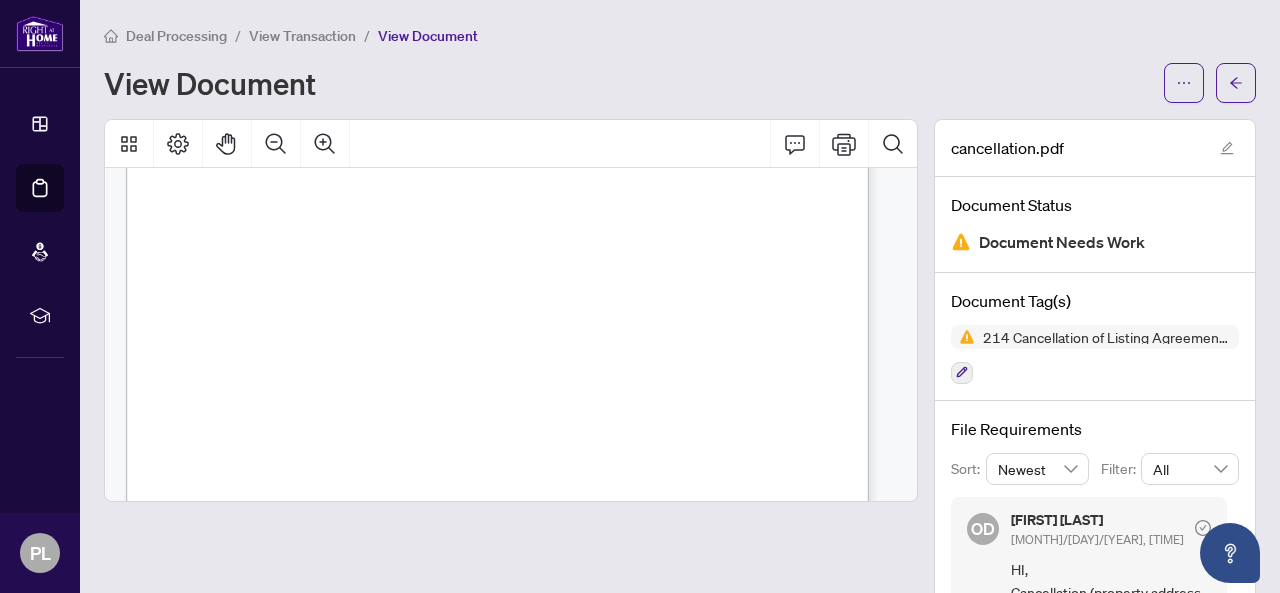 scroll, scrollTop: 0, scrollLeft: 0, axis: both 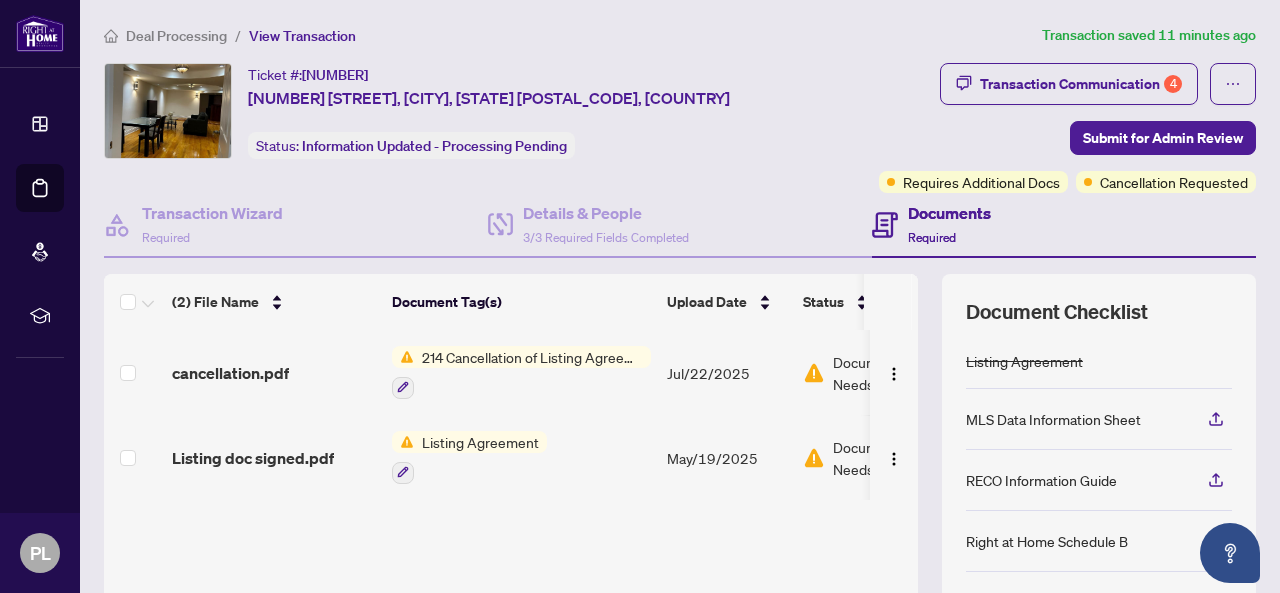 click on "Document Needs Work" at bounding box center (885, 458) 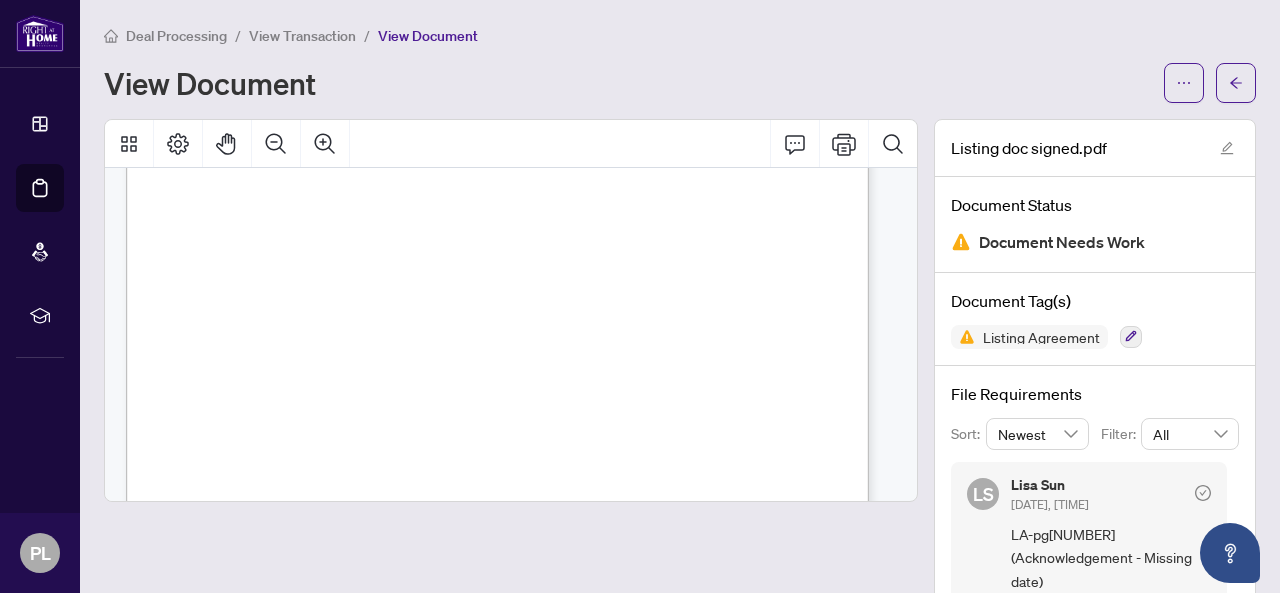 scroll, scrollTop: 0, scrollLeft: 0, axis: both 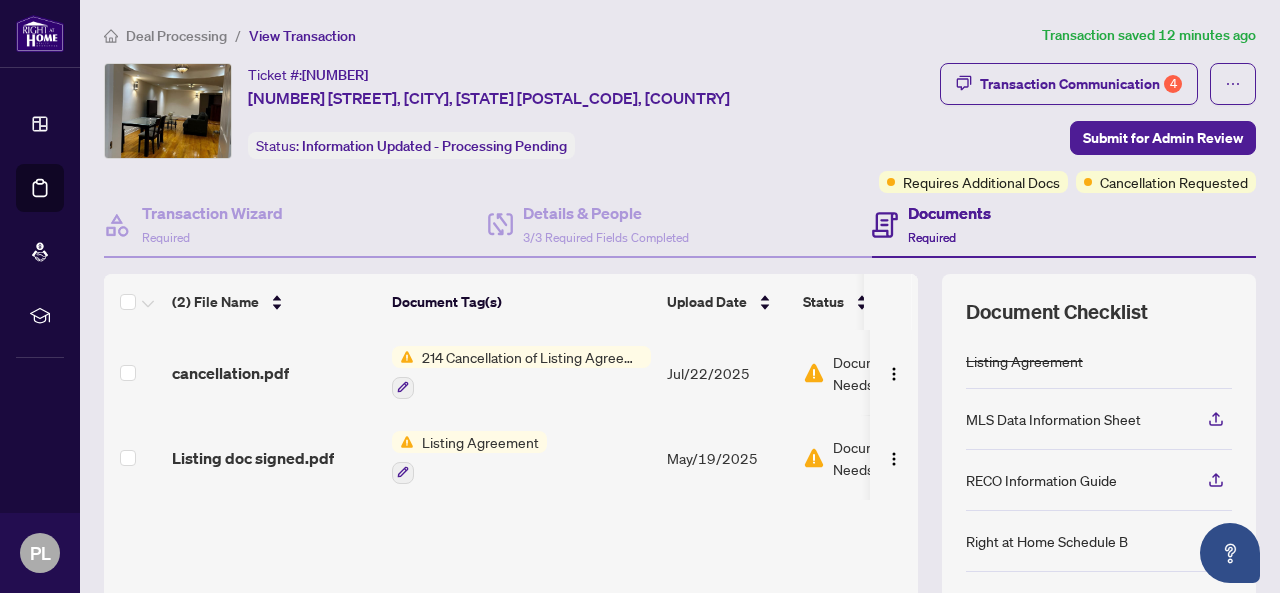 click on "Document Needs Work" at bounding box center (885, 373) 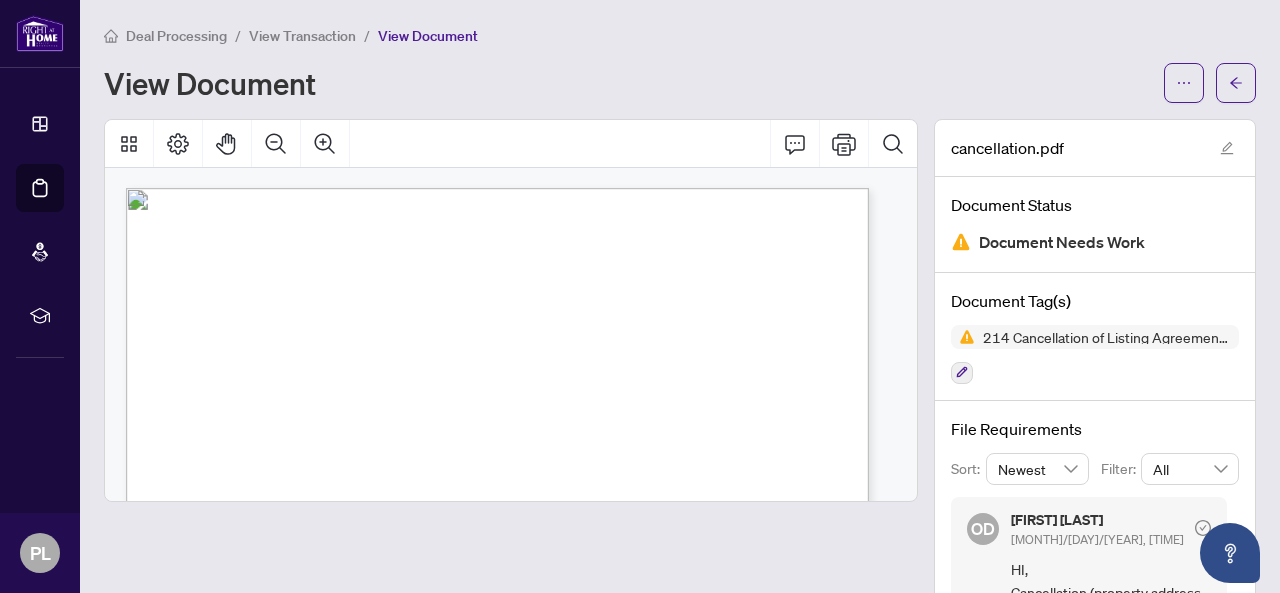 scroll, scrollTop: 100, scrollLeft: 0, axis: vertical 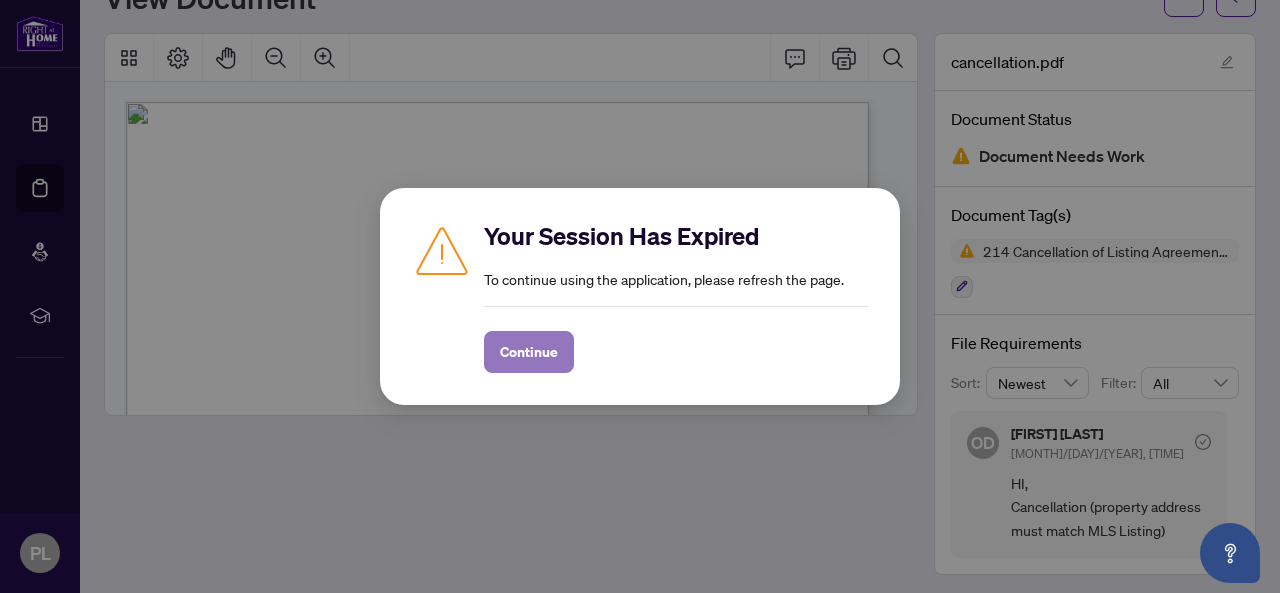 click on "Continue" at bounding box center (529, 352) 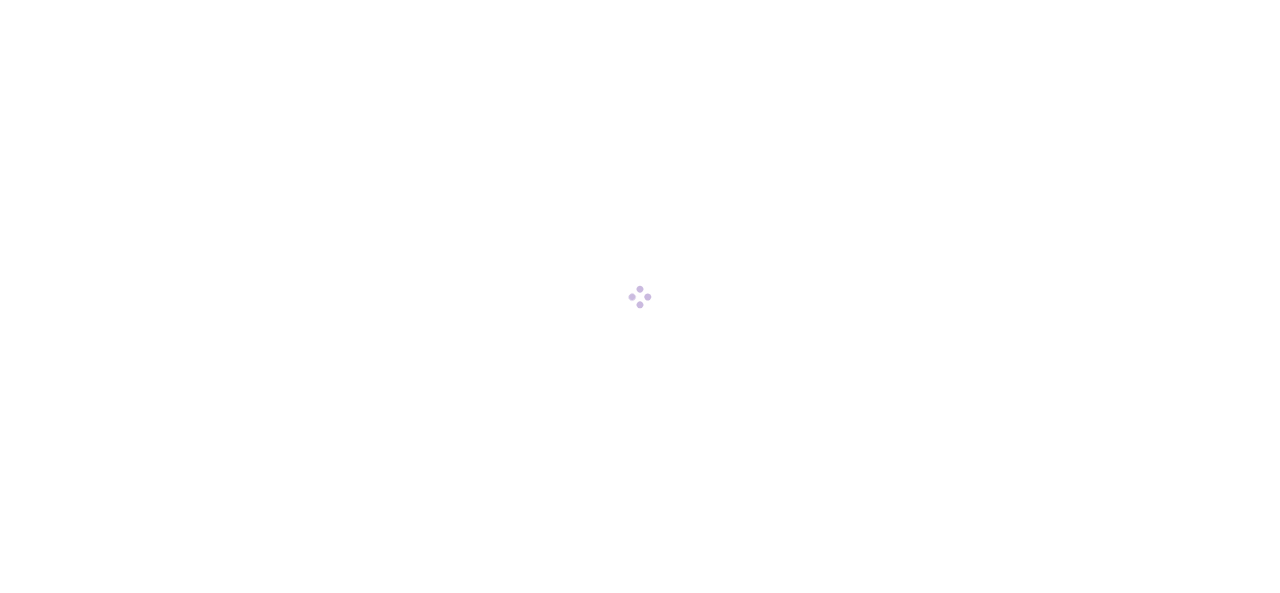 scroll, scrollTop: 0, scrollLeft: 0, axis: both 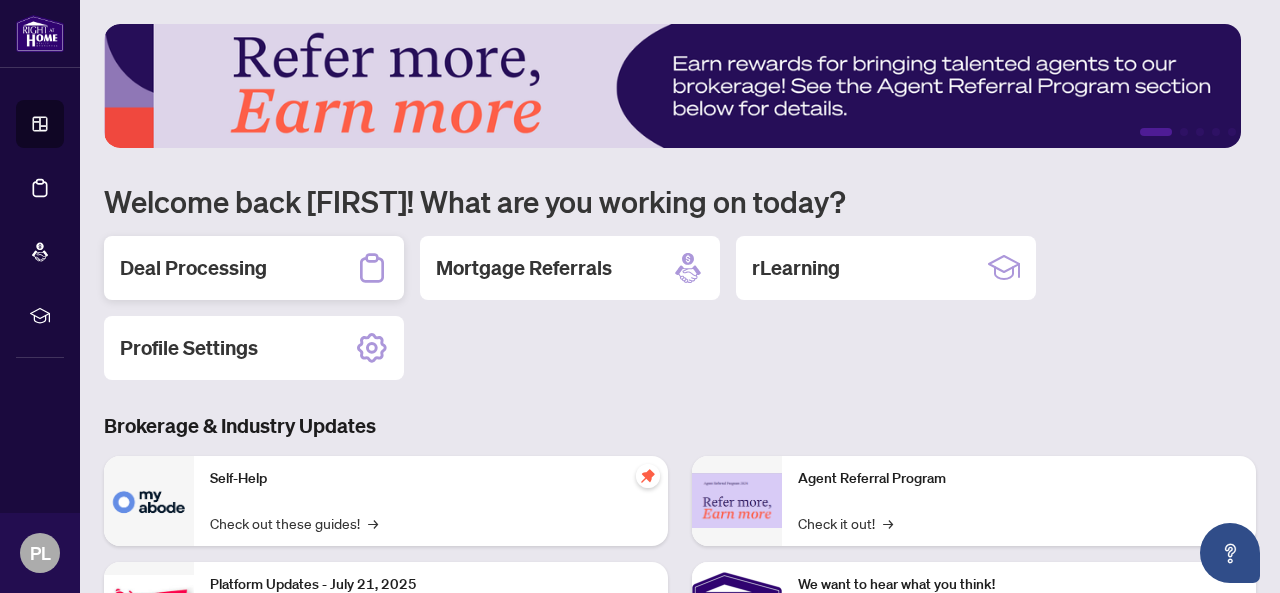 click on "Deal Processing" at bounding box center [193, 268] 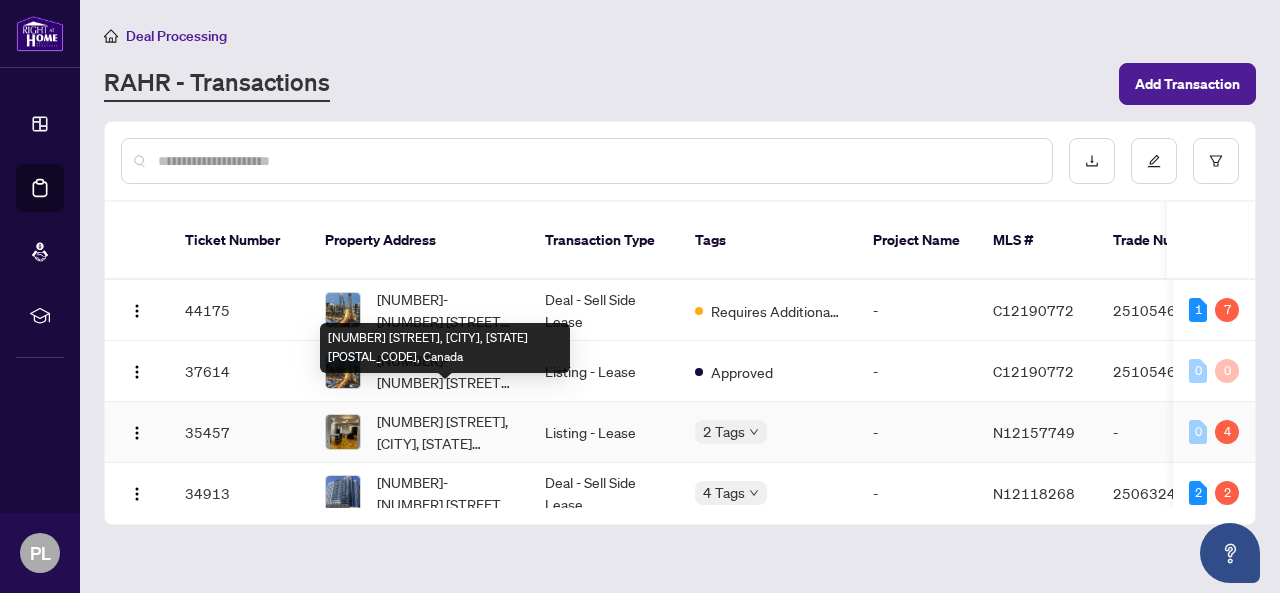 click on "[NUMBER] [STREET], [CITY], [STATE] [POSTAL_CODE], Canada" at bounding box center [445, 432] 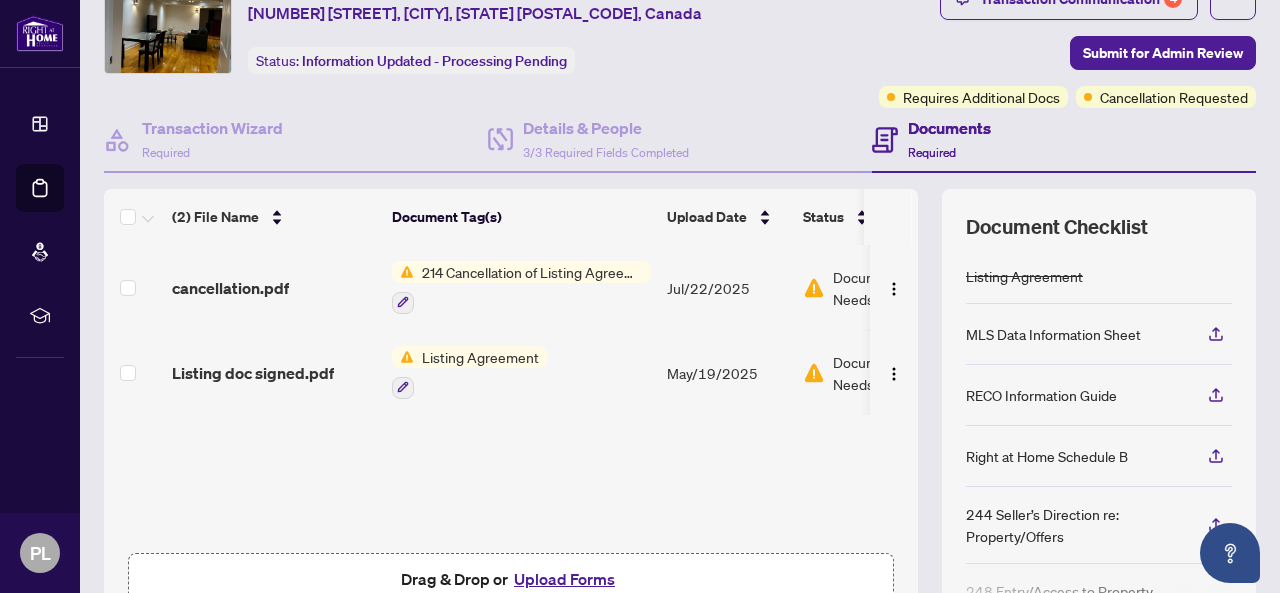 scroll, scrollTop: 100, scrollLeft: 0, axis: vertical 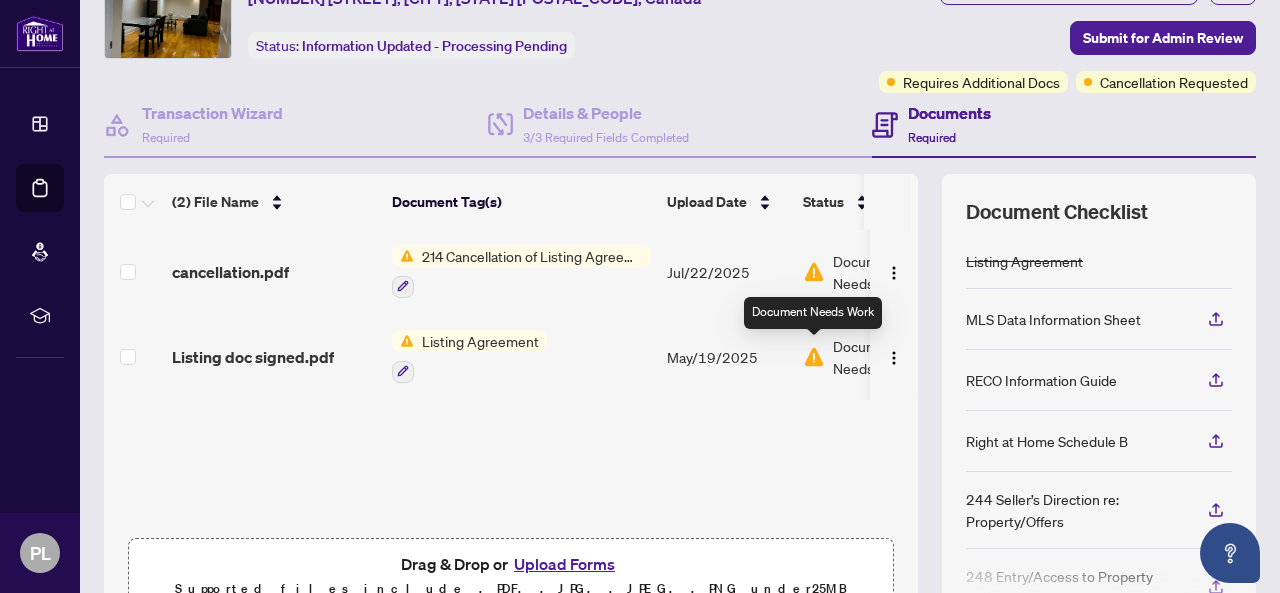 click at bounding box center (814, 357) 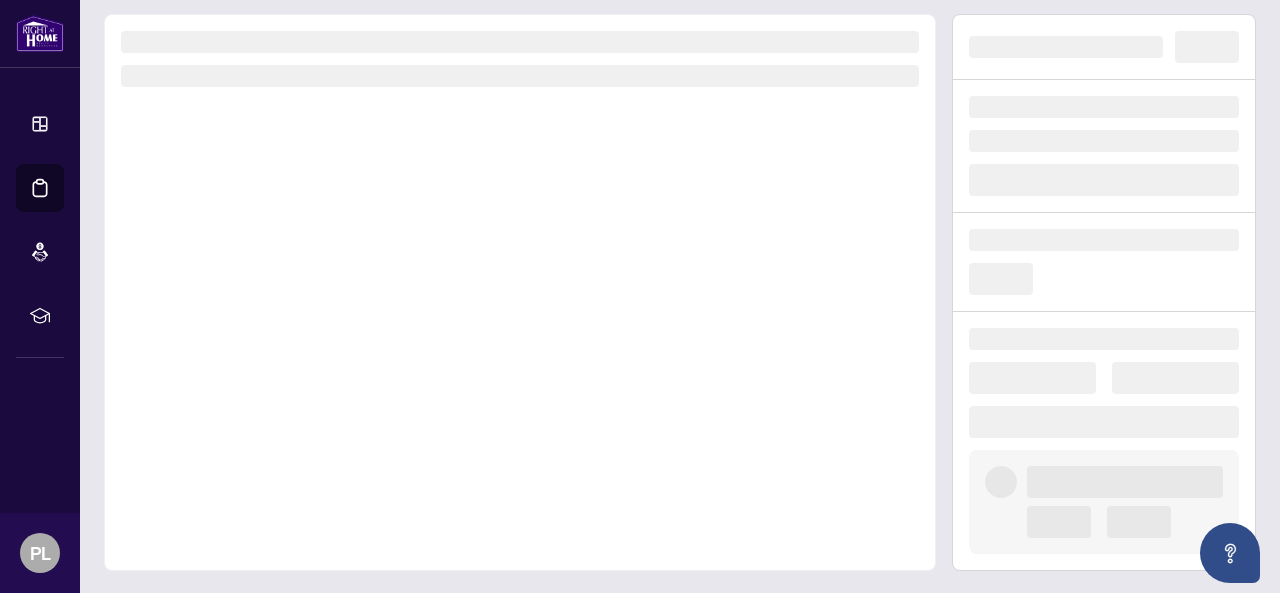 scroll, scrollTop: 0, scrollLeft: 0, axis: both 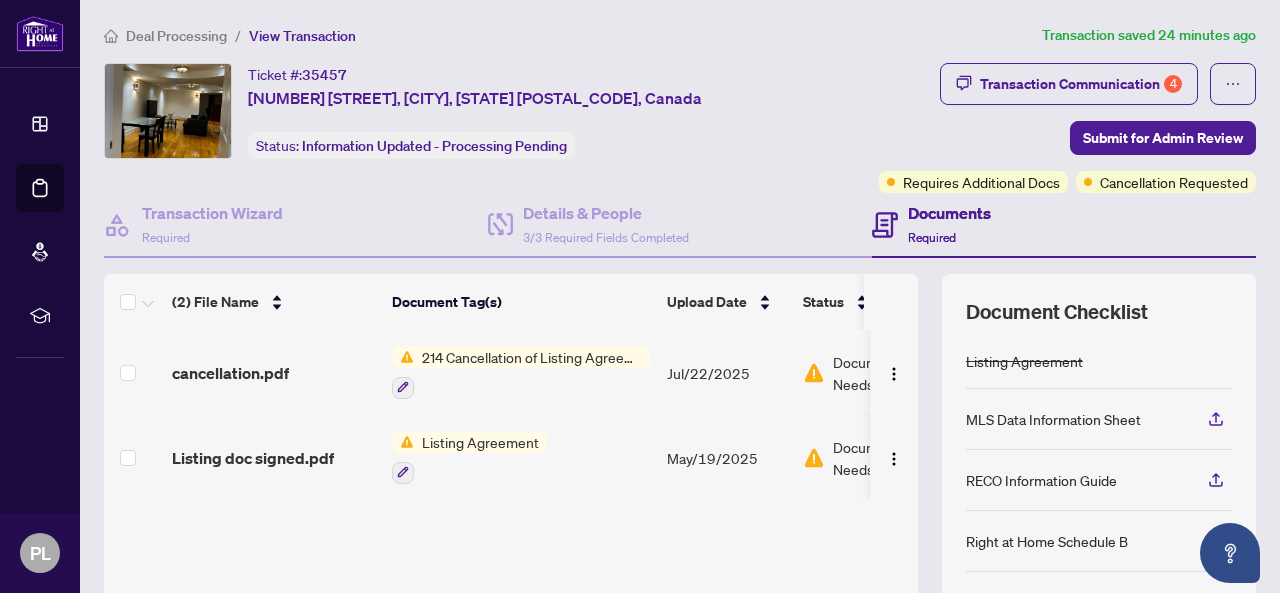 click on "Document Needs Work 1" at bounding box center (880, 458) 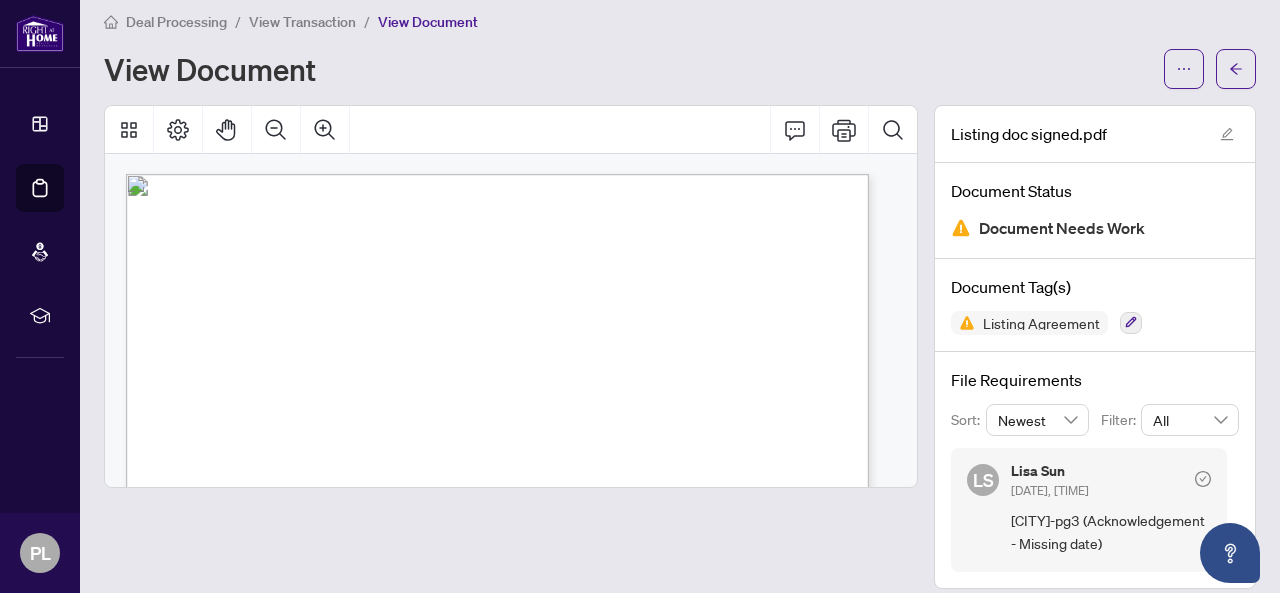 scroll, scrollTop: 28, scrollLeft: 0, axis: vertical 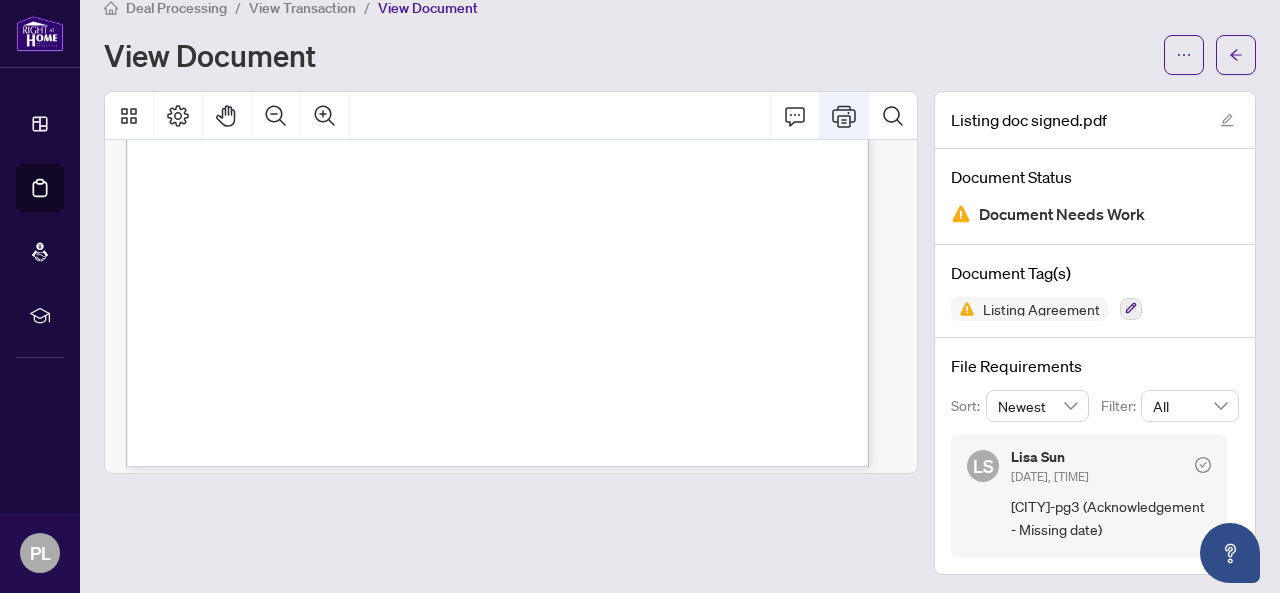 click 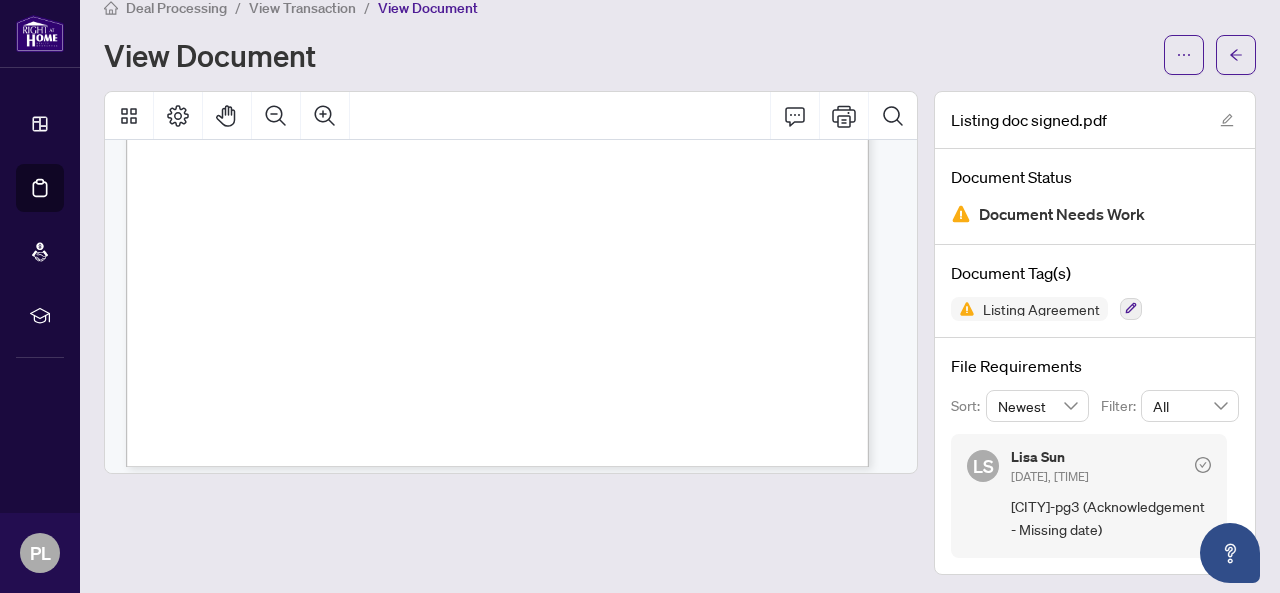 scroll, scrollTop: 20, scrollLeft: 0, axis: vertical 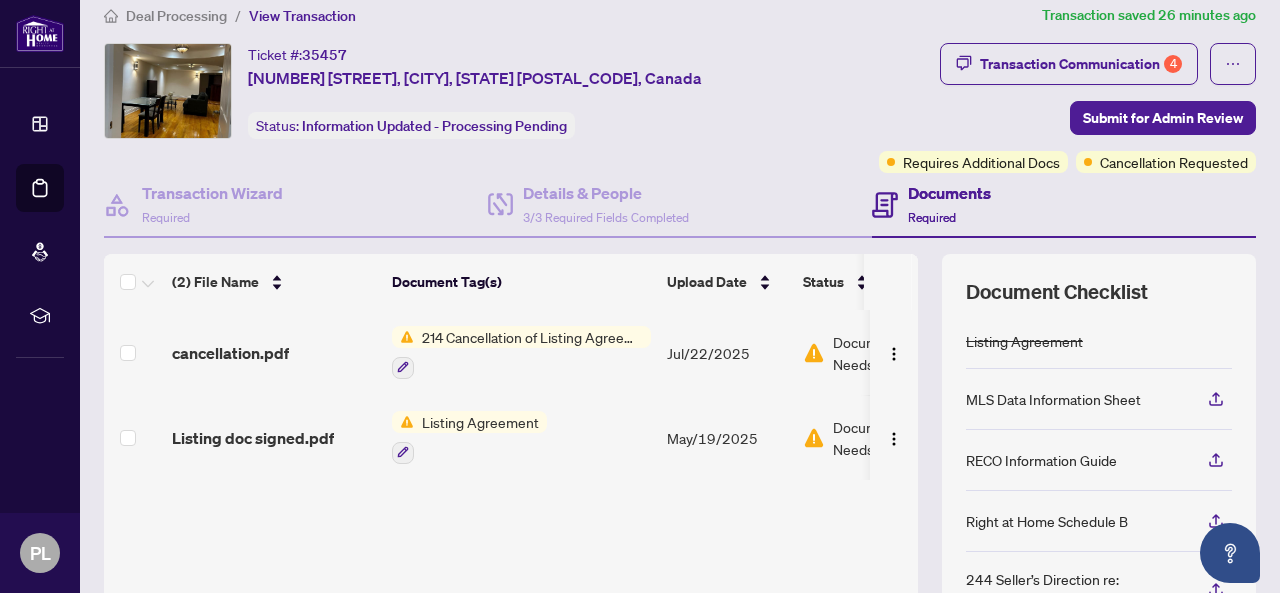 click on "Document Needs Work 1" at bounding box center (880, 353) 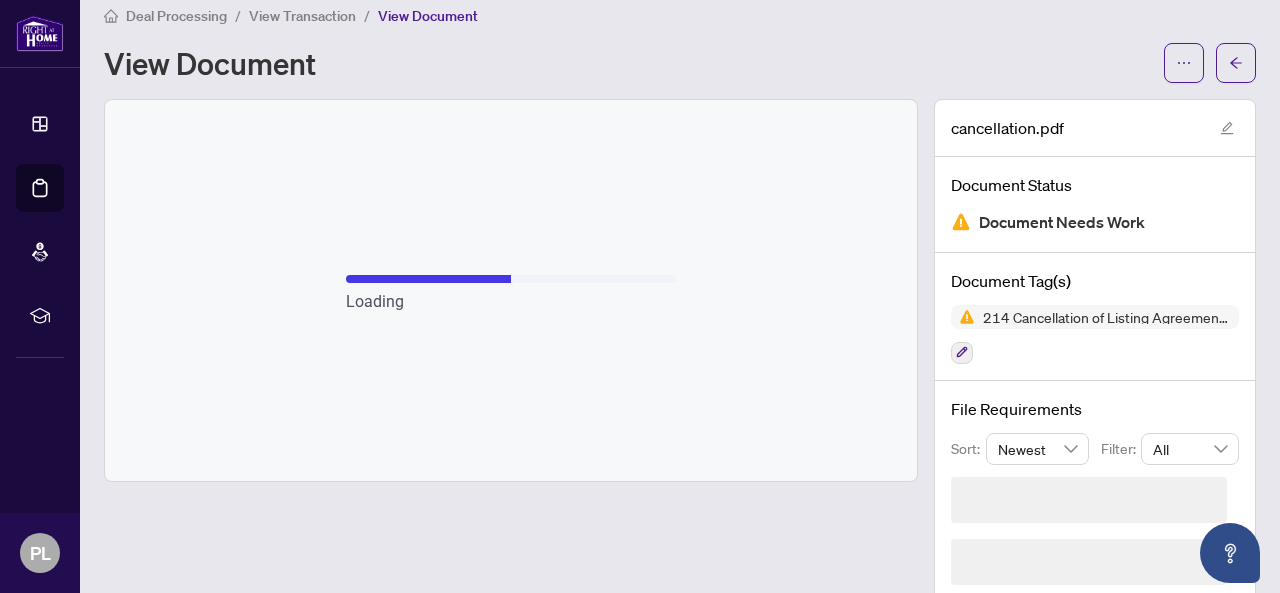 scroll, scrollTop: 0, scrollLeft: 0, axis: both 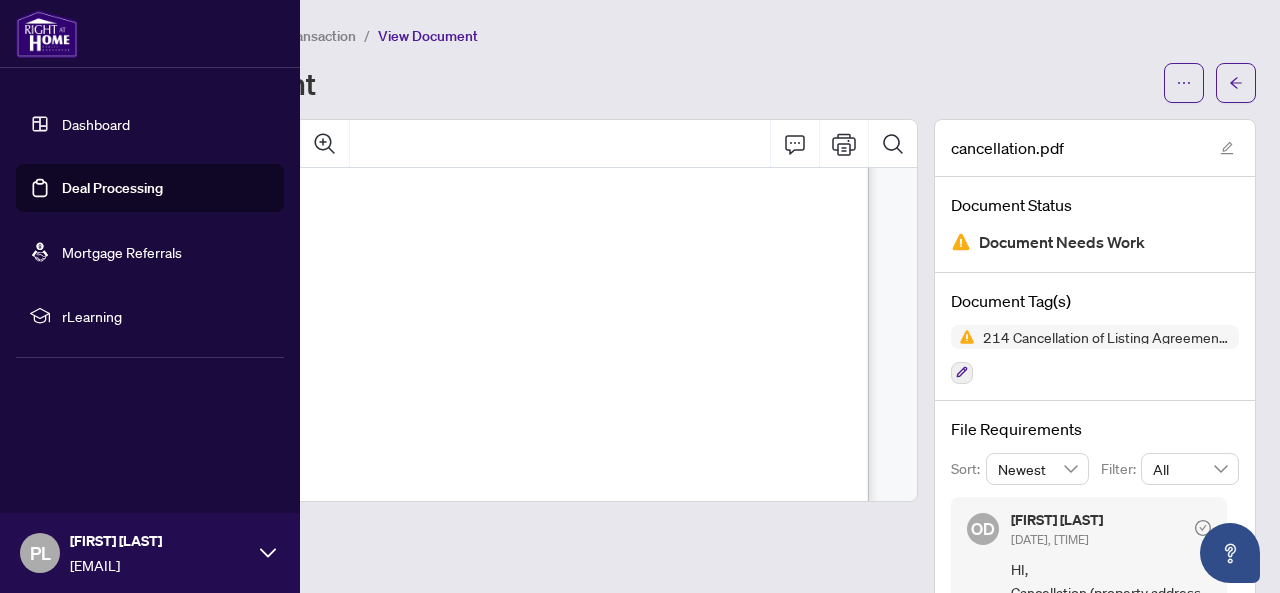 click at bounding box center (47, 34) 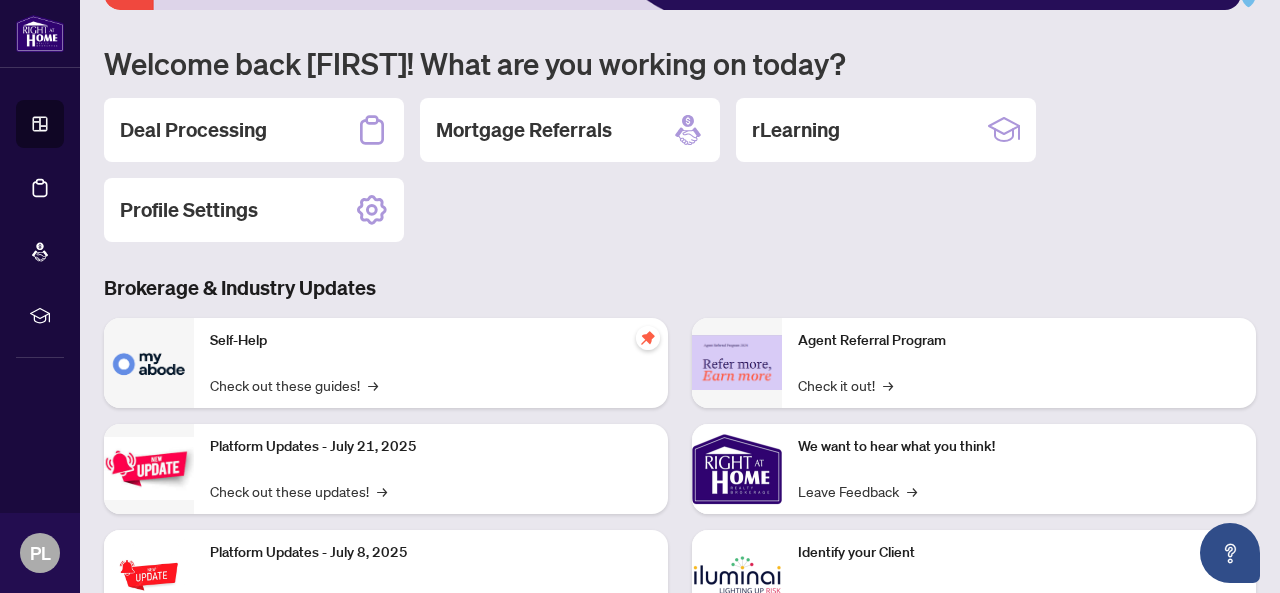 scroll, scrollTop: 200, scrollLeft: 0, axis: vertical 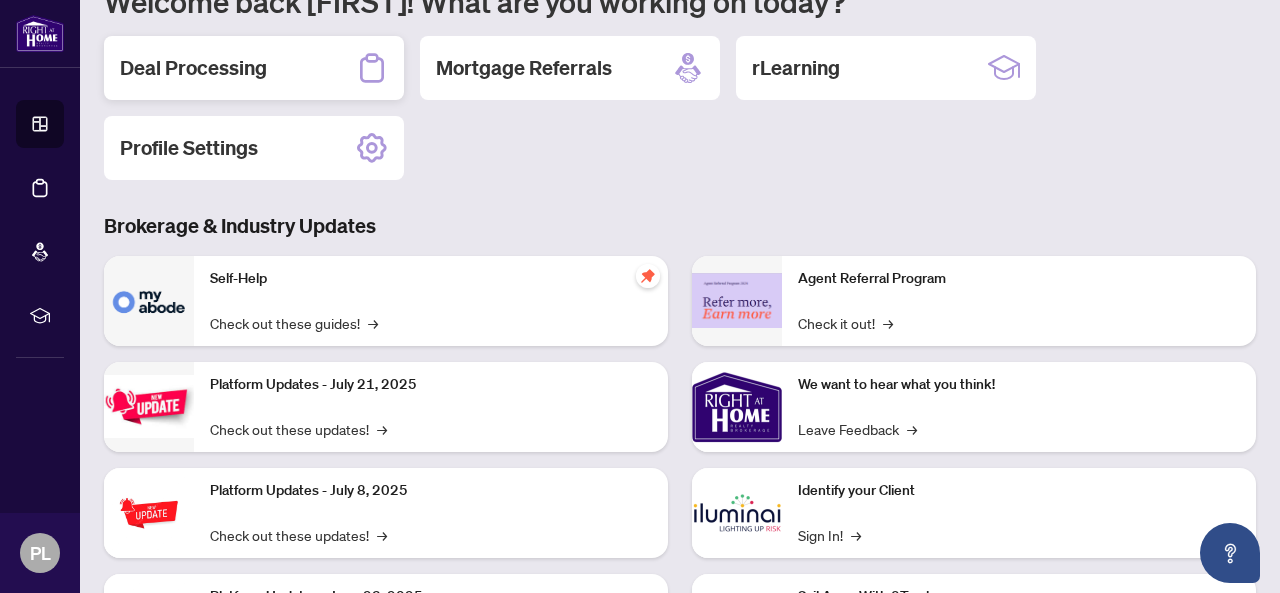 click on "Deal Processing" at bounding box center [193, 68] 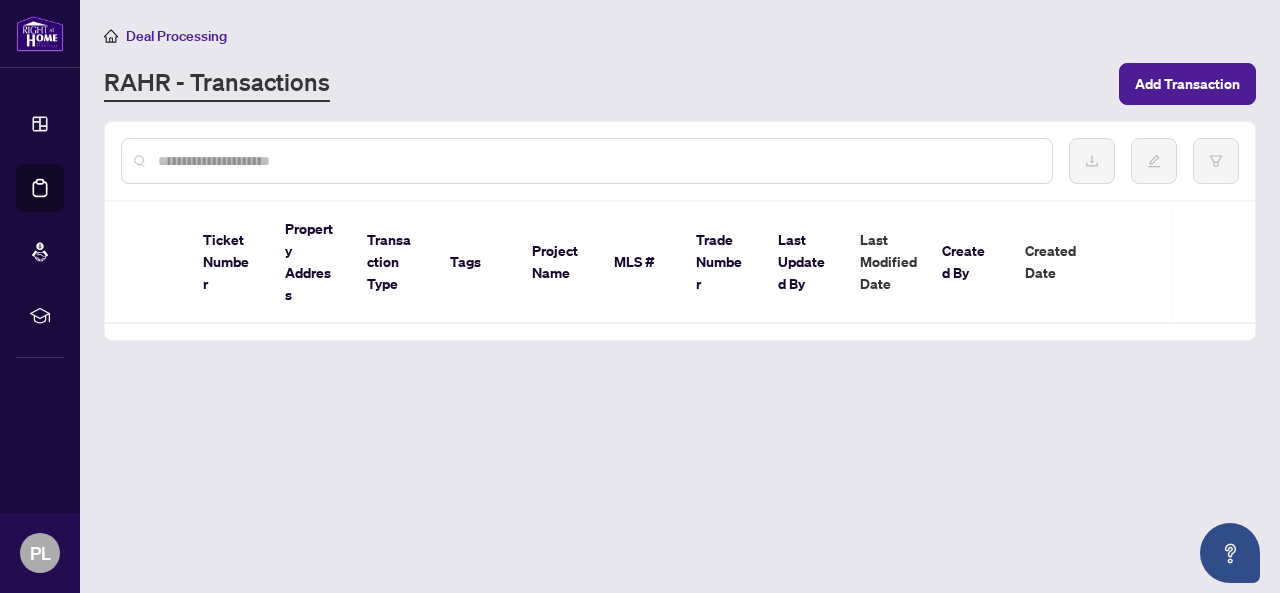 scroll, scrollTop: 0, scrollLeft: 0, axis: both 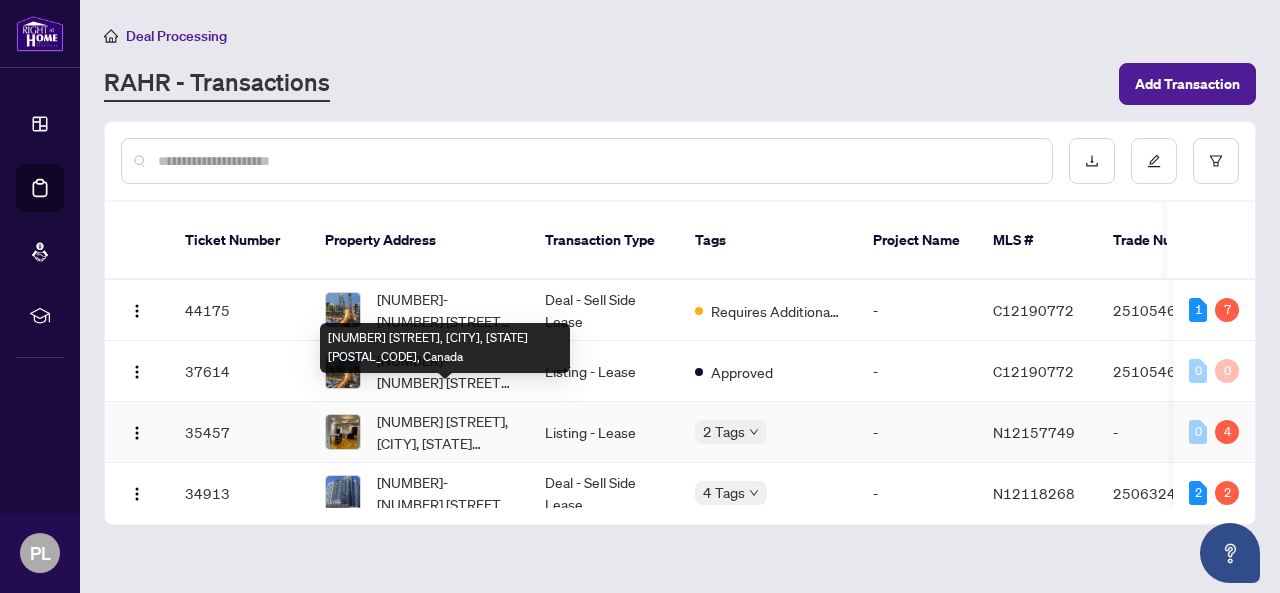 click on "[NUMBER] [STREET], [CITY], [STATE] [POSTAL_CODE], [COUNTRY]" at bounding box center (445, 432) 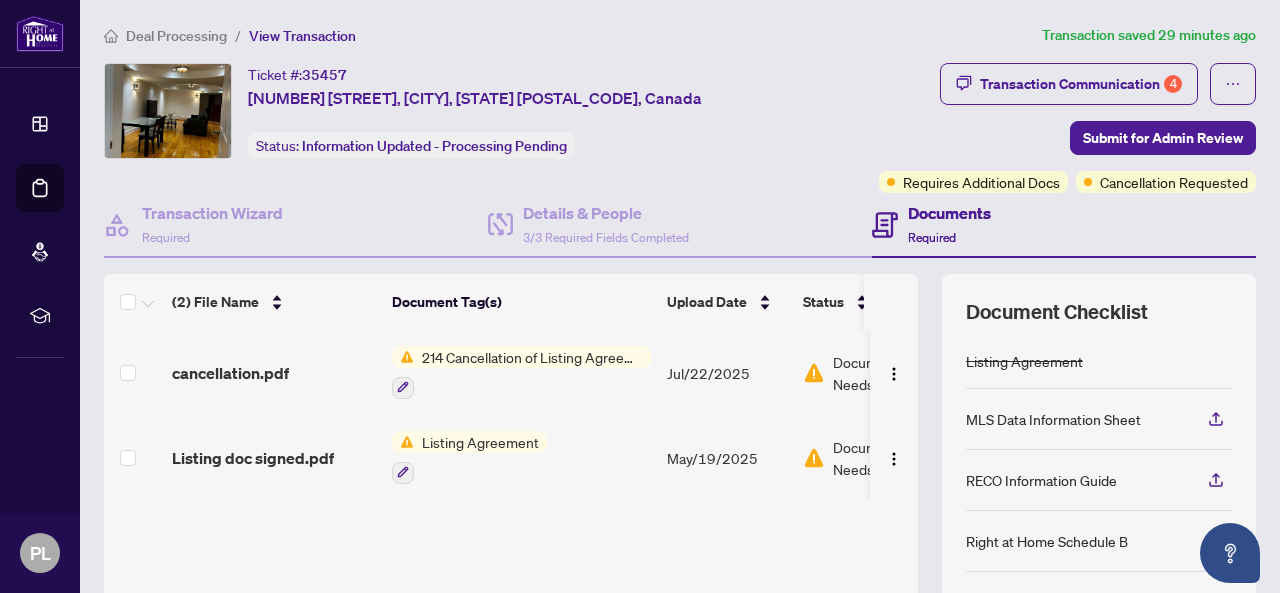 click on "Documents Required" at bounding box center [949, 224] 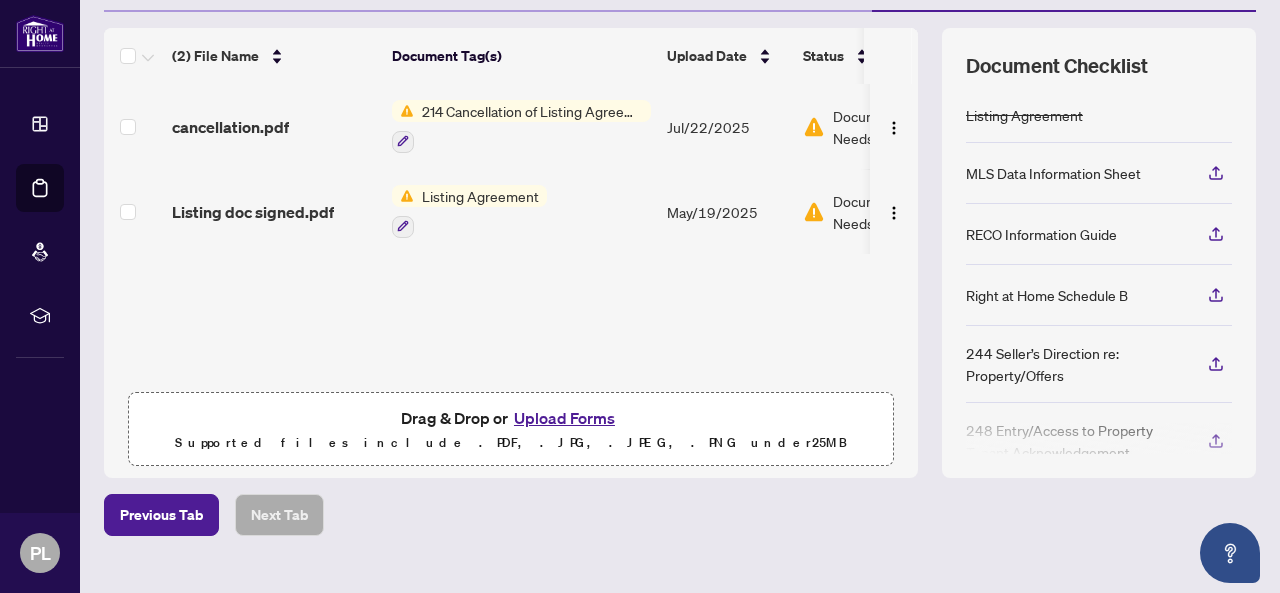 scroll, scrollTop: 279, scrollLeft: 0, axis: vertical 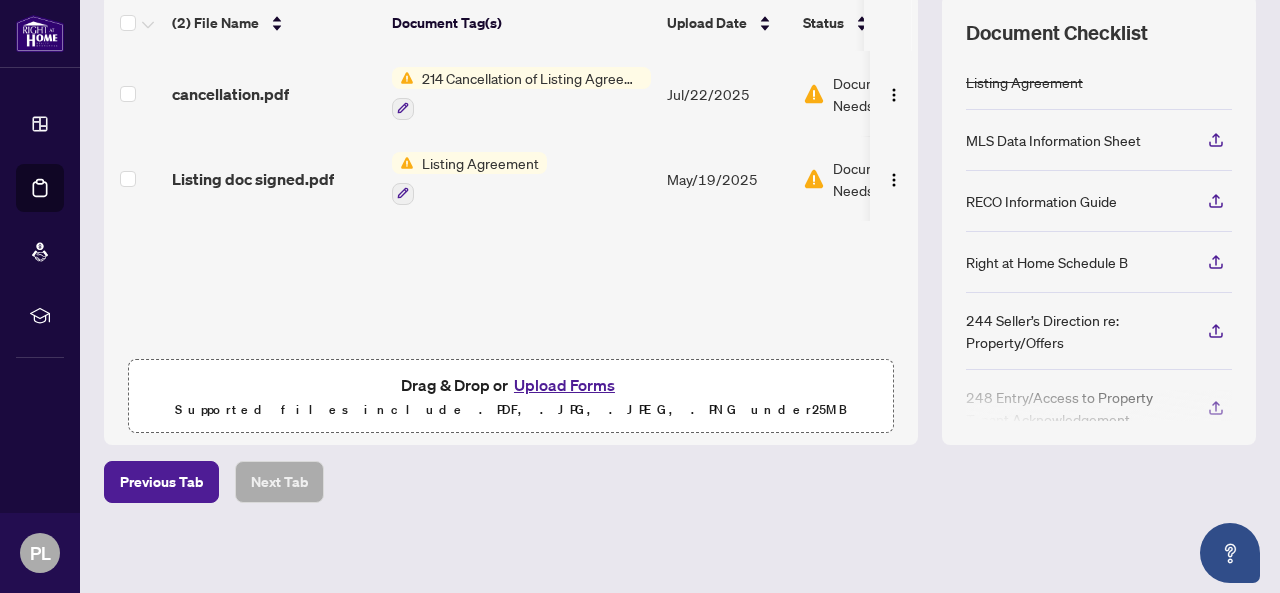click on "Upload Forms" at bounding box center (564, 385) 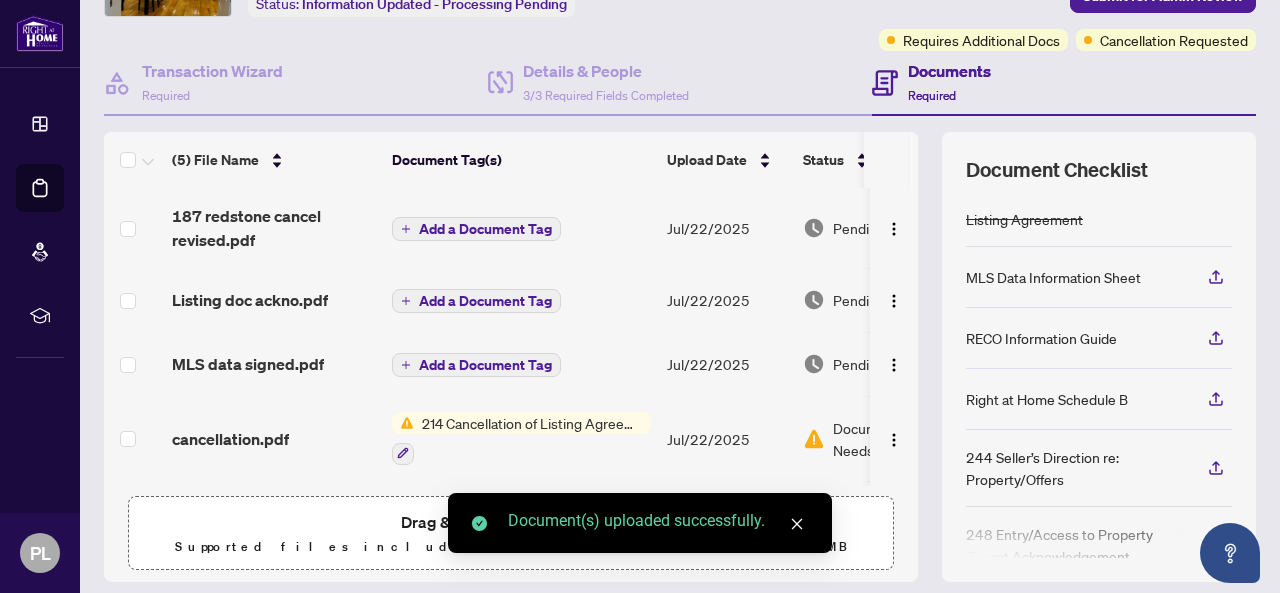 scroll, scrollTop: 0, scrollLeft: 0, axis: both 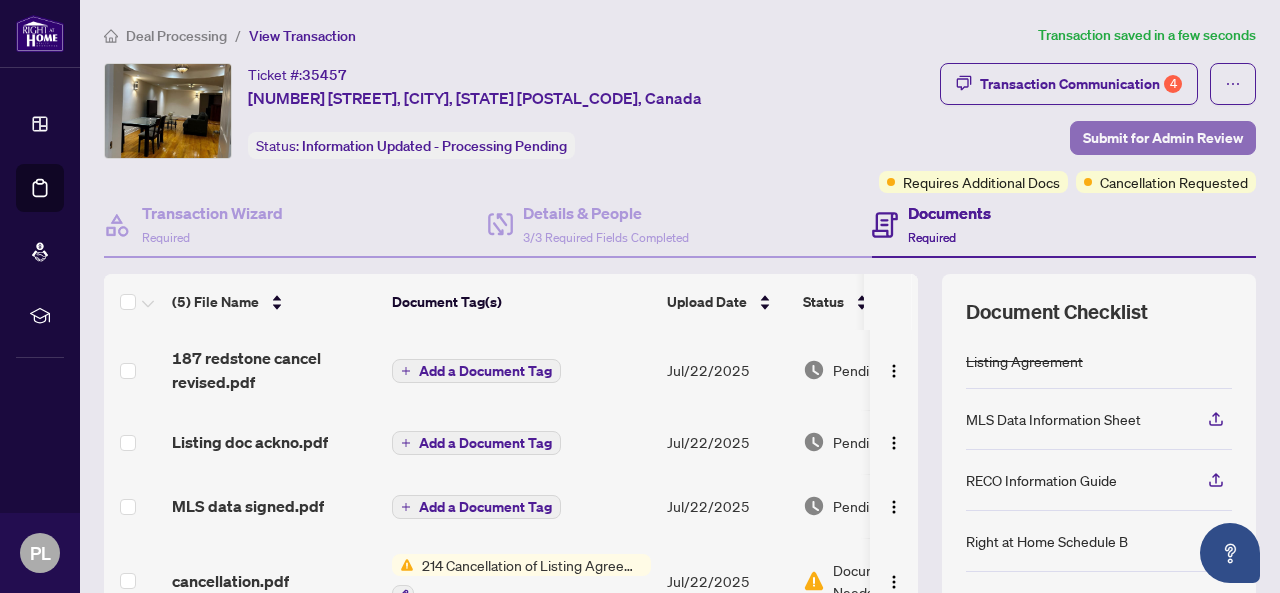 click on "Submit for Admin Review" at bounding box center [1163, 138] 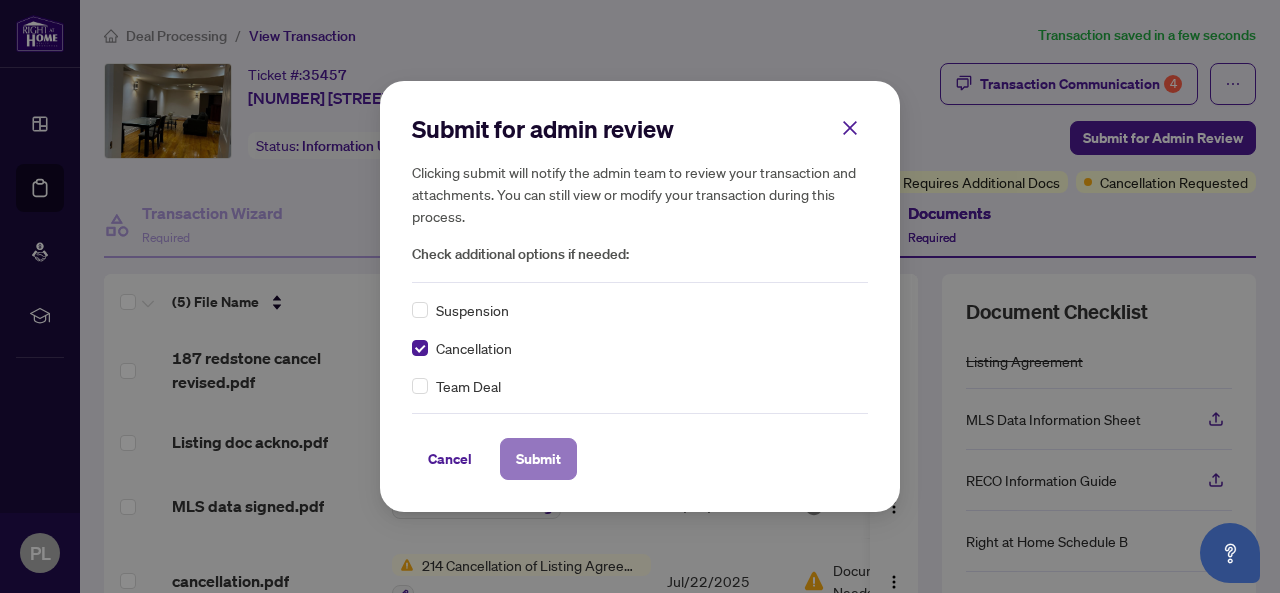 click on "Submit" at bounding box center [538, 459] 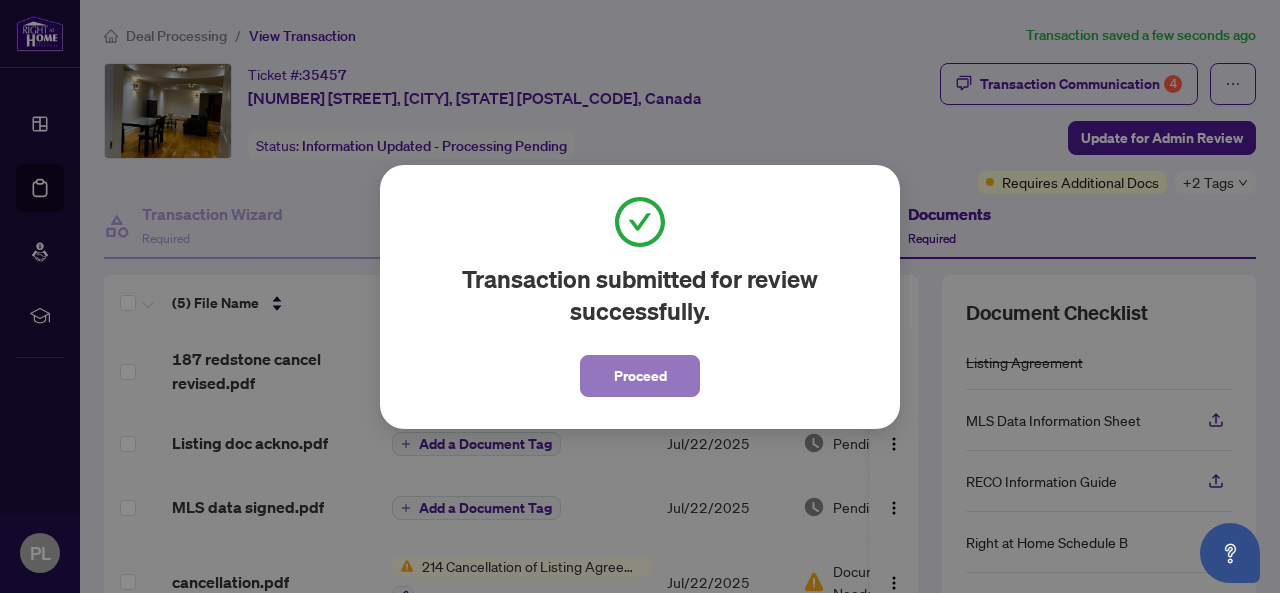 click on "Proceed" at bounding box center [640, 376] 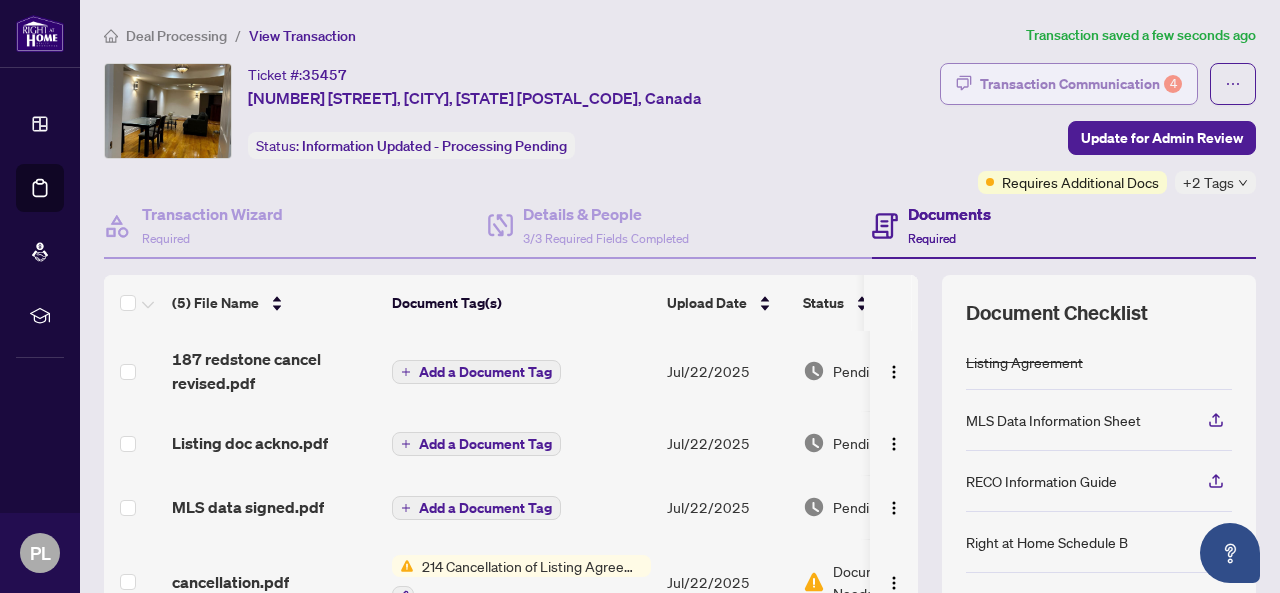 click on "Transaction Communication 4" at bounding box center [1081, 84] 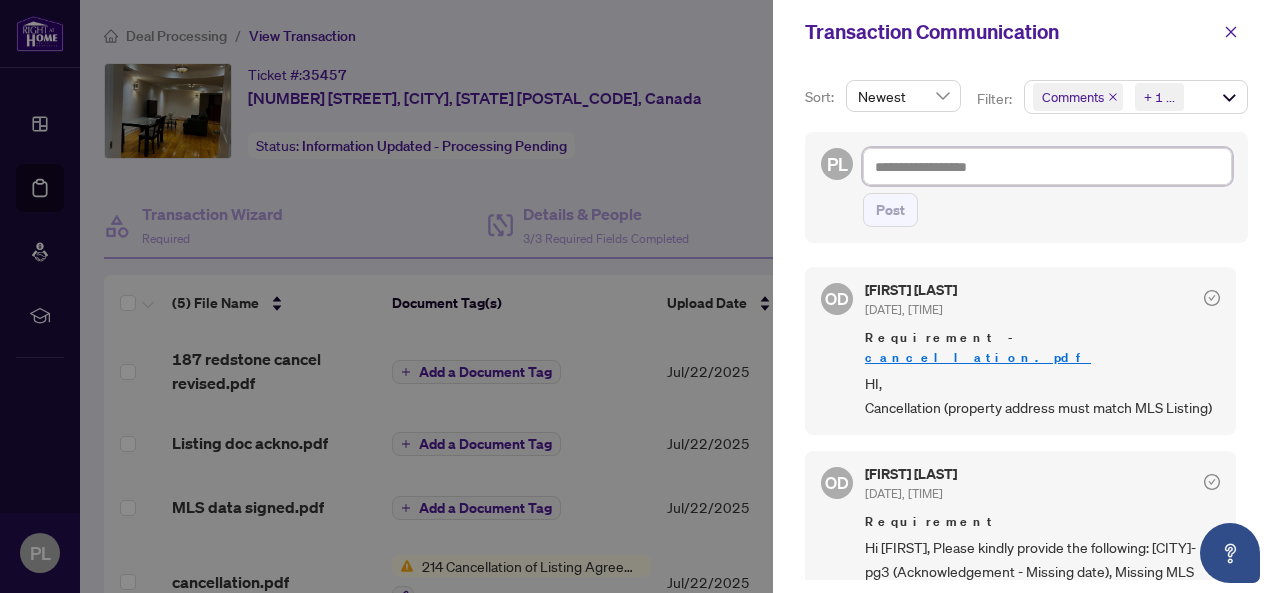 click at bounding box center [1047, 166] 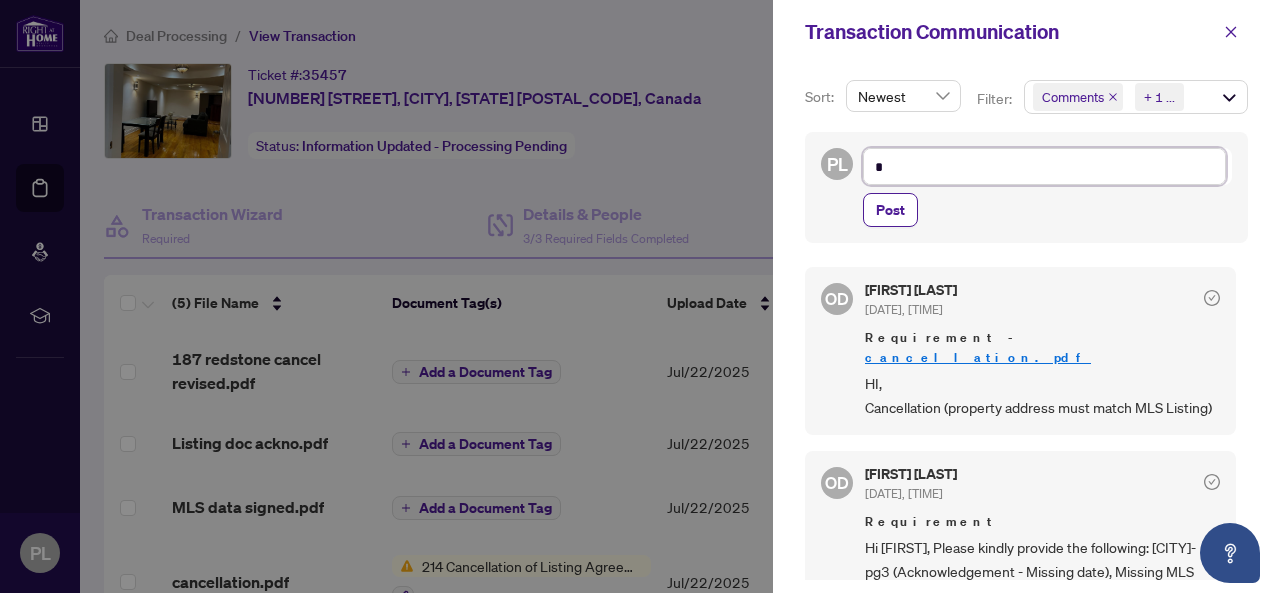type on "**" 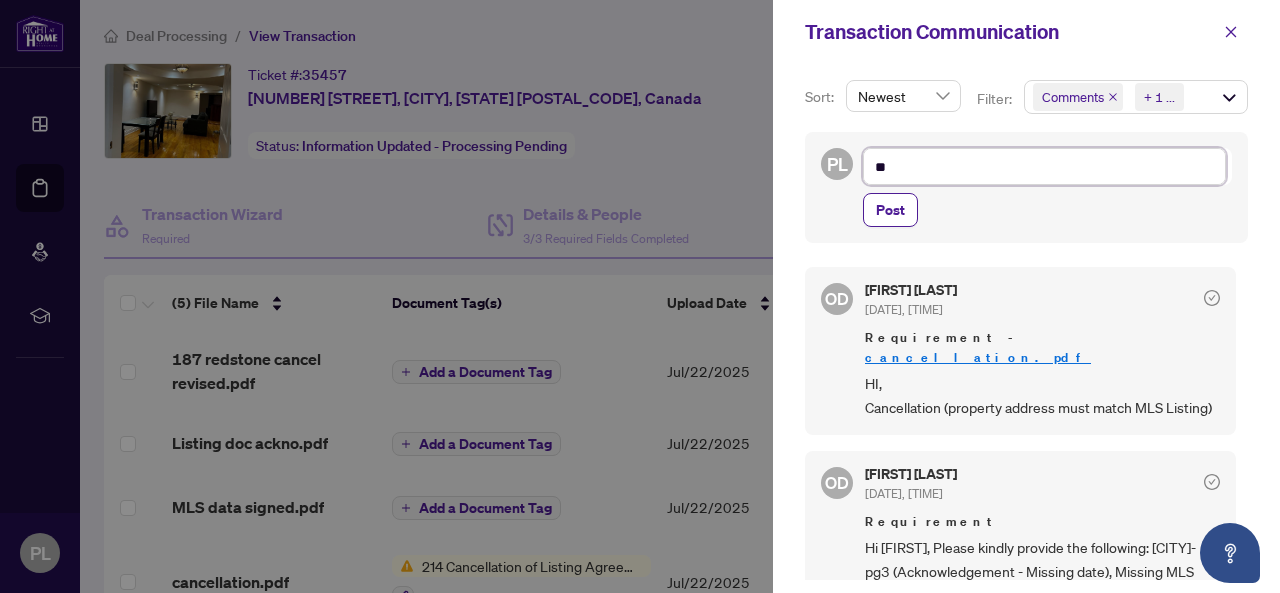 type on "***" 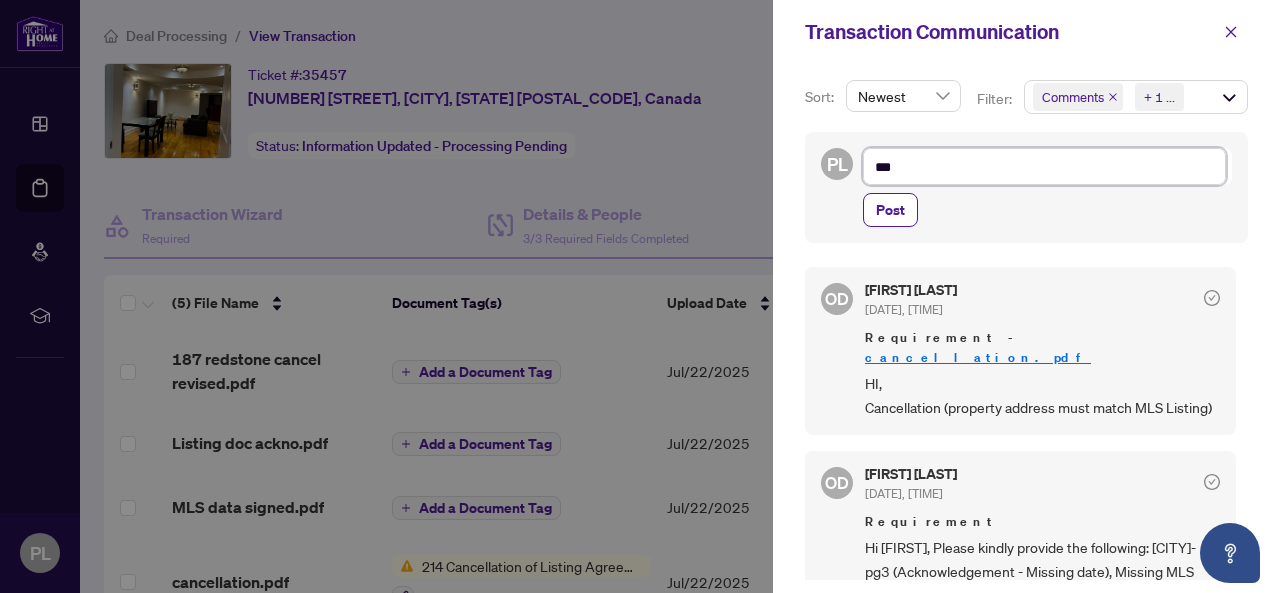 type on "****" 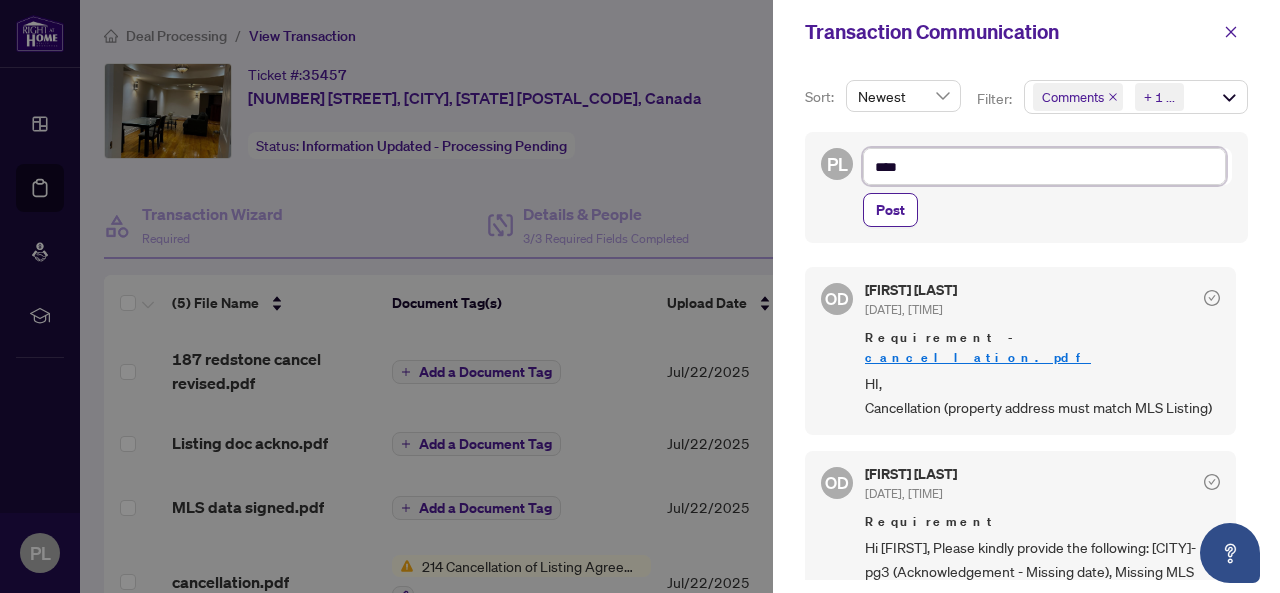 type on "*****" 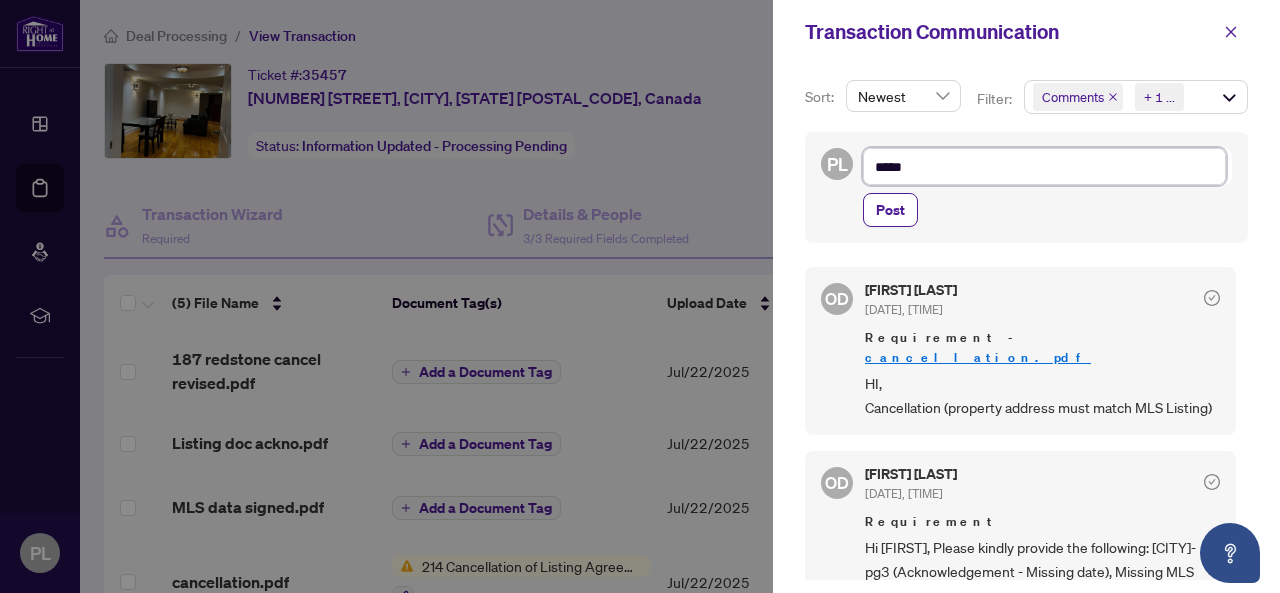 type on "******" 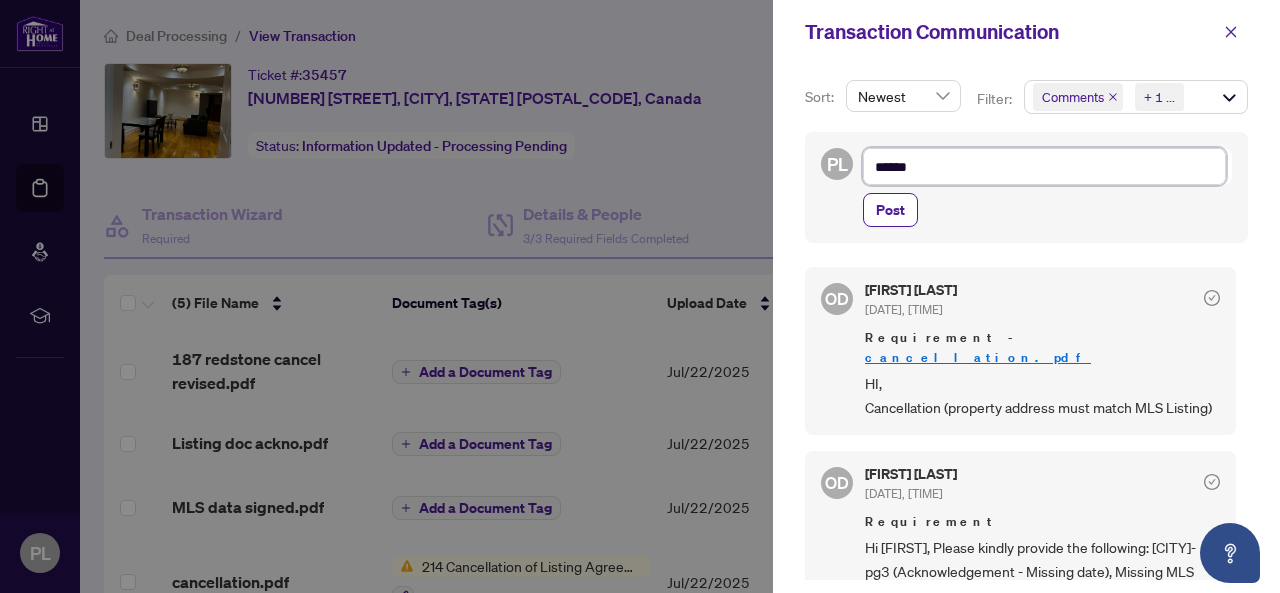 type on "*******" 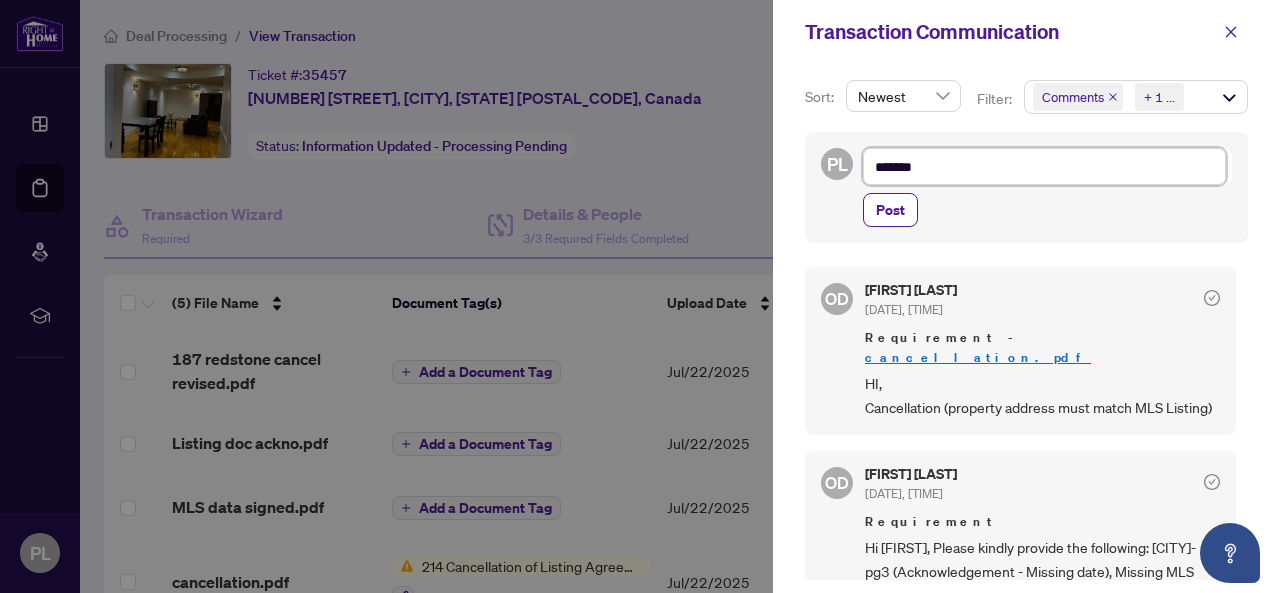 type on "*******" 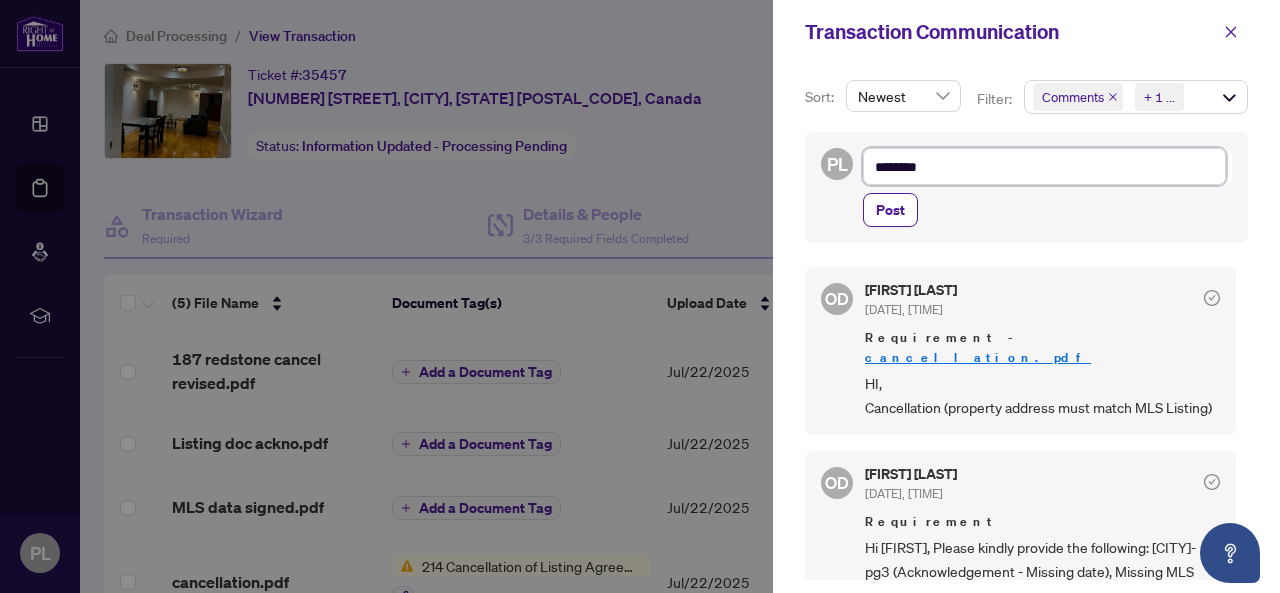 type on "*******" 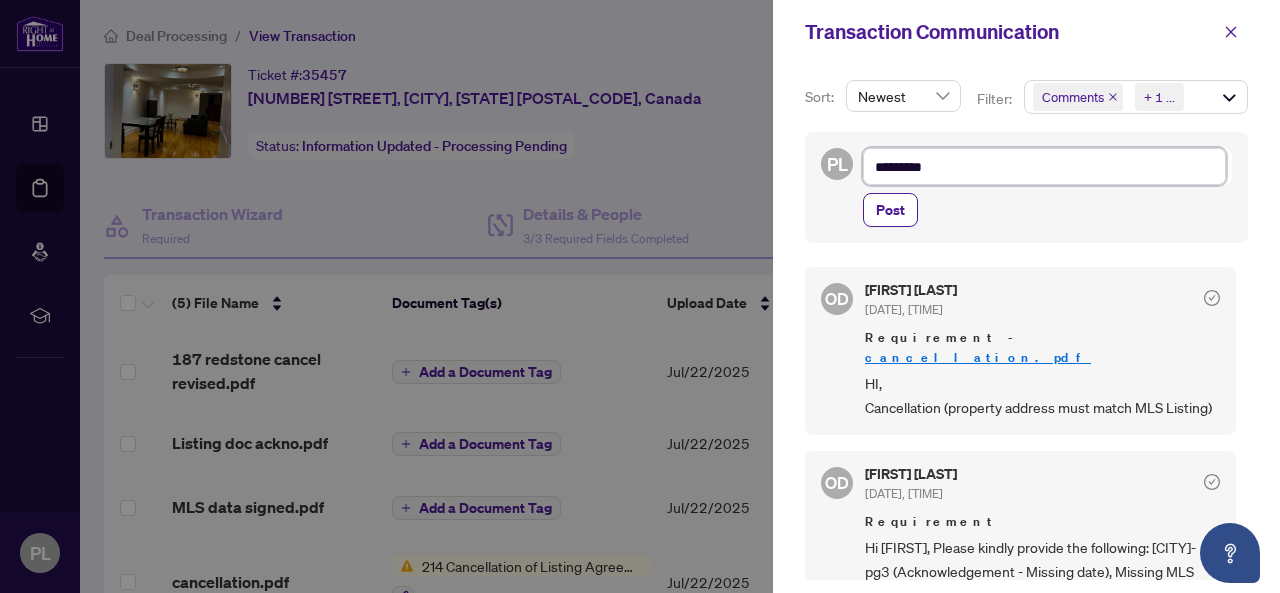 type on "**********" 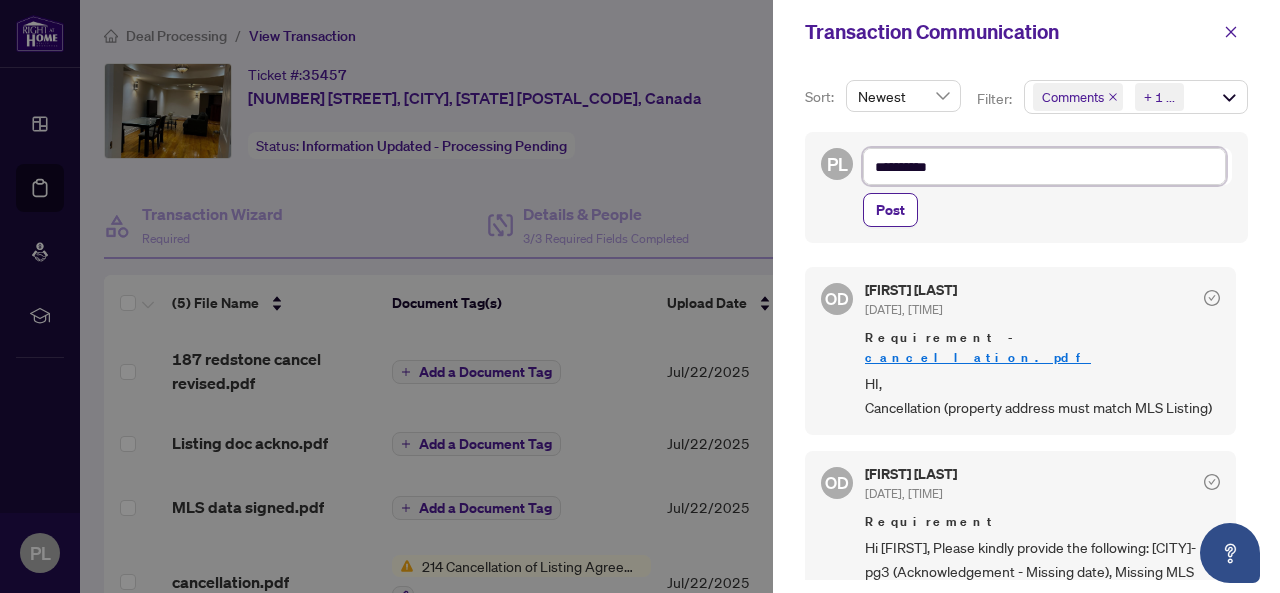 type on "**********" 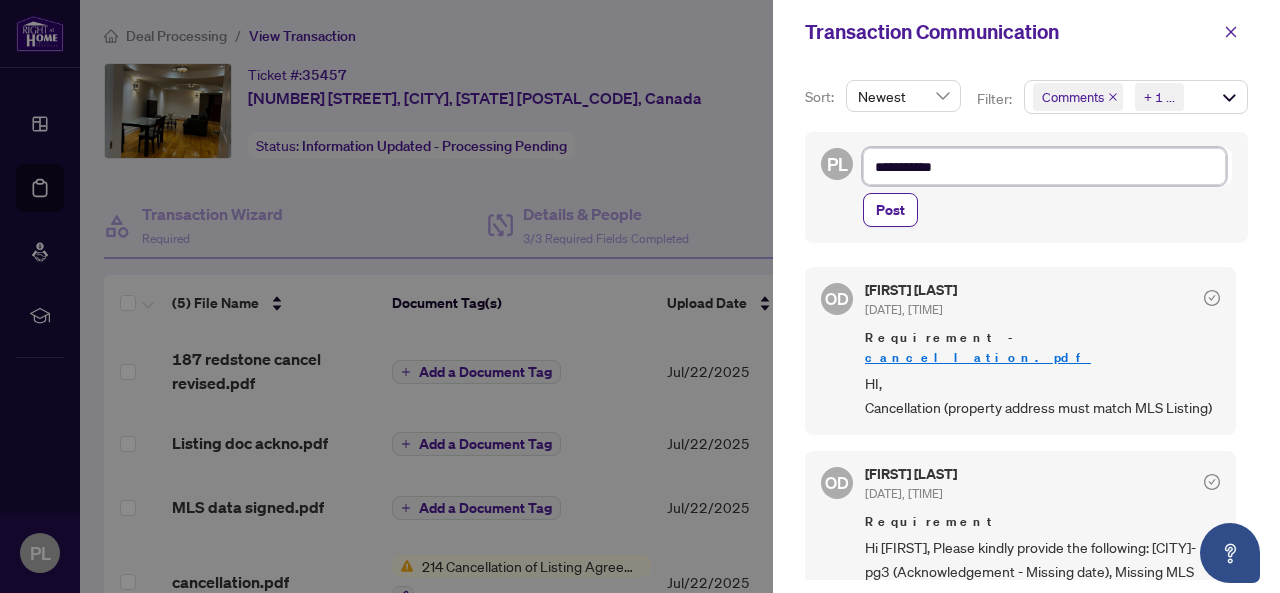 type on "**********" 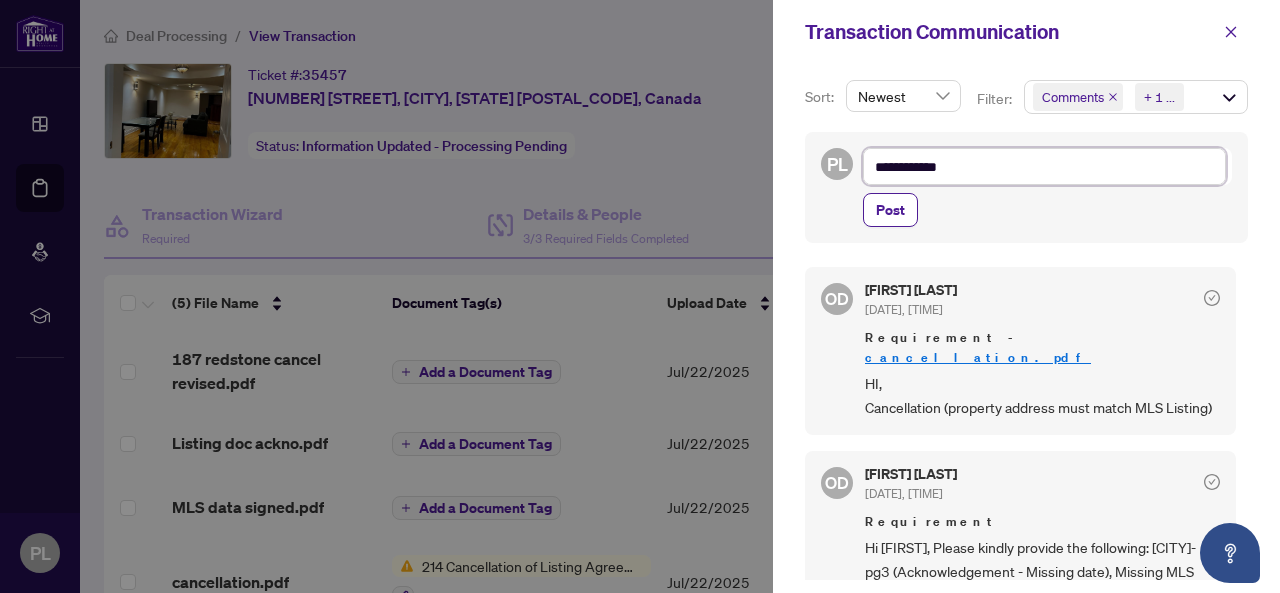 type on "**********" 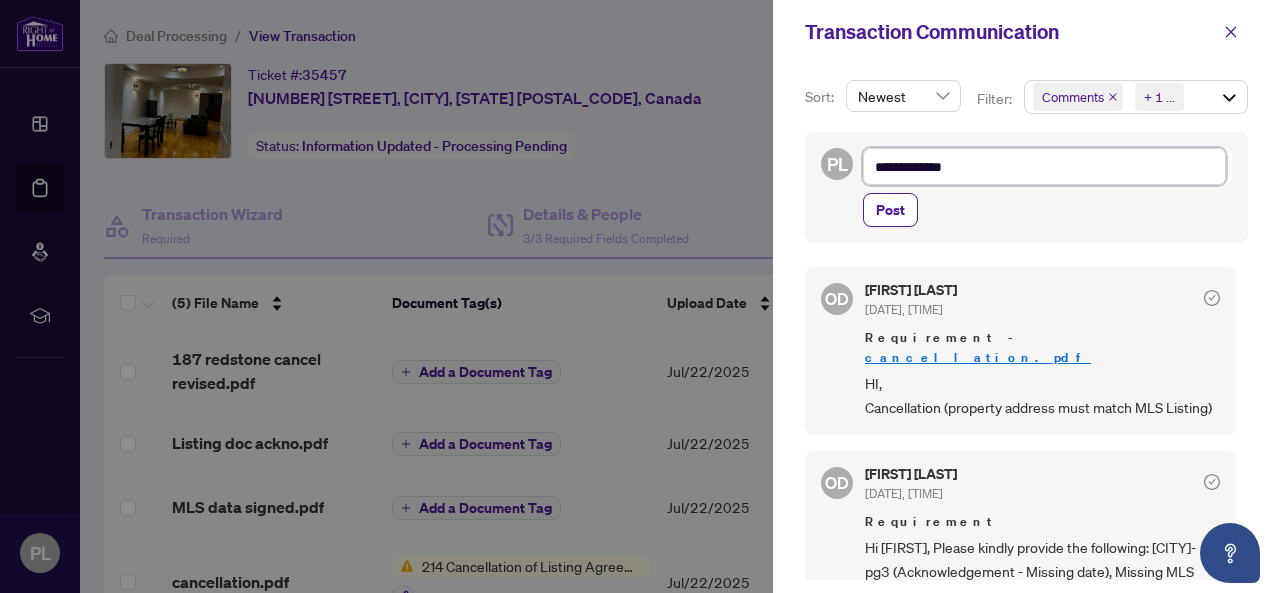 type on "**********" 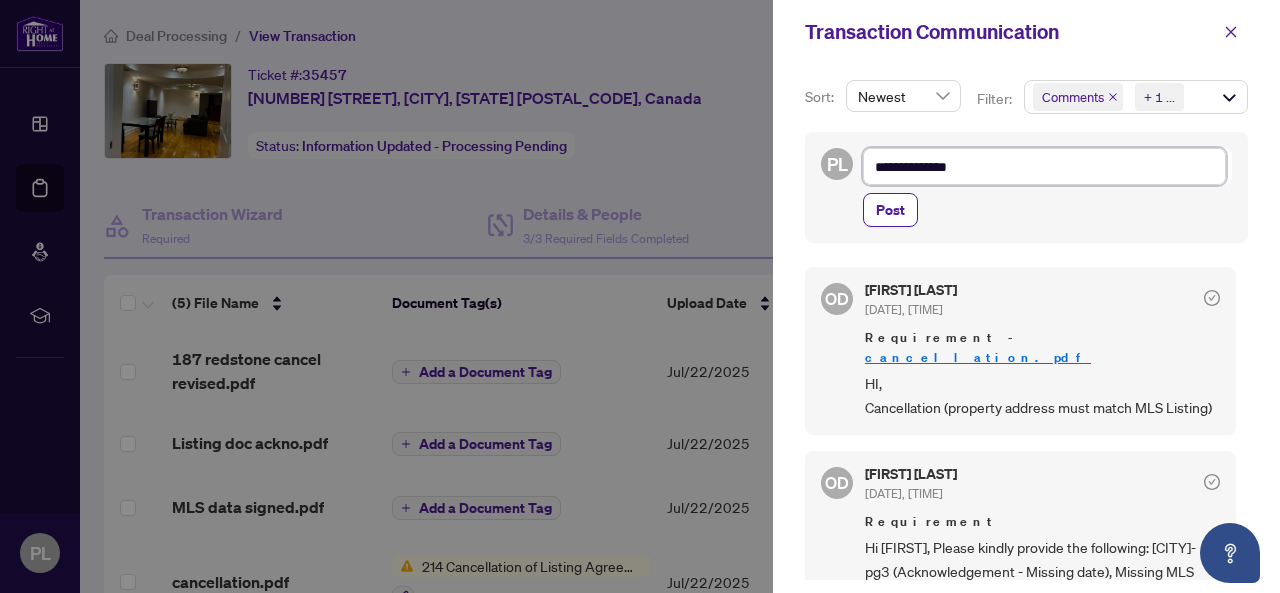 type on "**********" 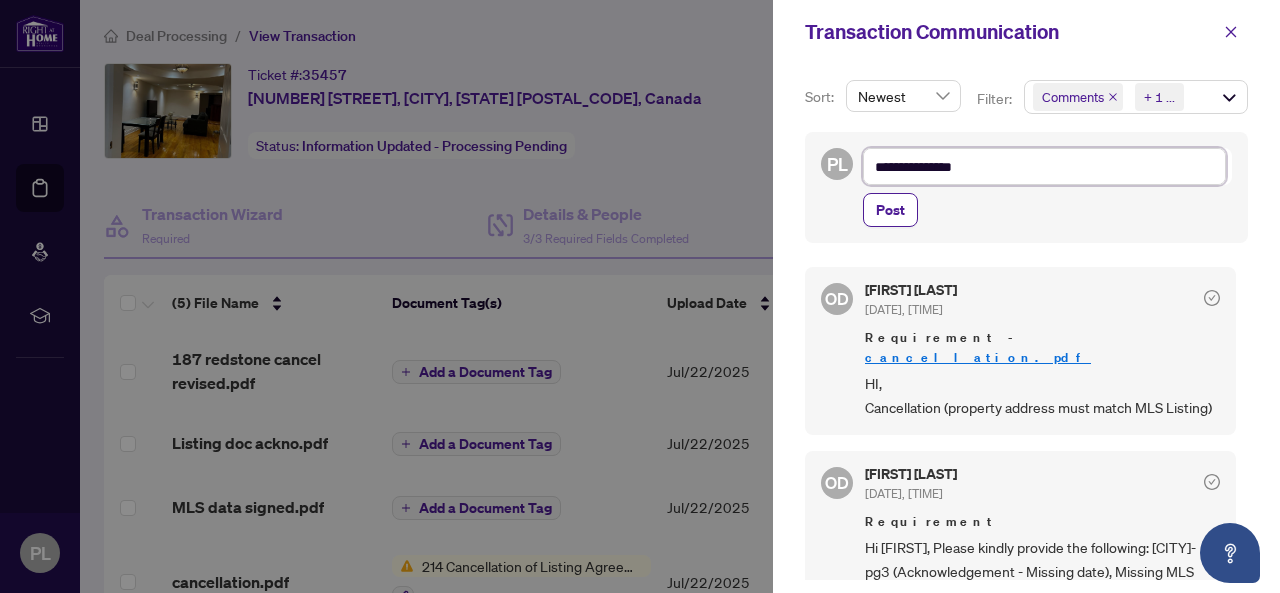 type on "**********" 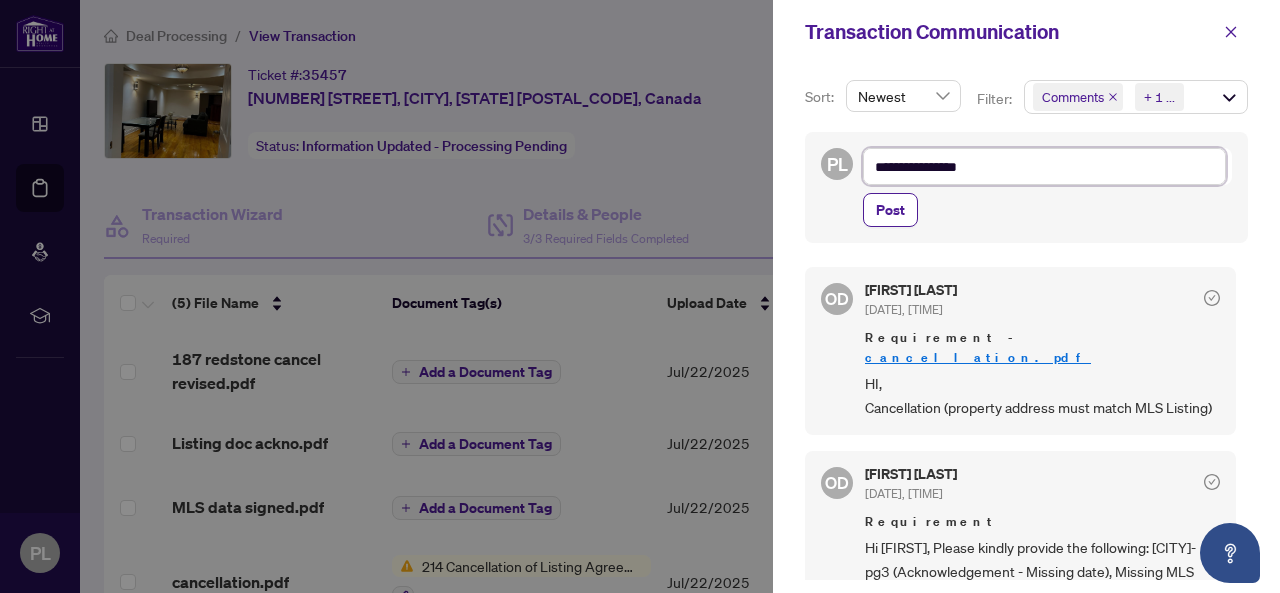 type on "**********" 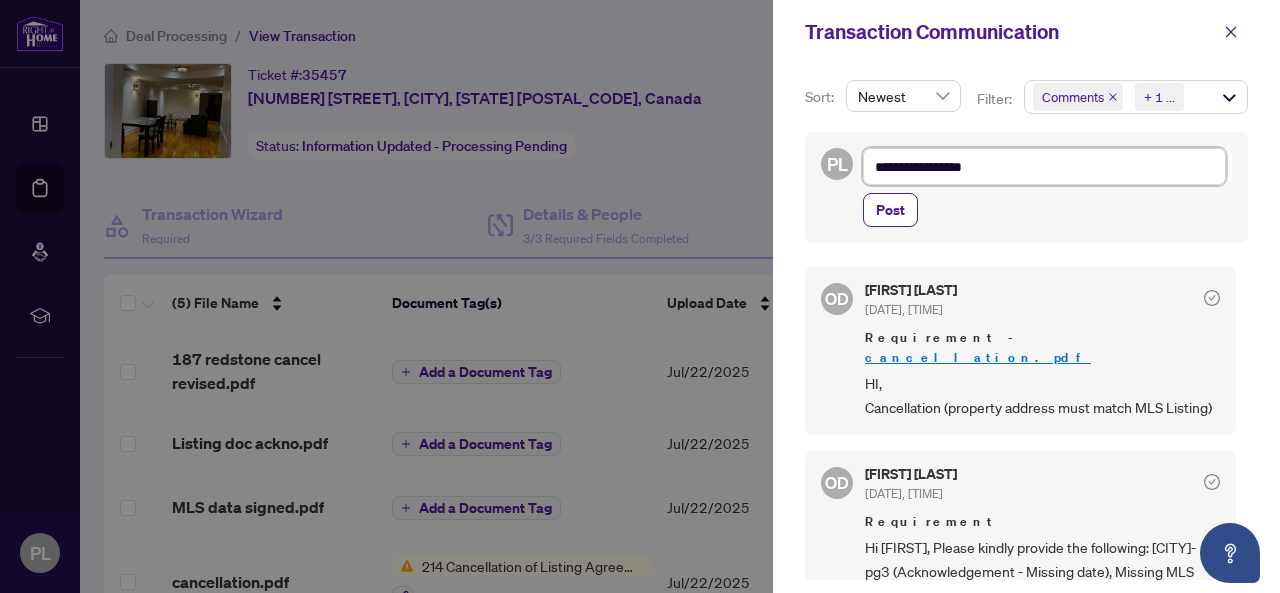 type on "**********" 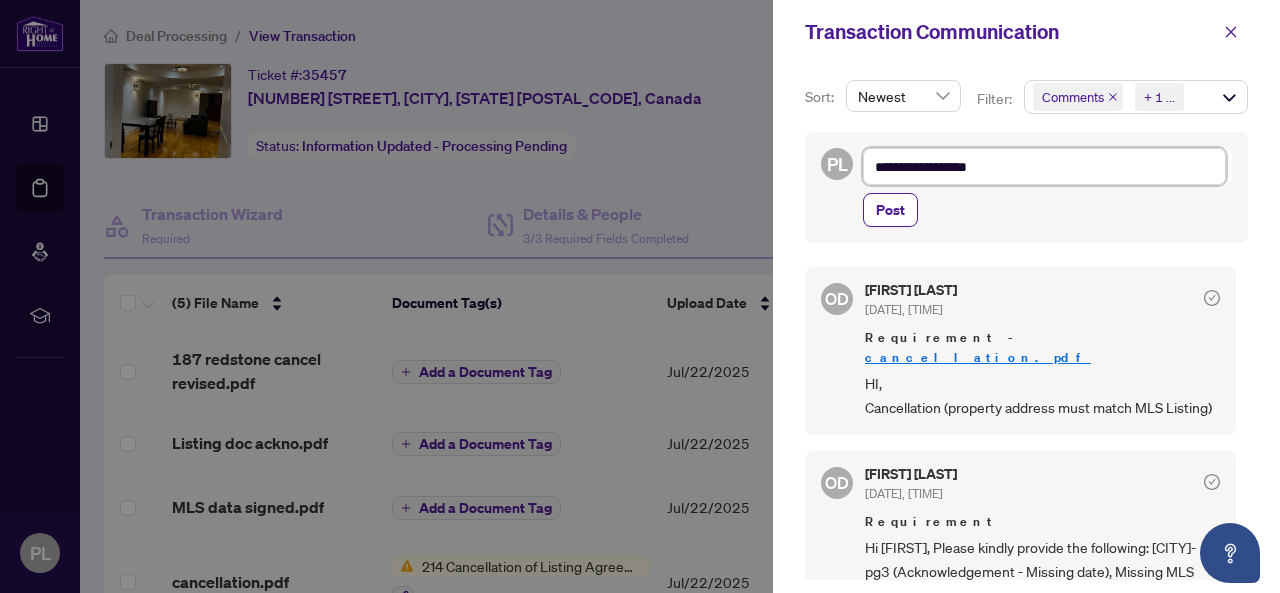 type on "**********" 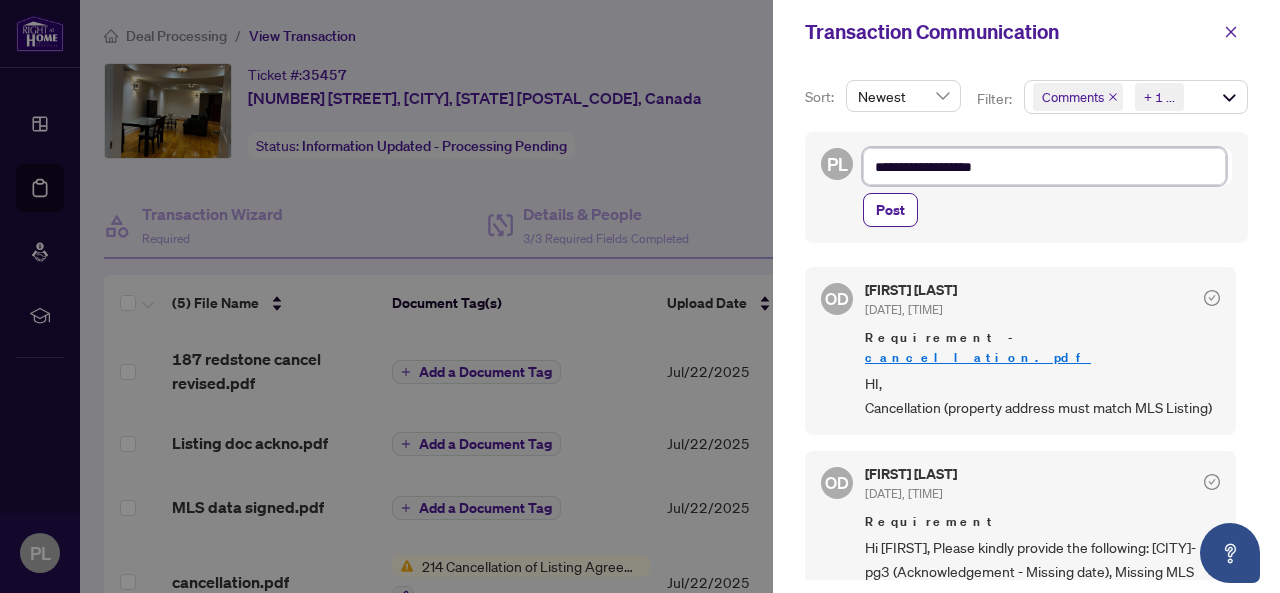 type on "**********" 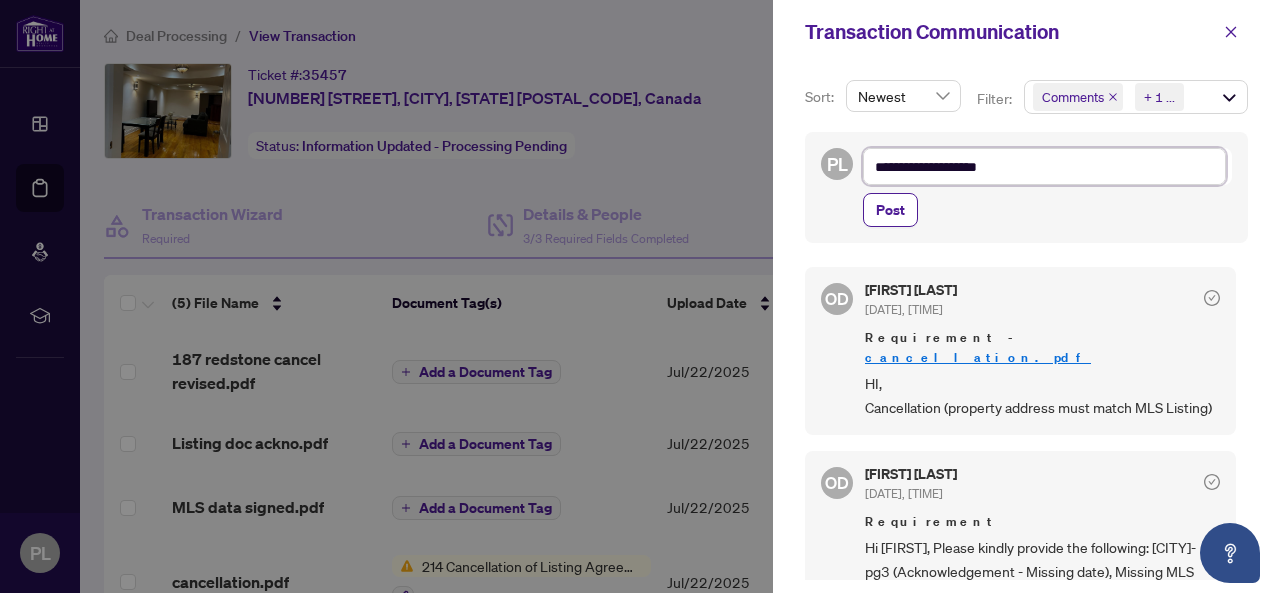 type on "**********" 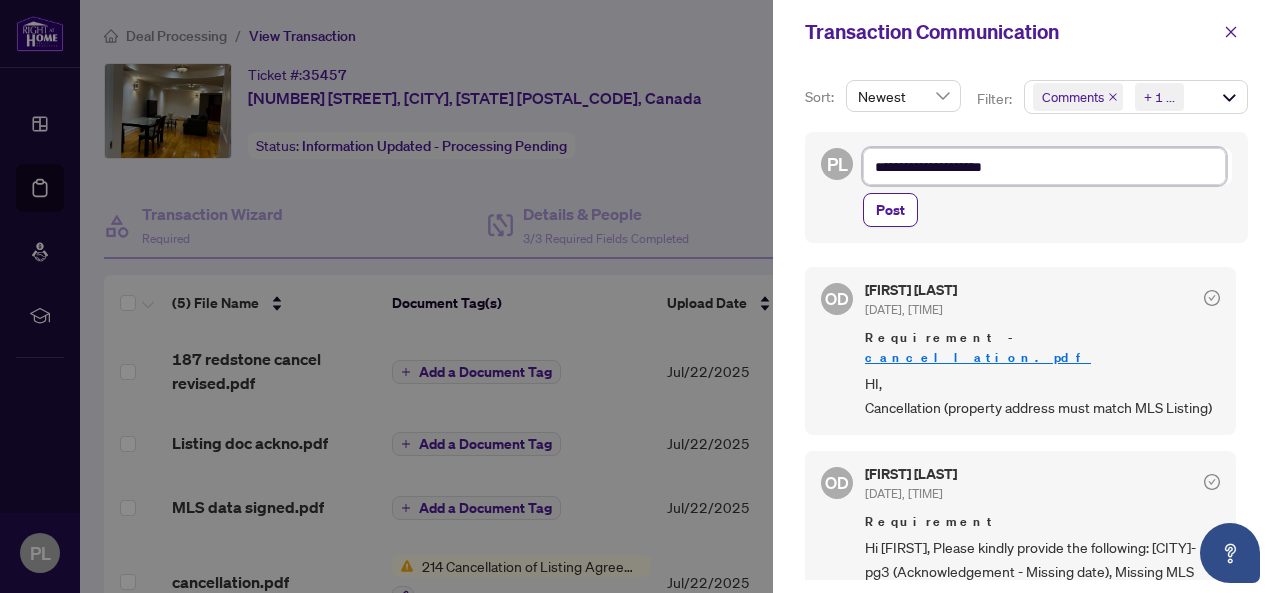 type on "**********" 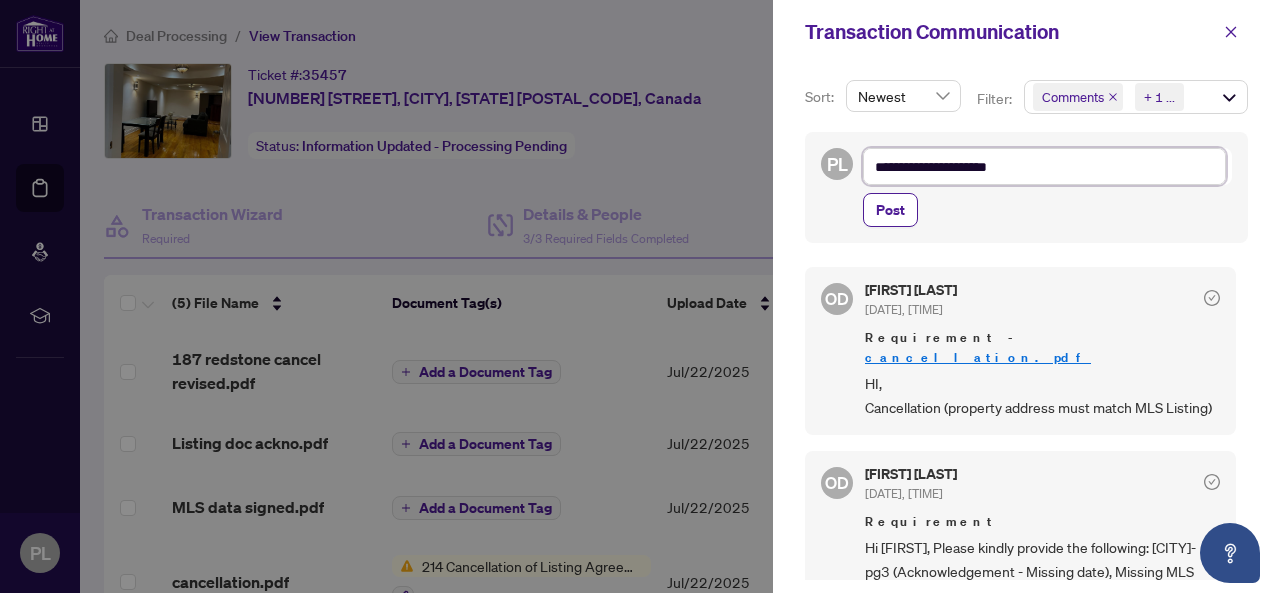 type on "**********" 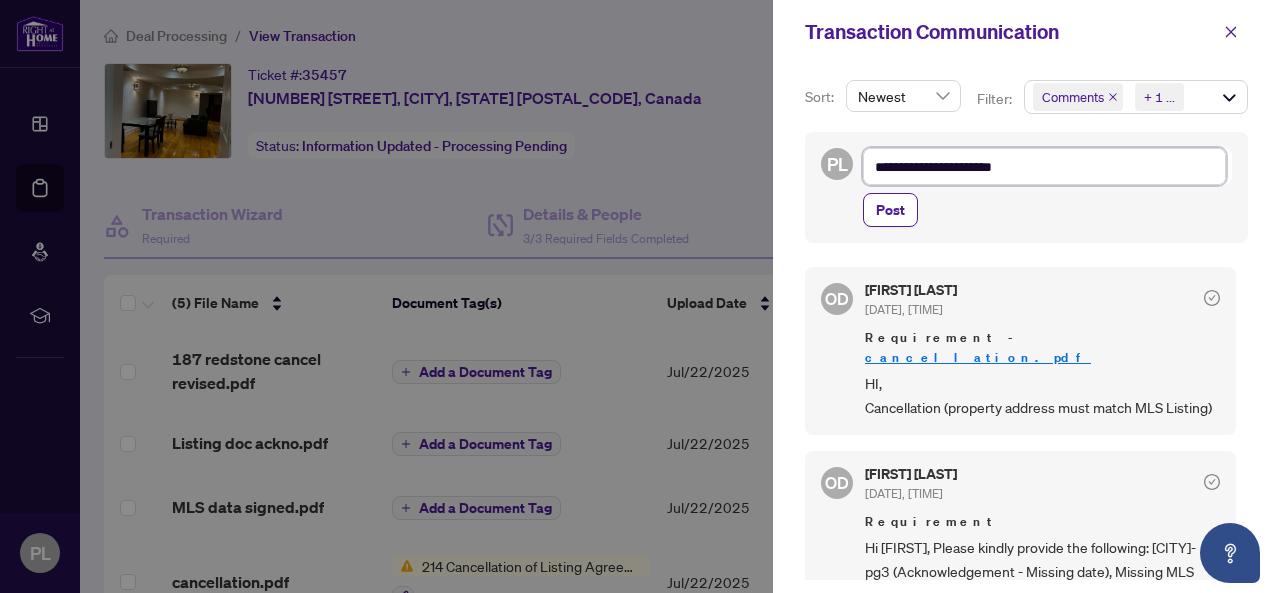 type on "**********" 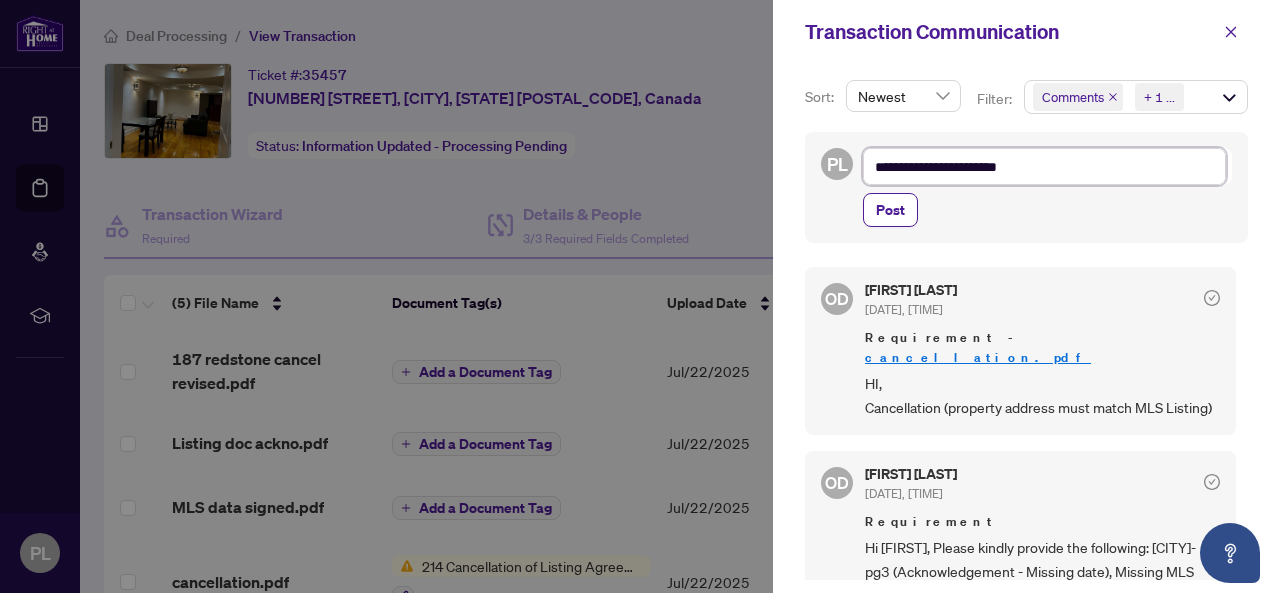 type on "**********" 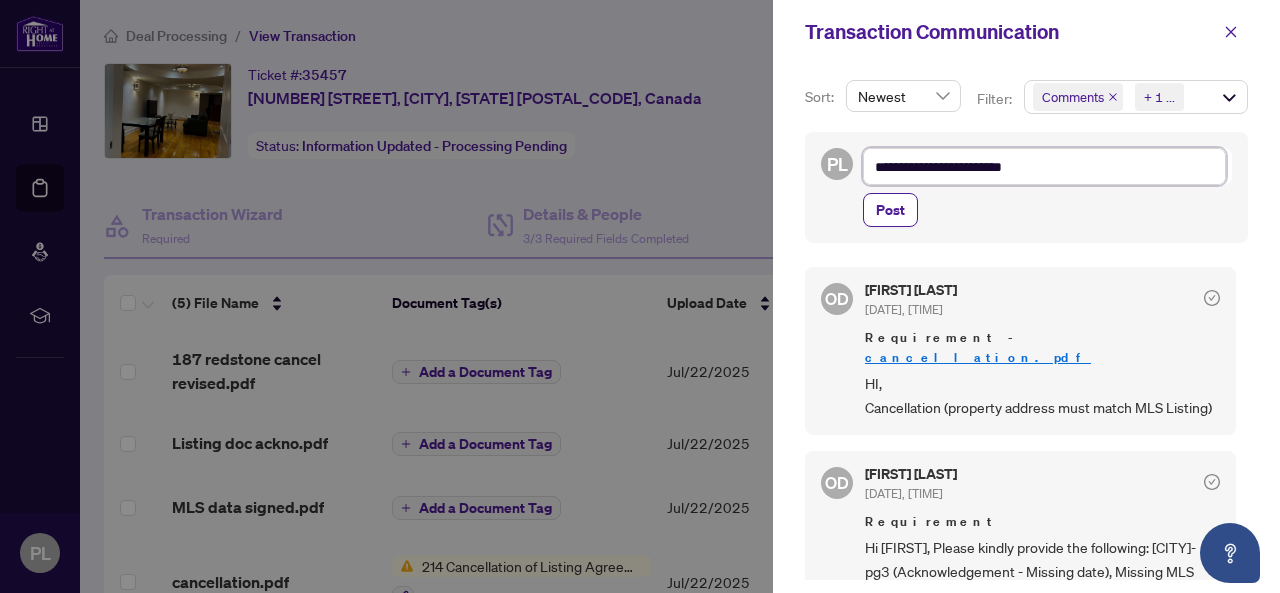 type on "**********" 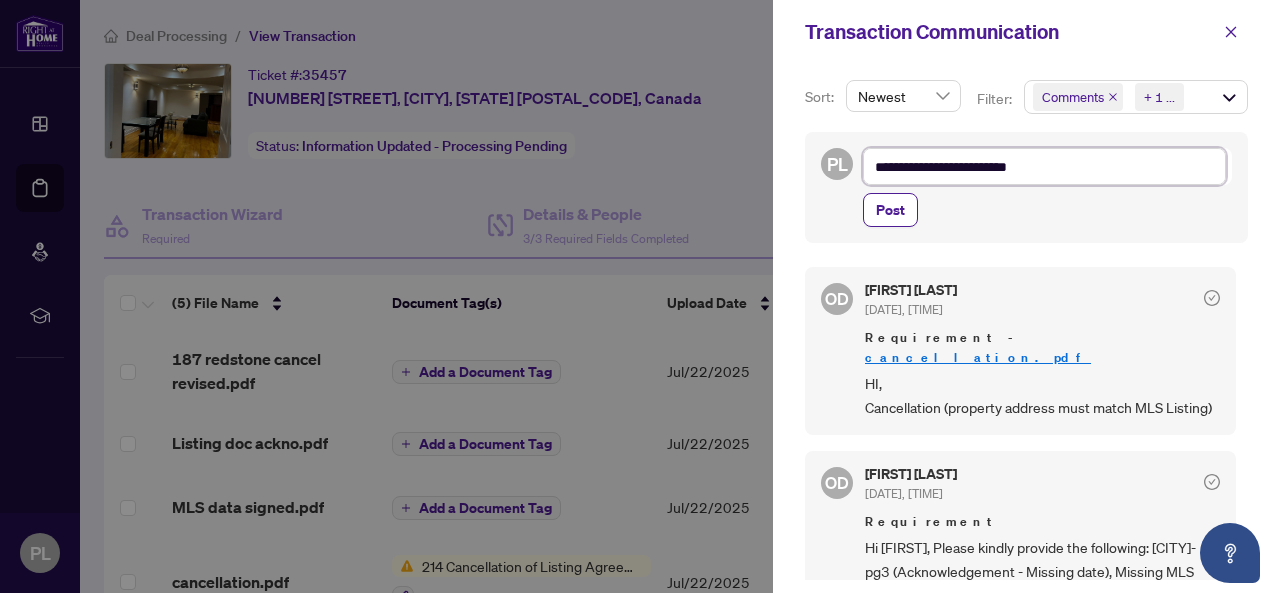 type on "**********" 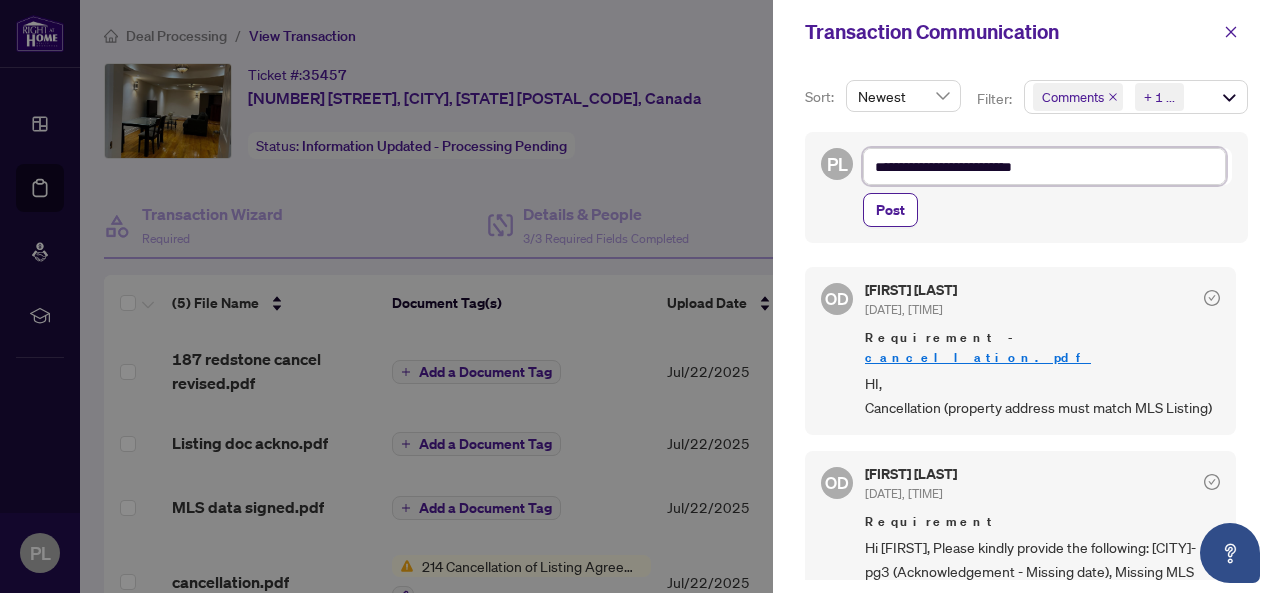 type on "**********" 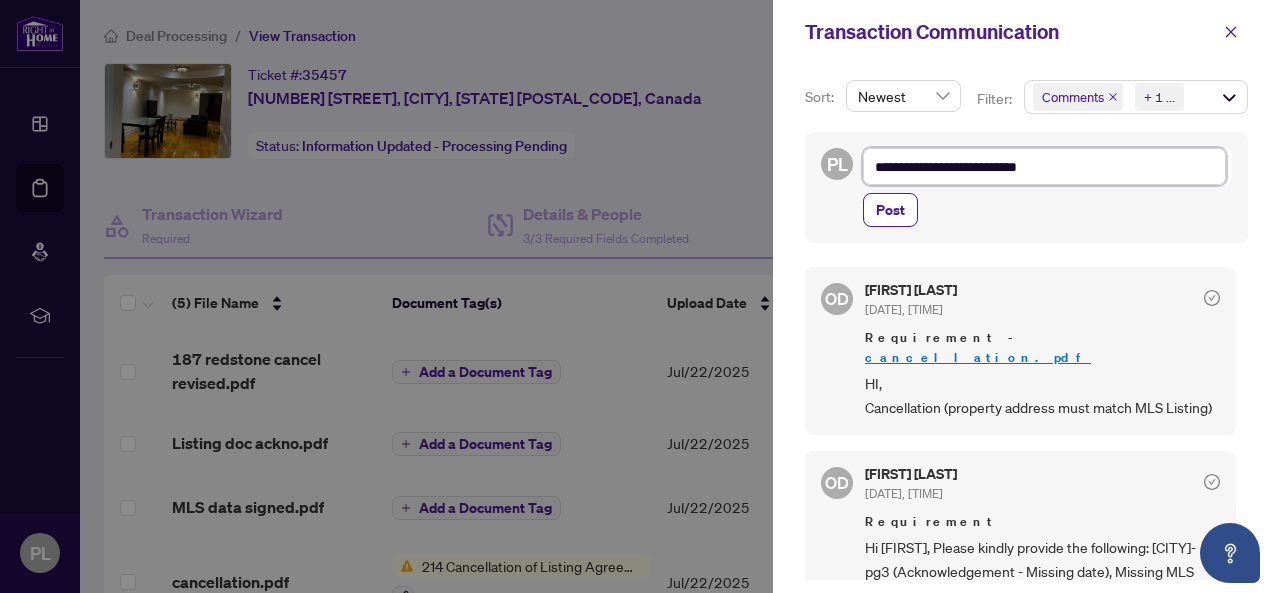 type on "**********" 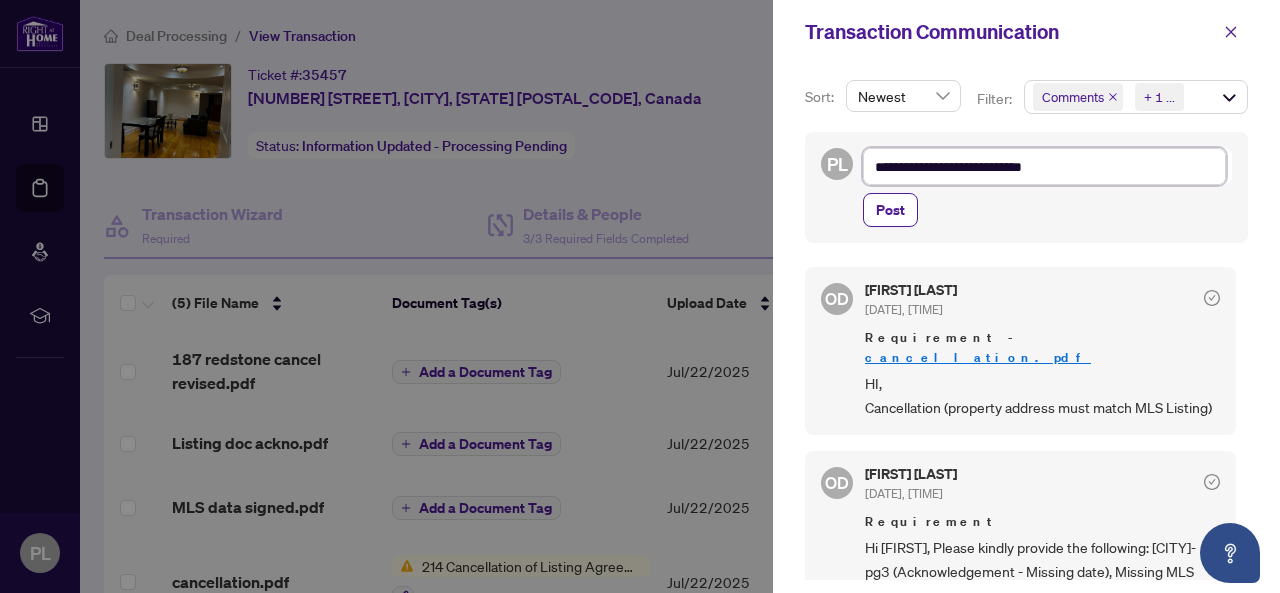 type on "**********" 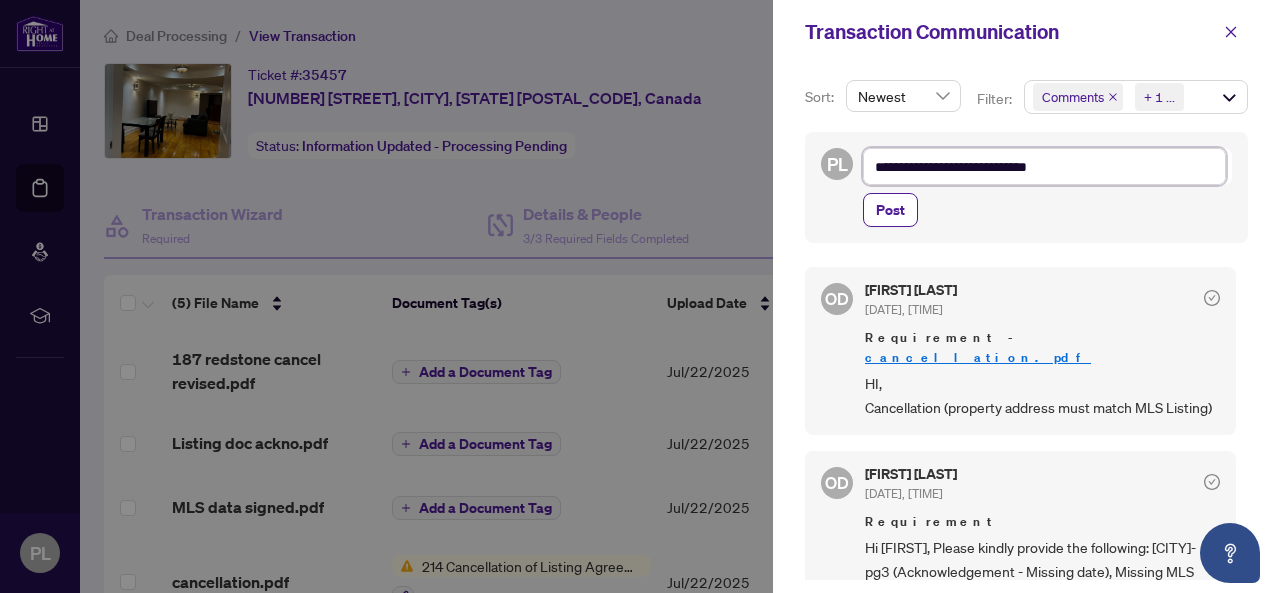 type on "**********" 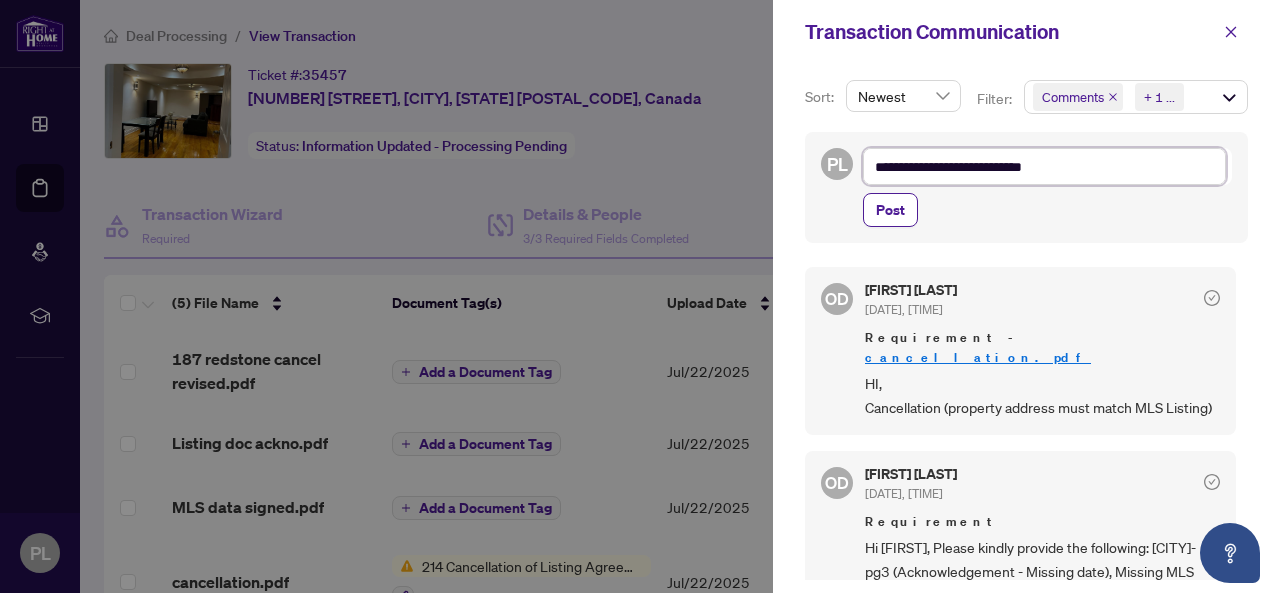 type on "**********" 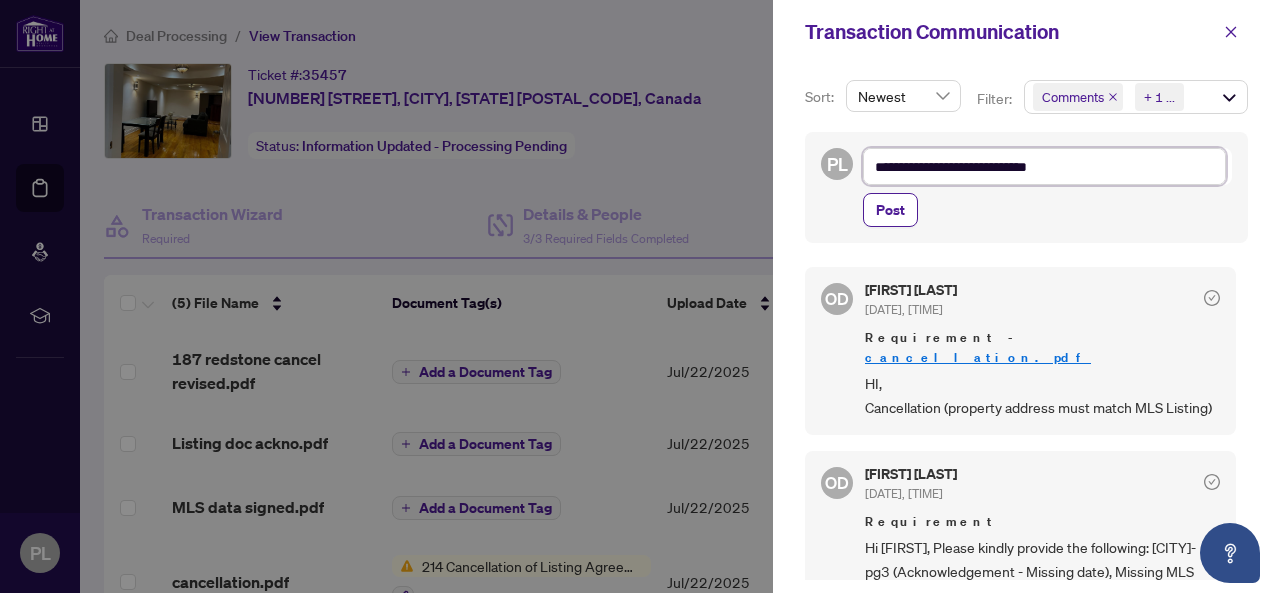 type on "**********" 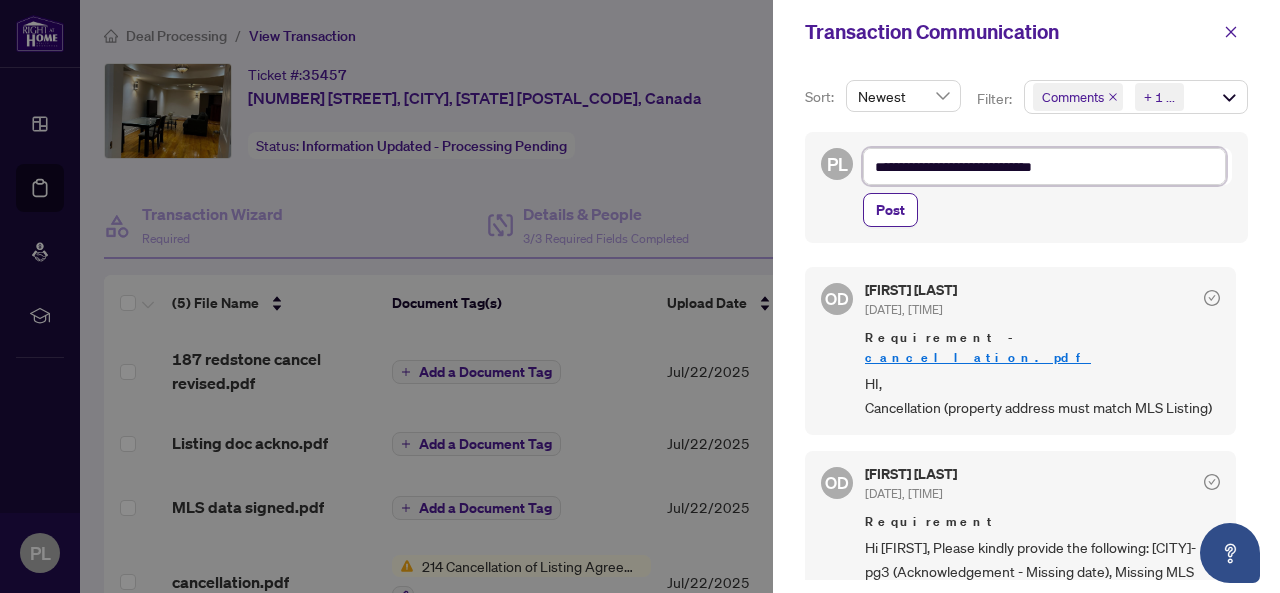 type on "**********" 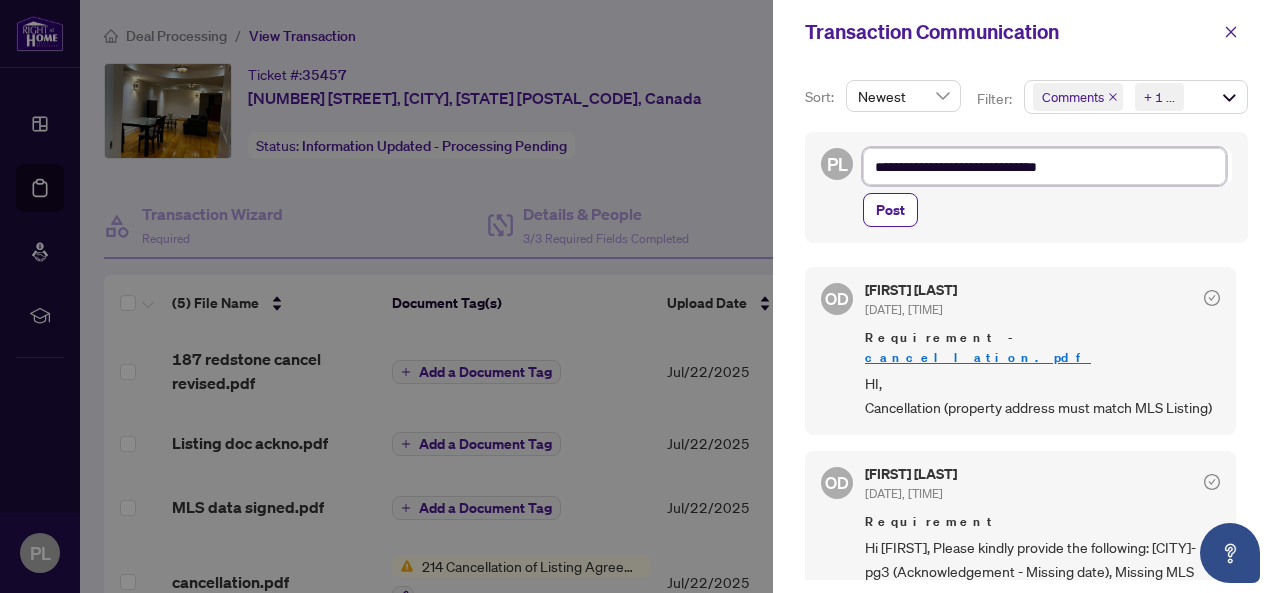 type on "**********" 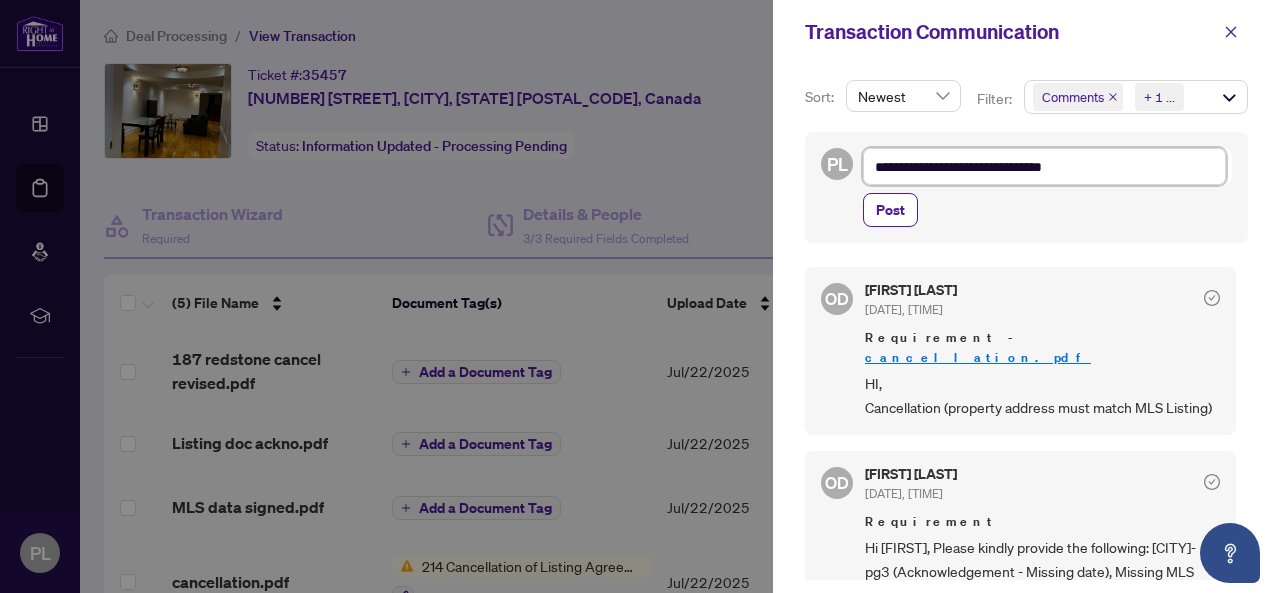 type on "**********" 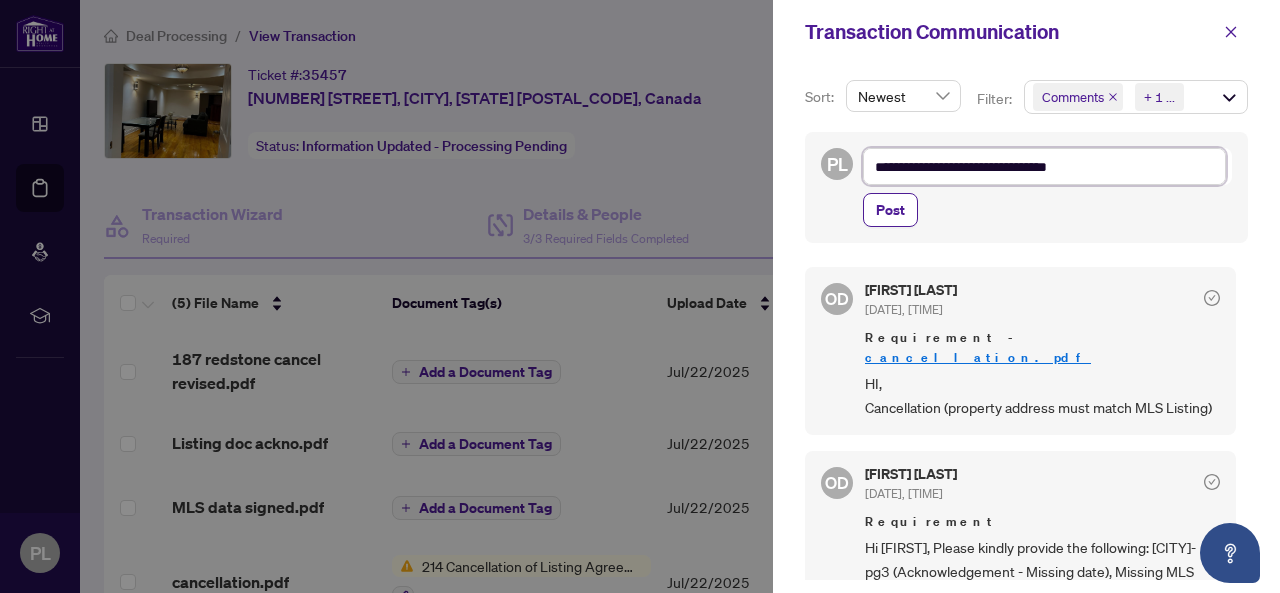 type on "**********" 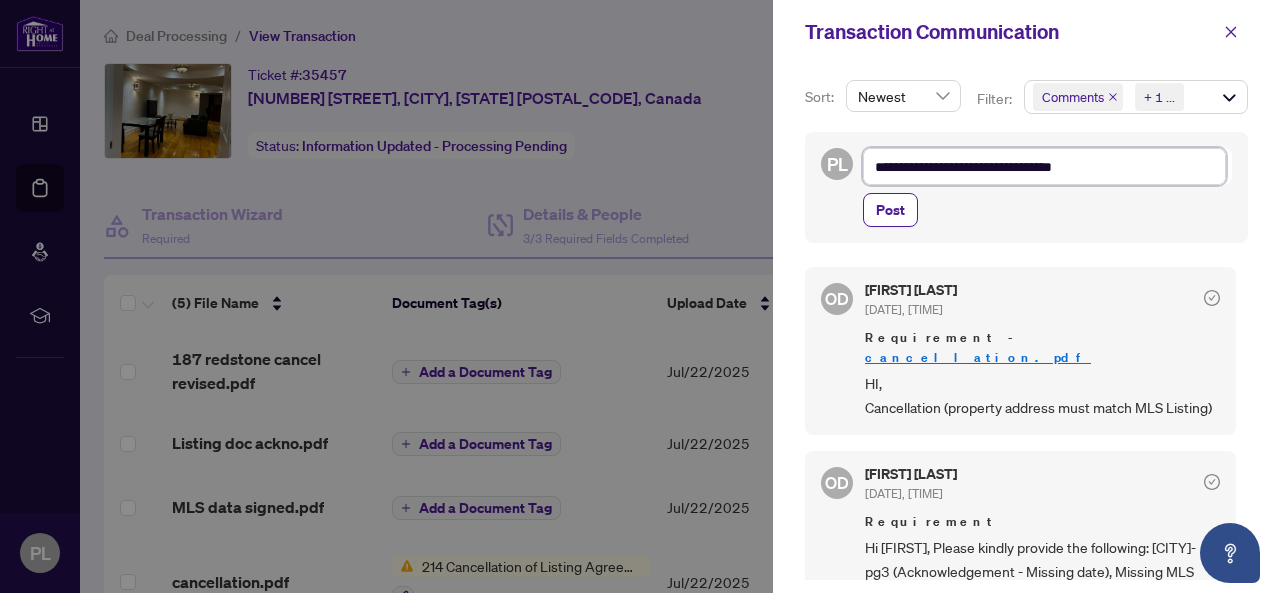 type on "**********" 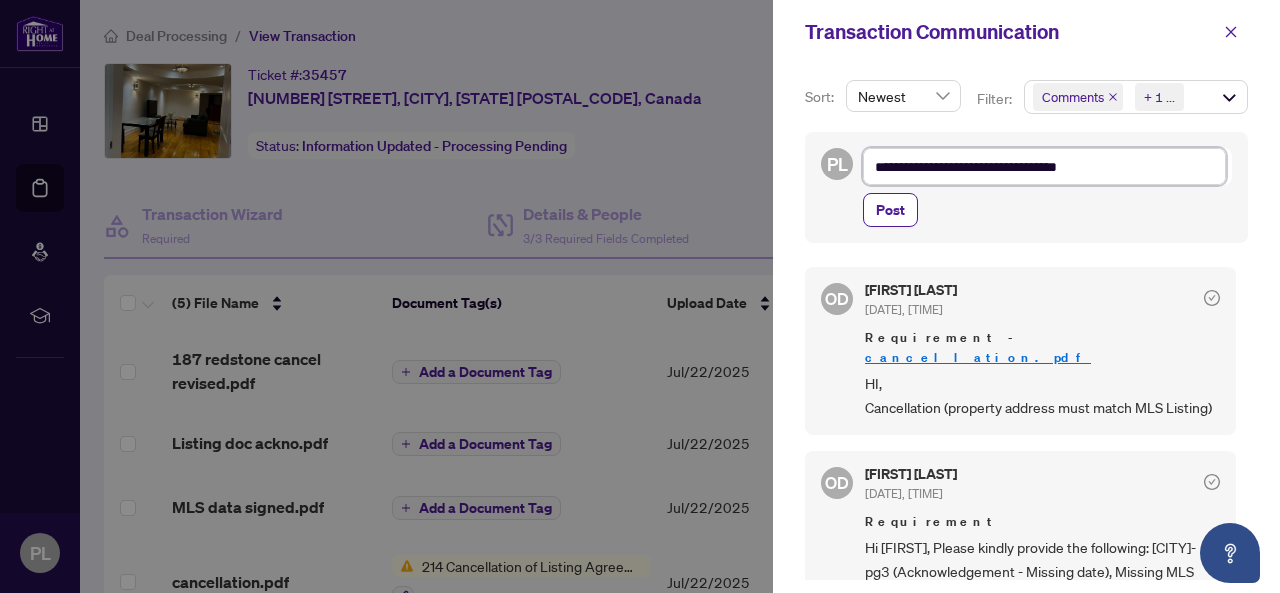 type on "**********" 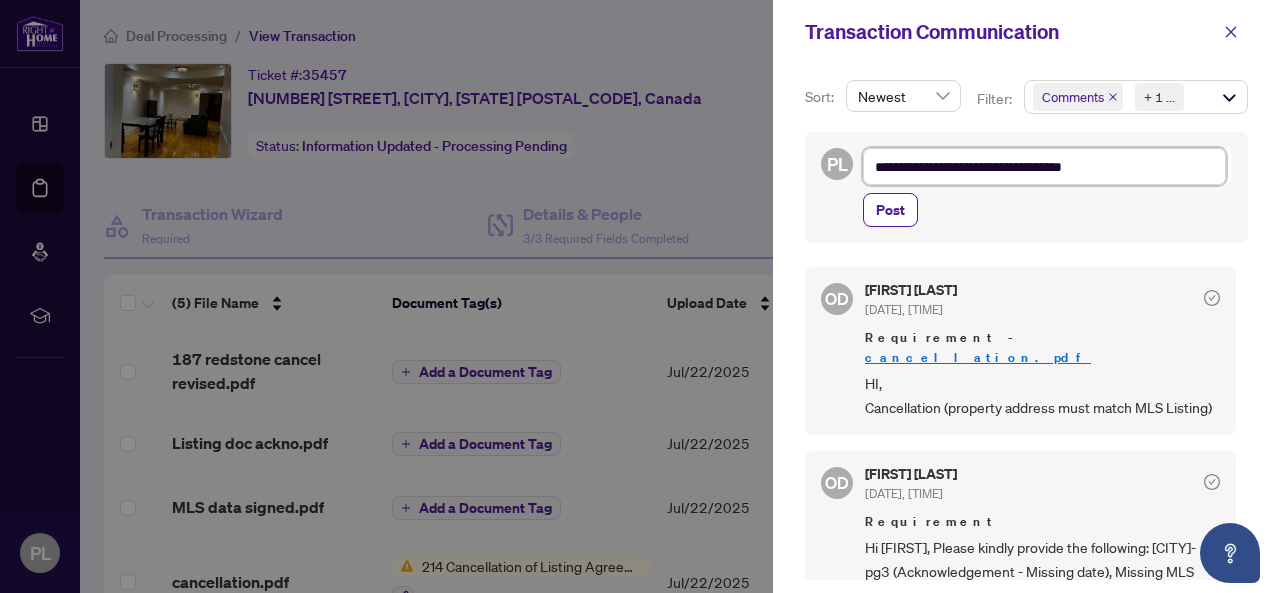 type on "**********" 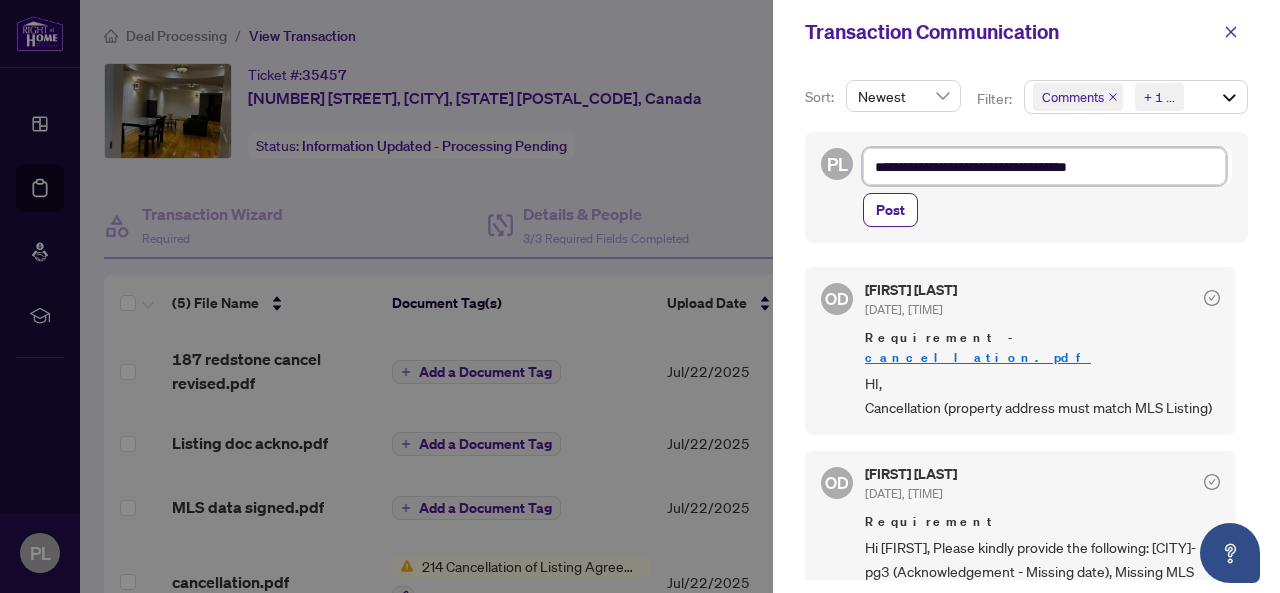 type on "**********" 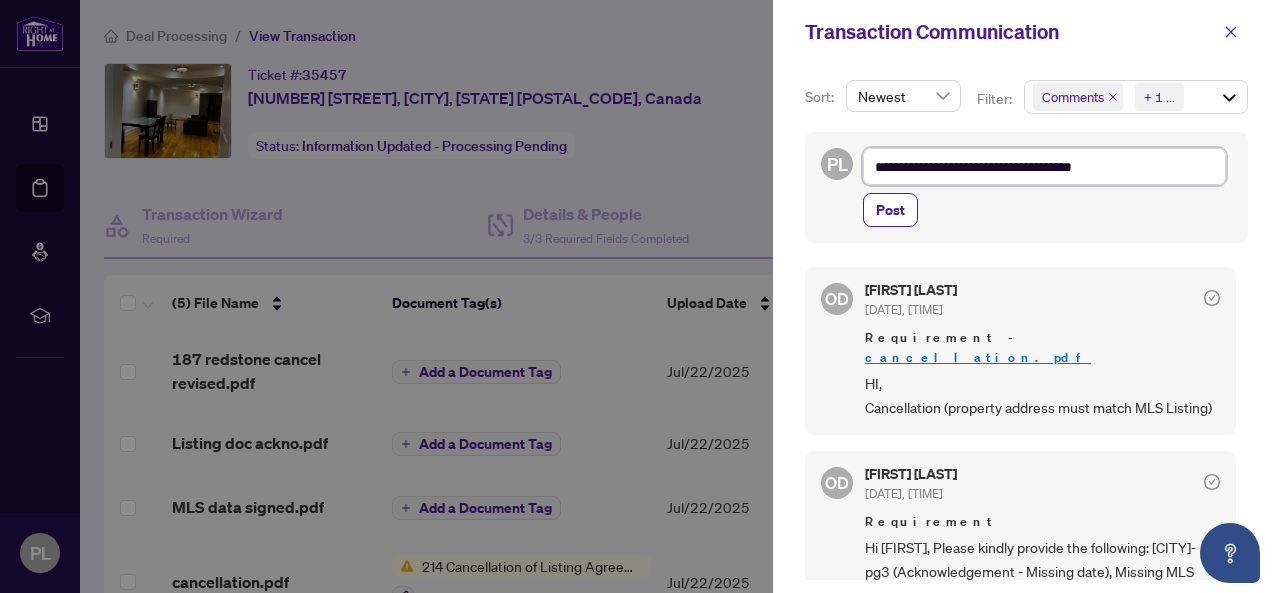 type on "**********" 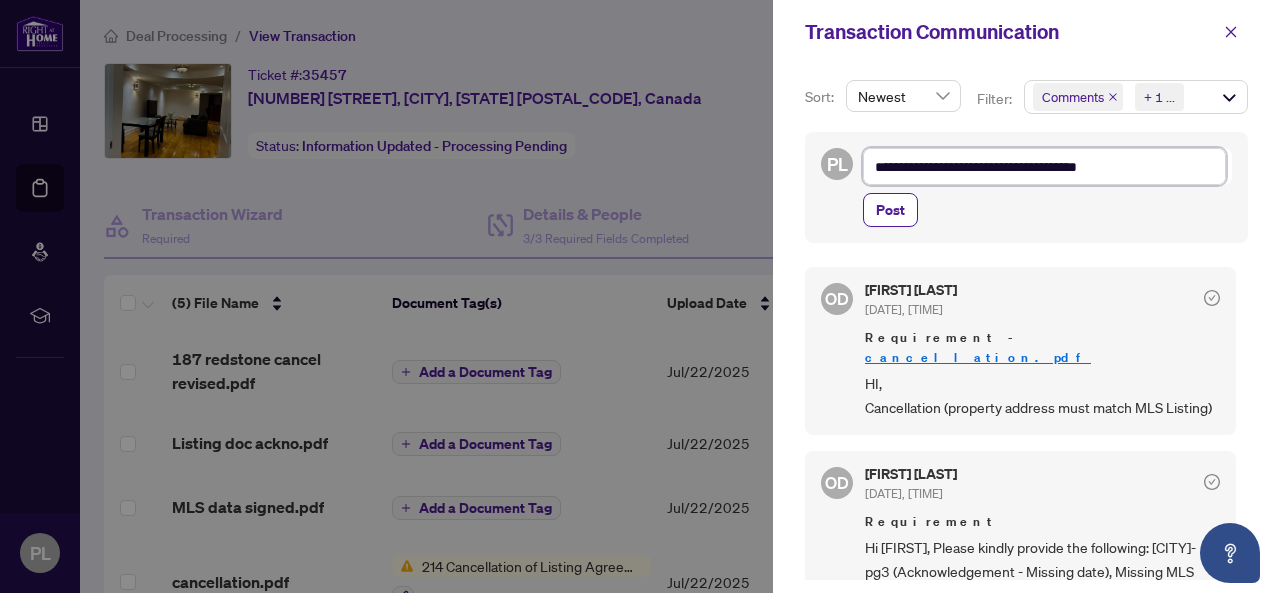 type on "**********" 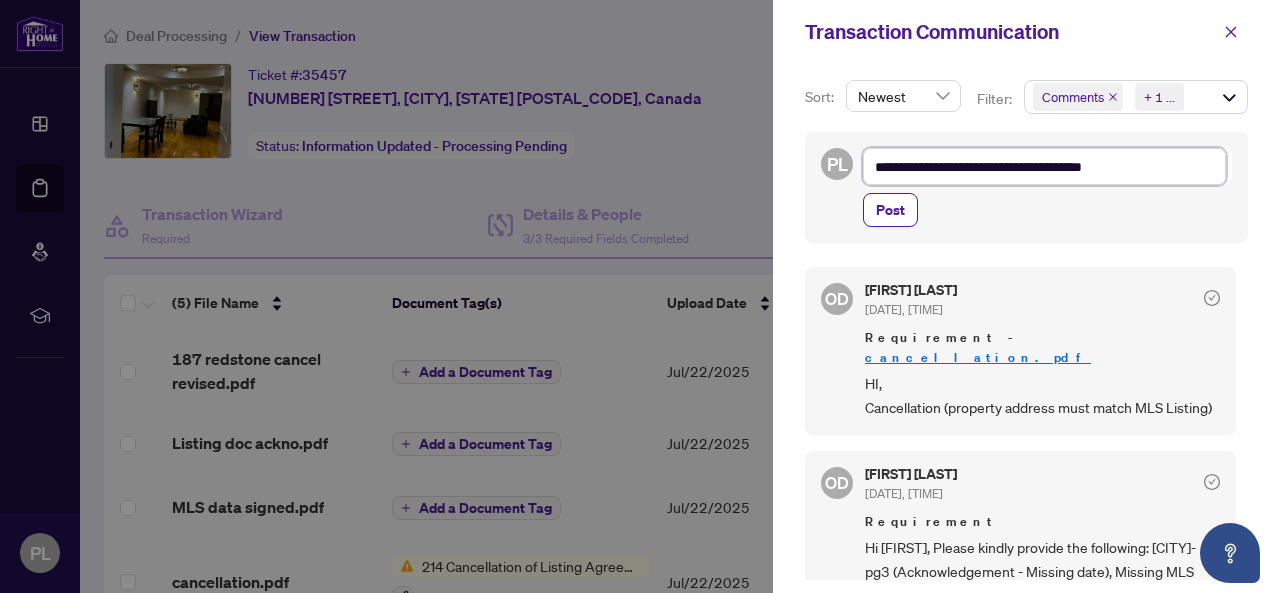 type on "**********" 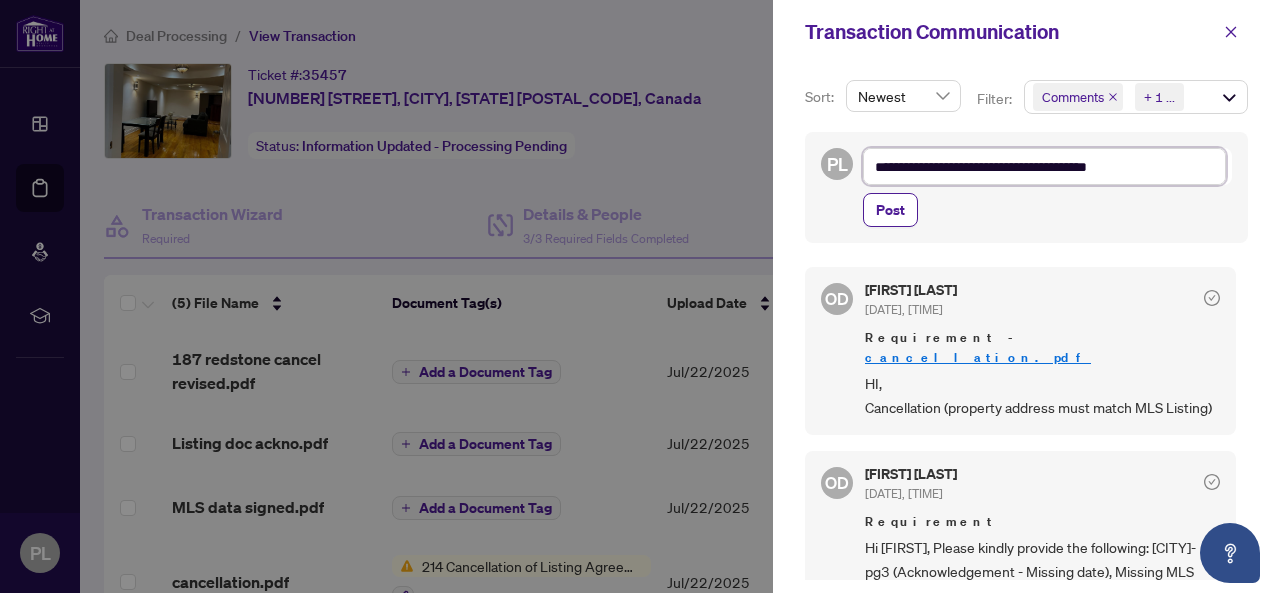 type on "**********" 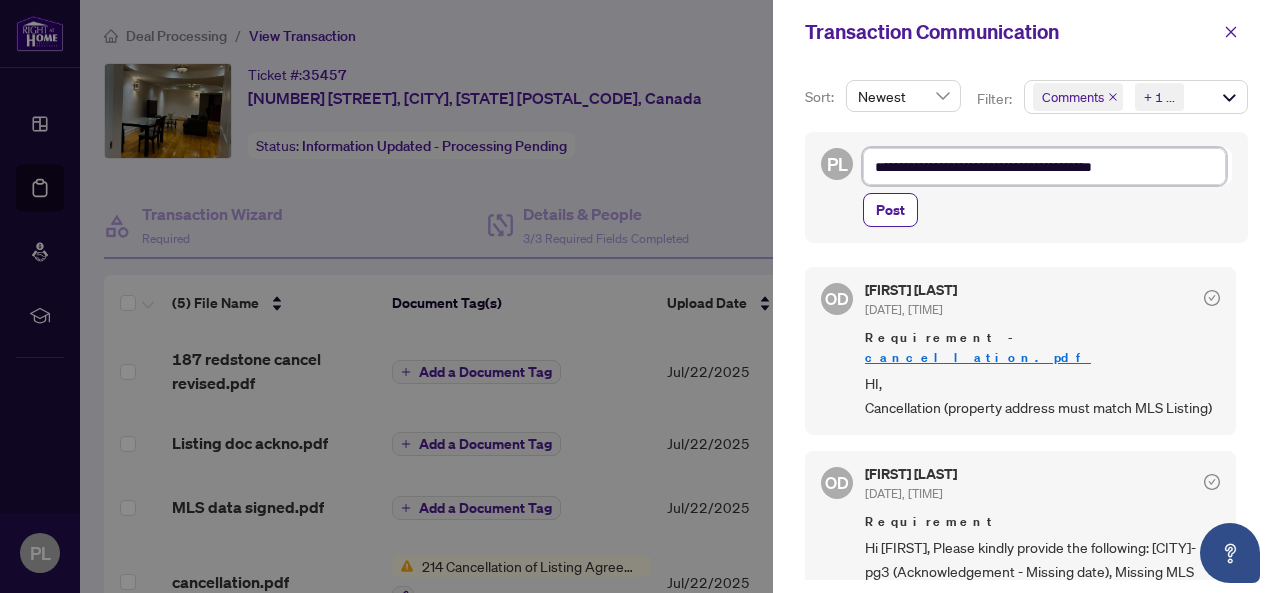type on "**********" 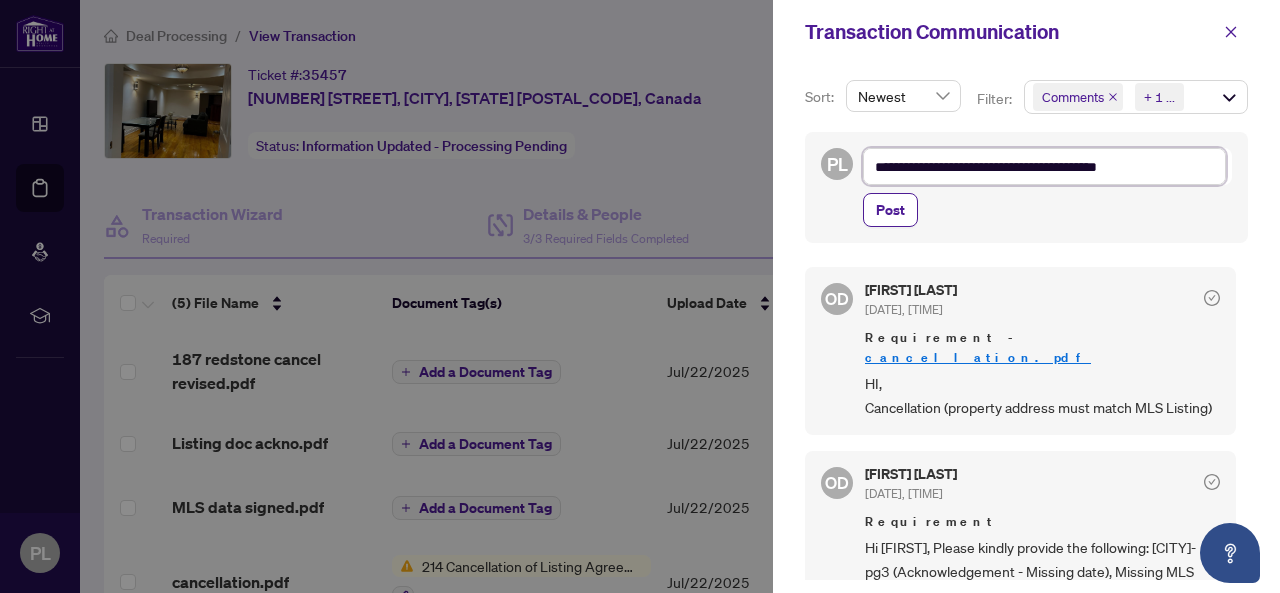 type on "**********" 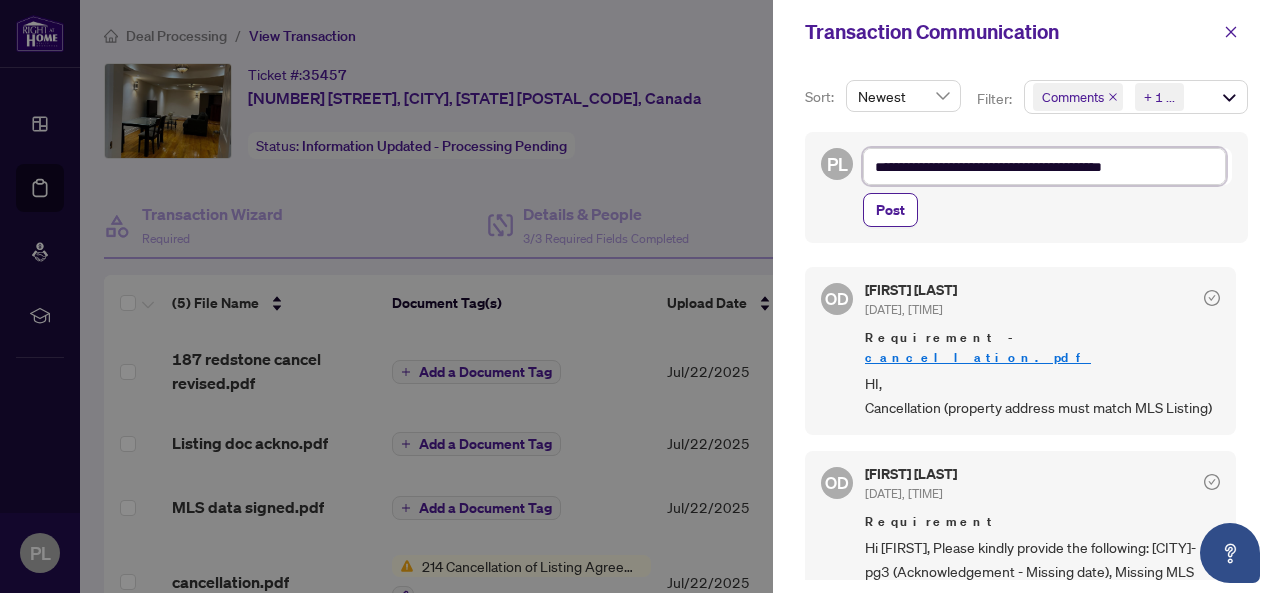 type on "**********" 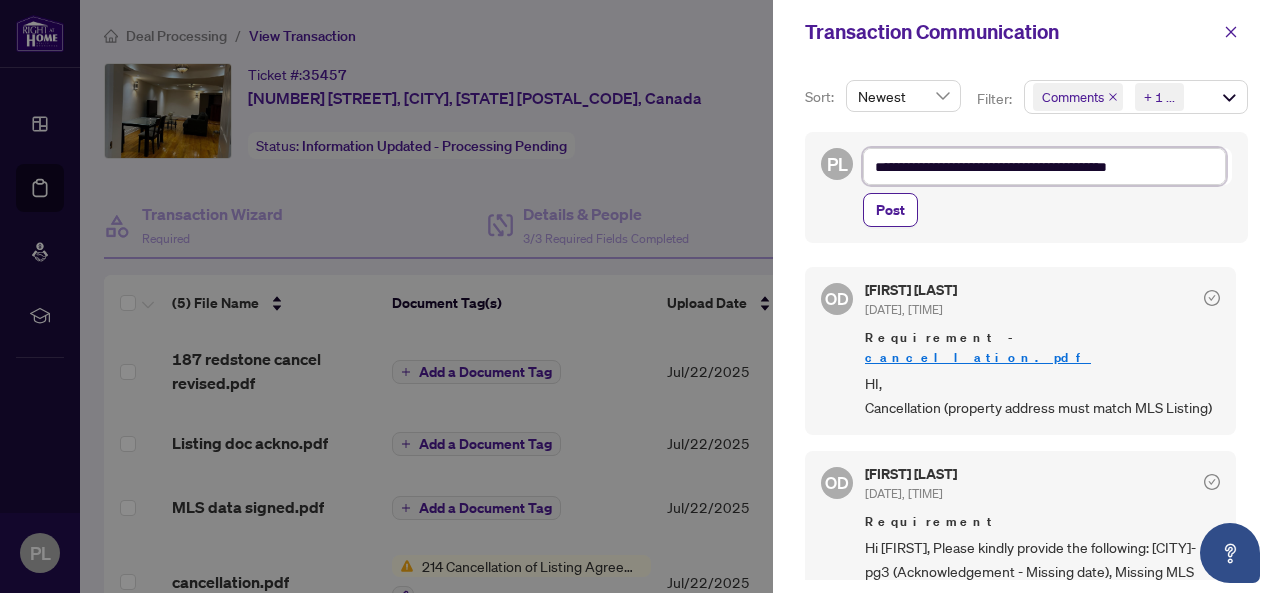 type on "**********" 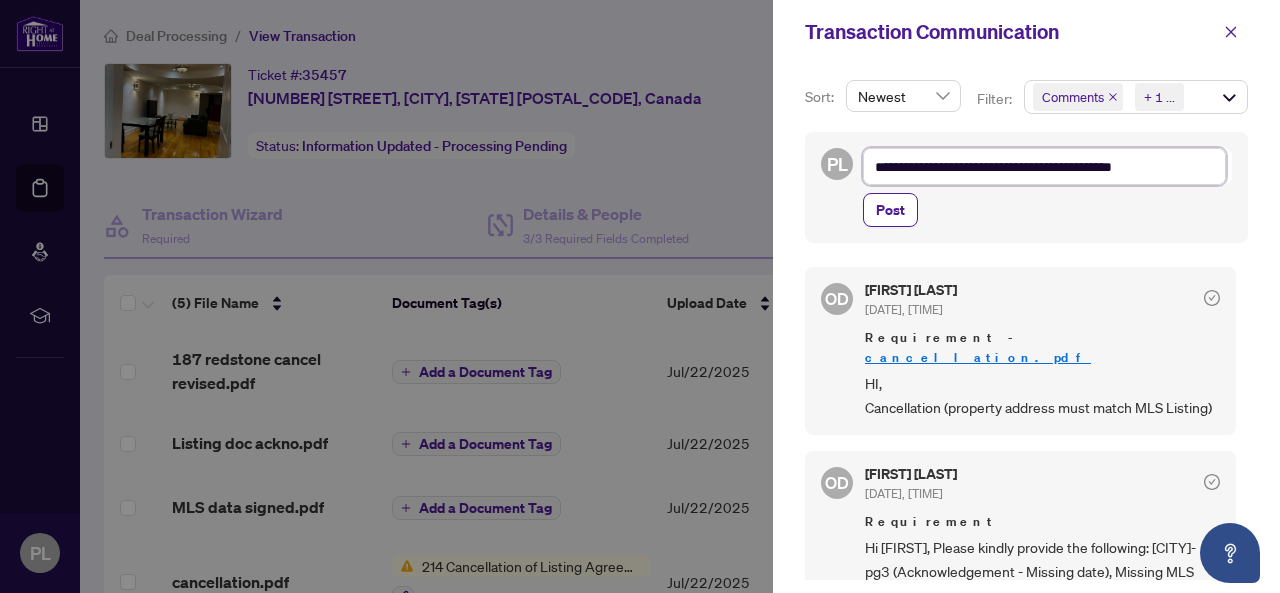 type on "**********" 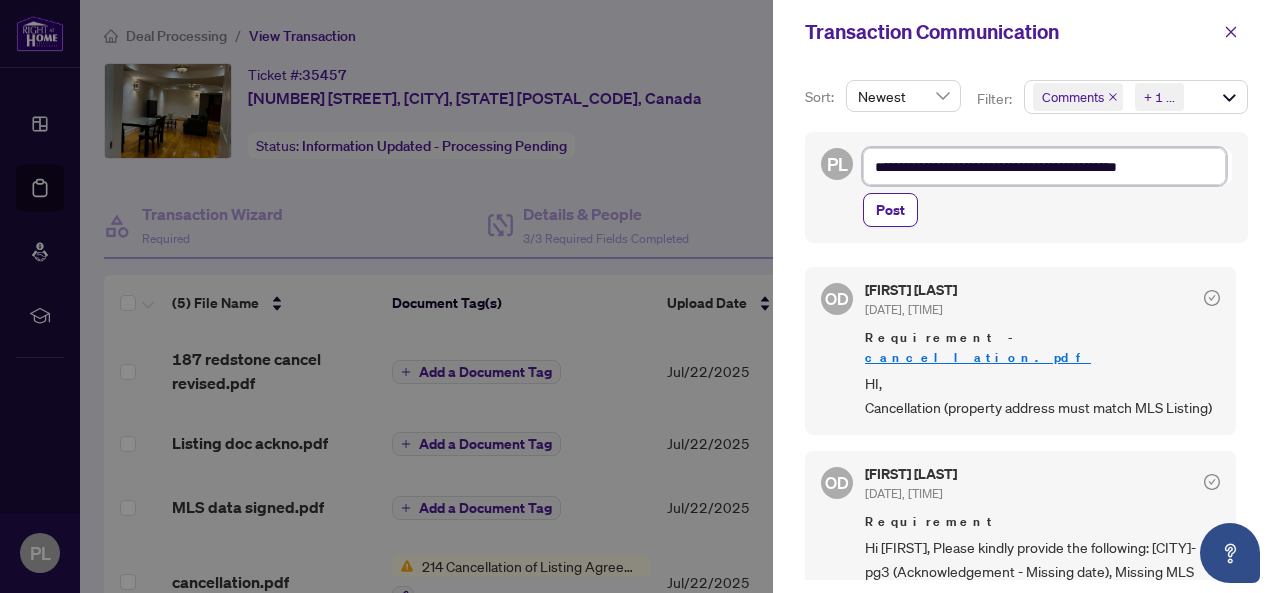 type on "**********" 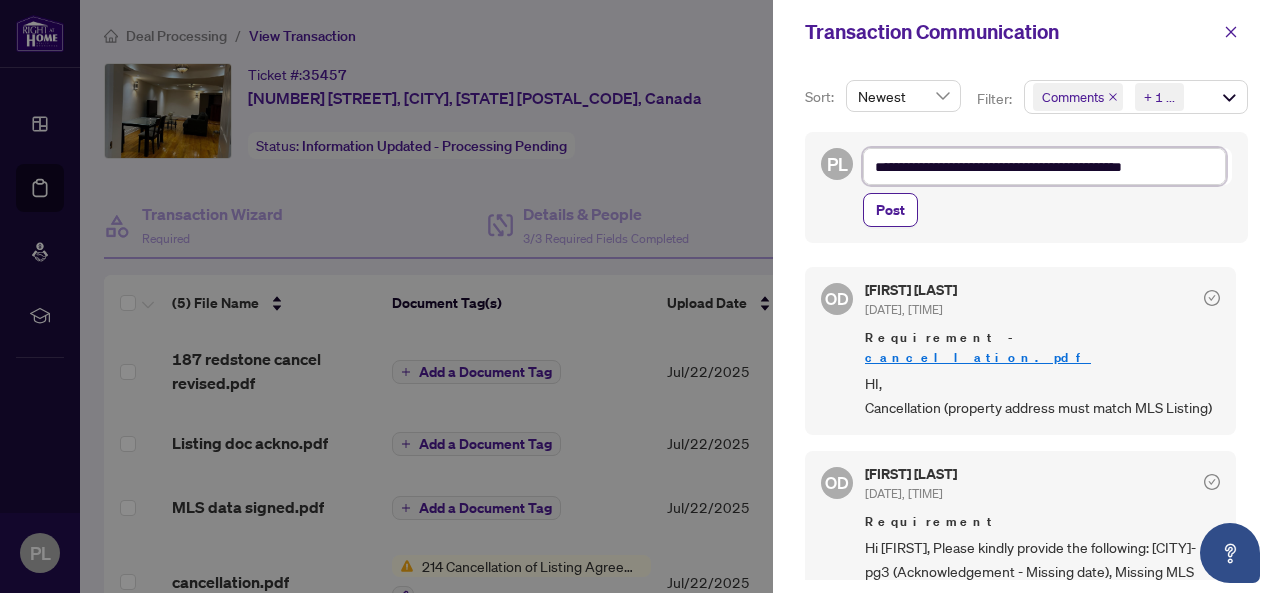 type on "**********" 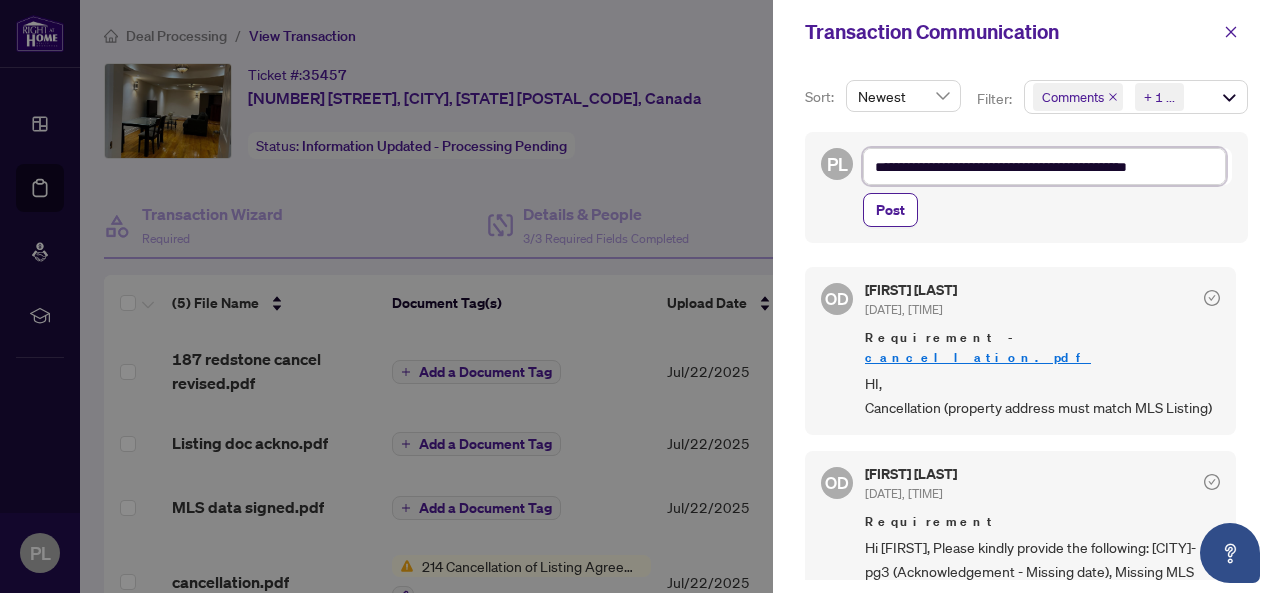type on "**********" 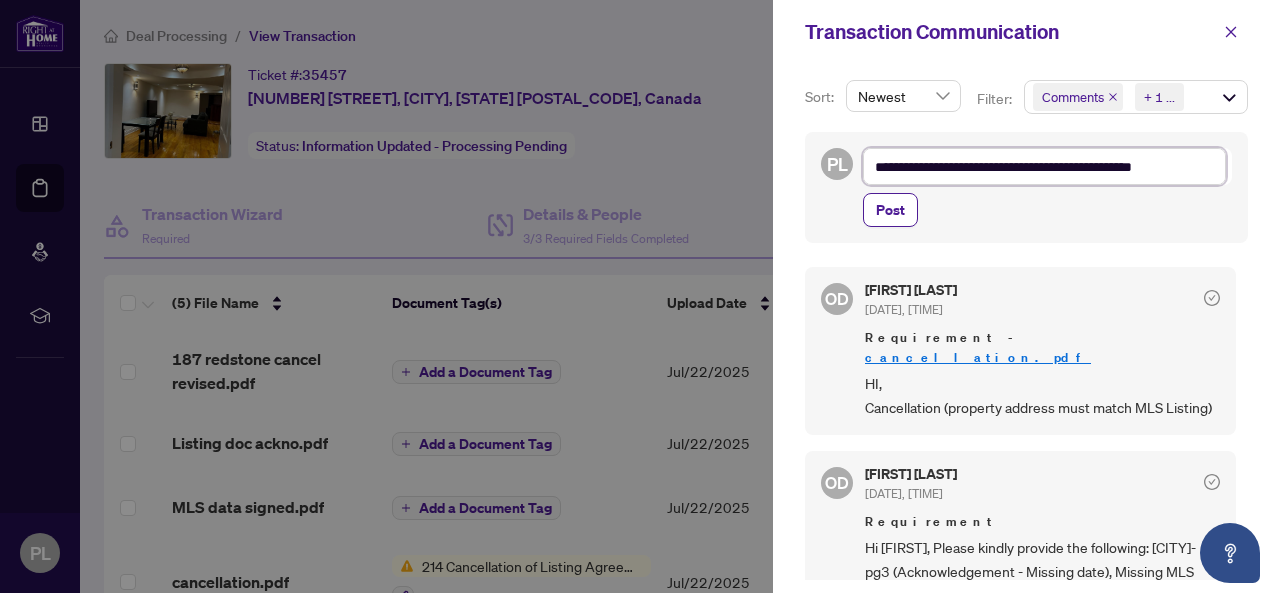 type on "**********" 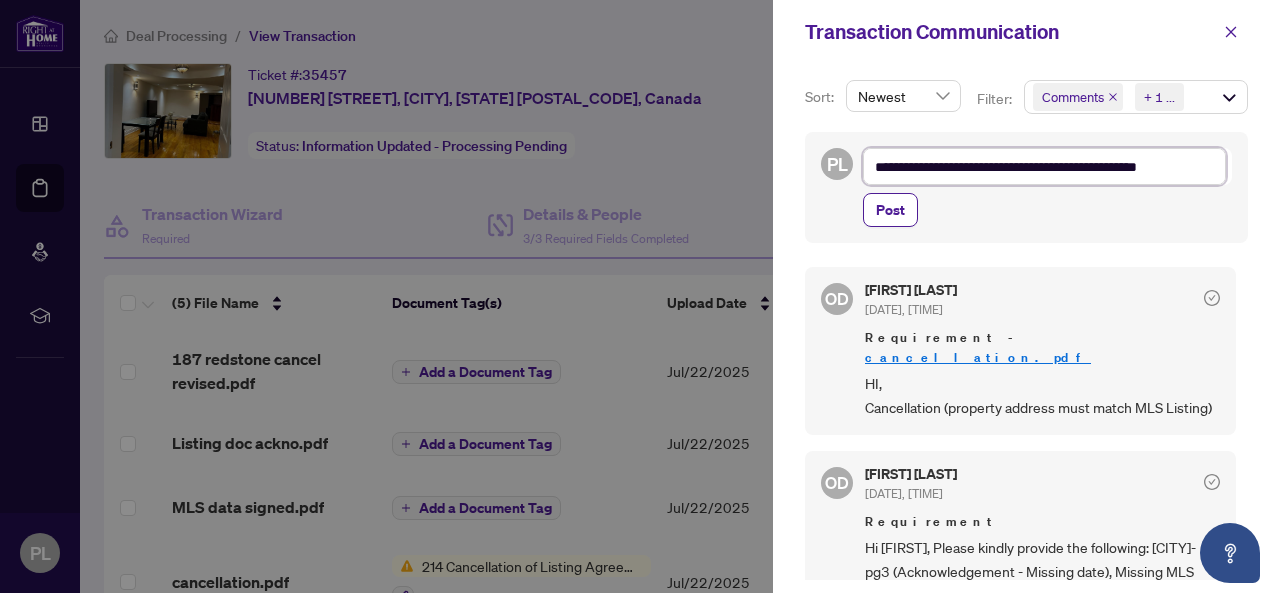 type on "**********" 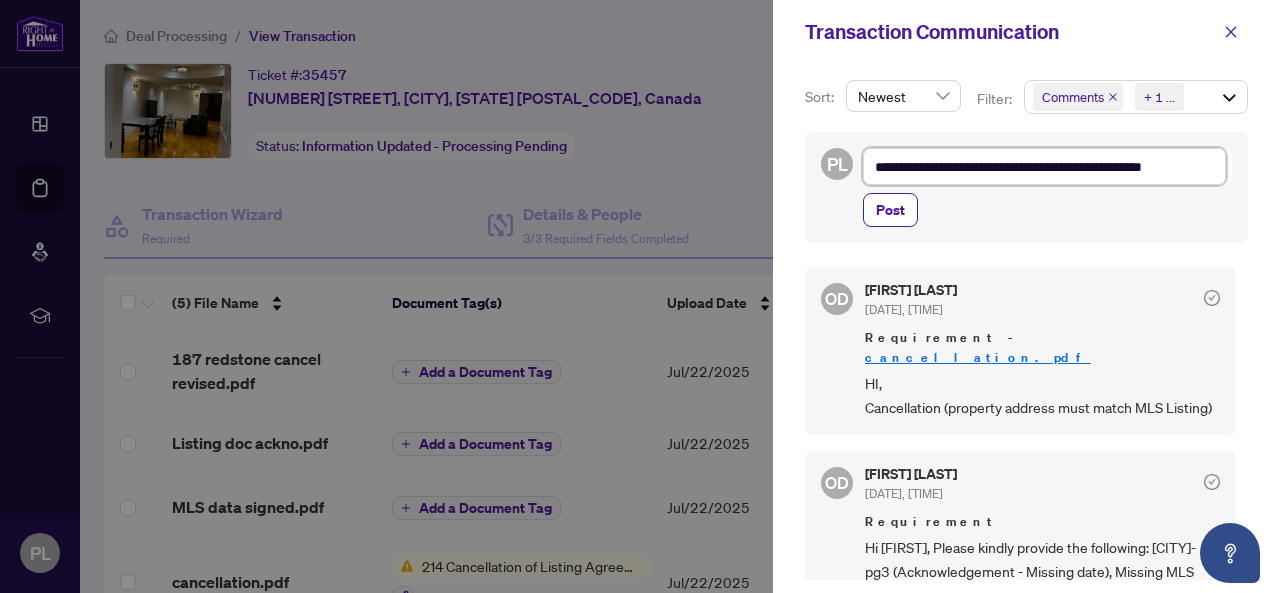 type on "**********" 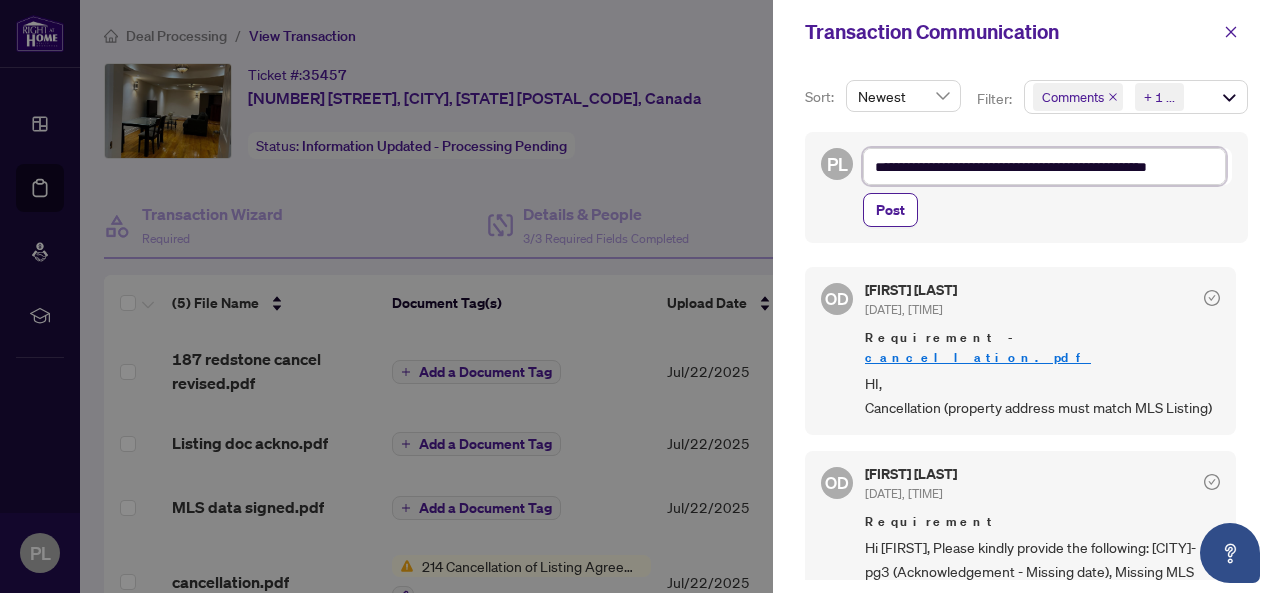 type on "**********" 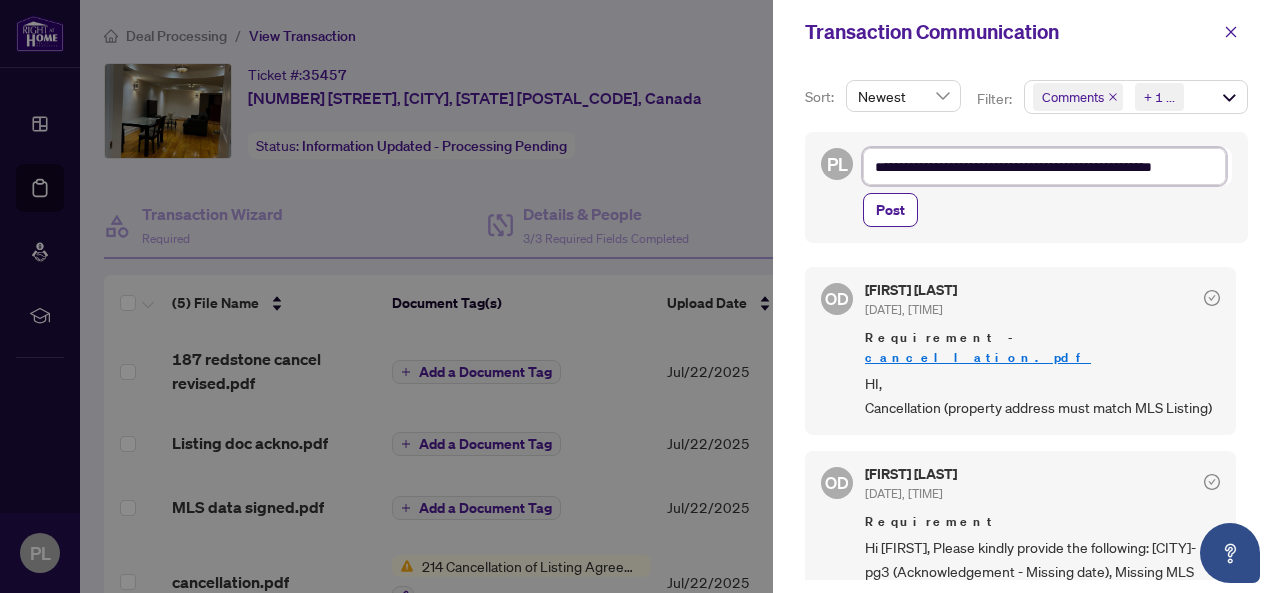 type on "**********" 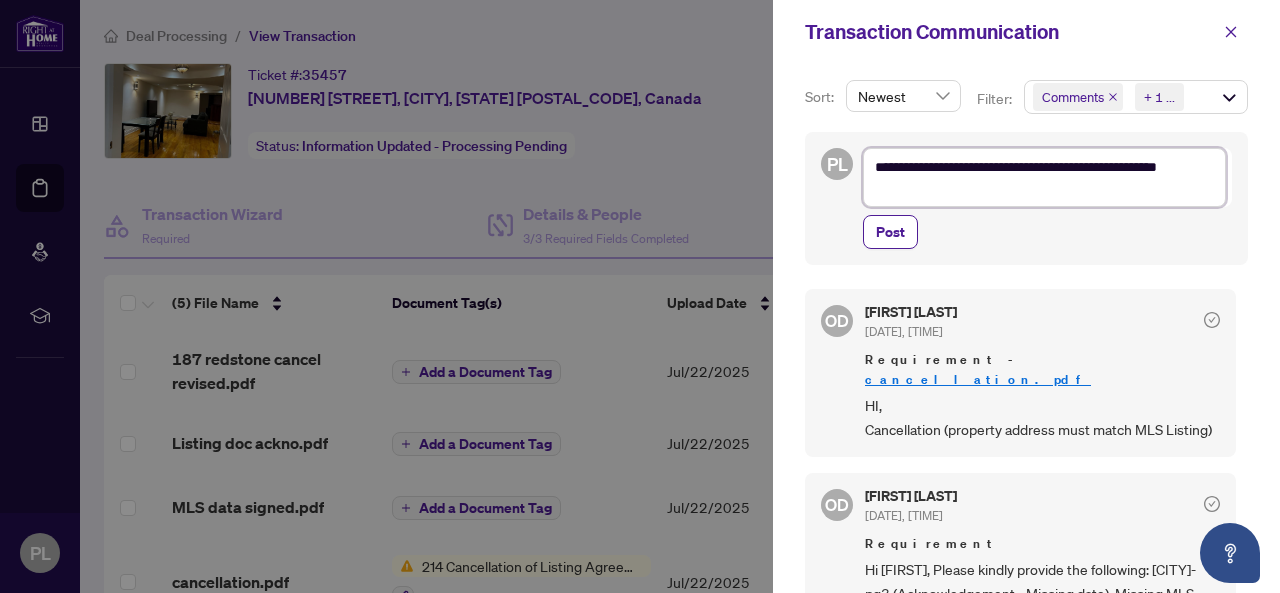 type on "**********" 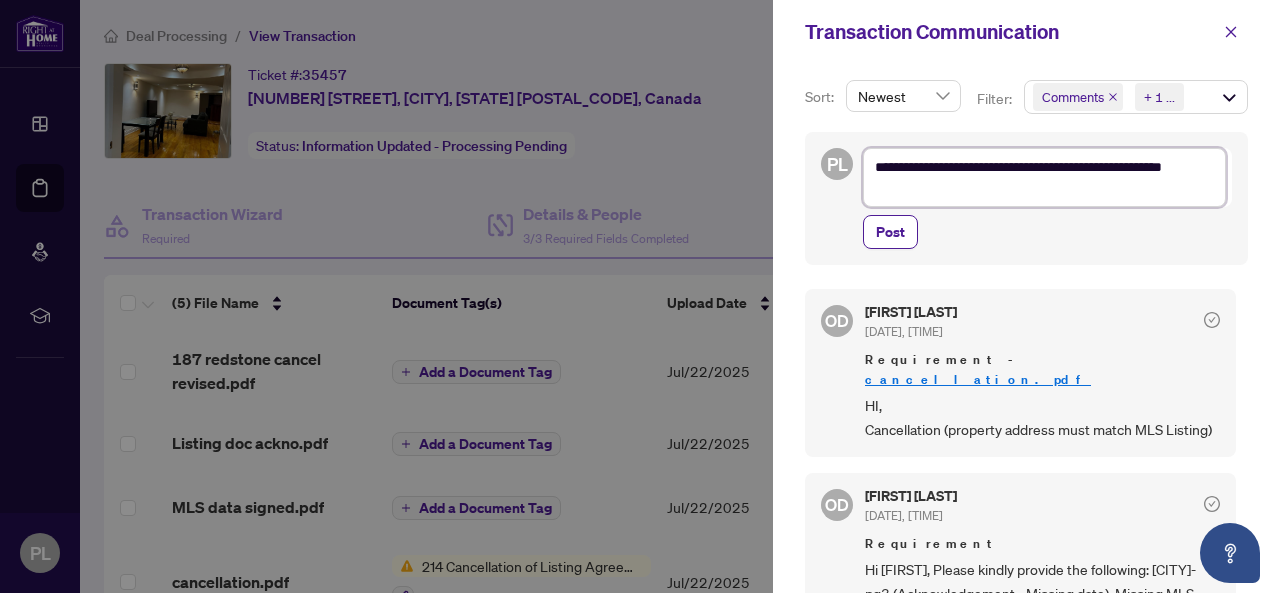 type on "**********" 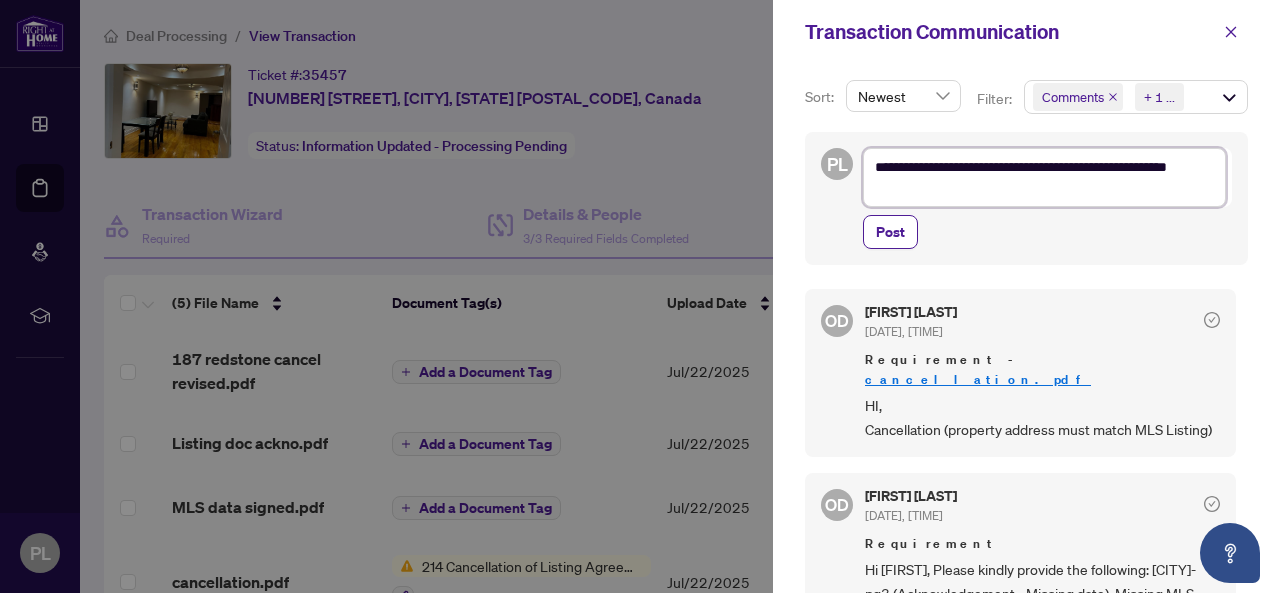 type on "**********" 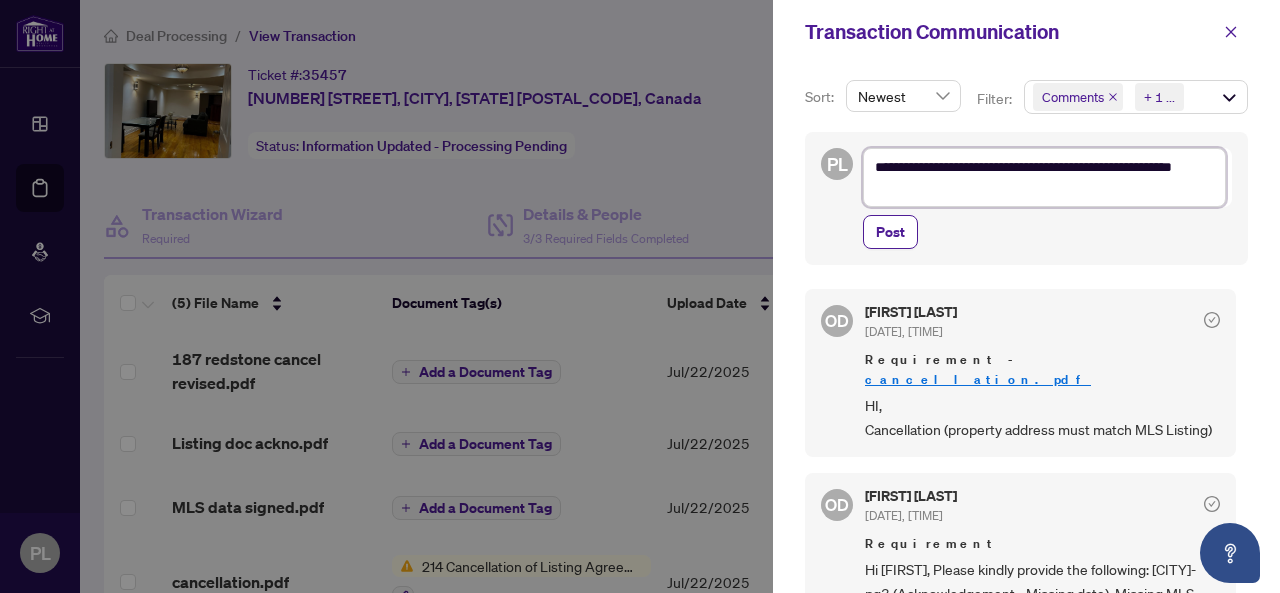 type on "**********" 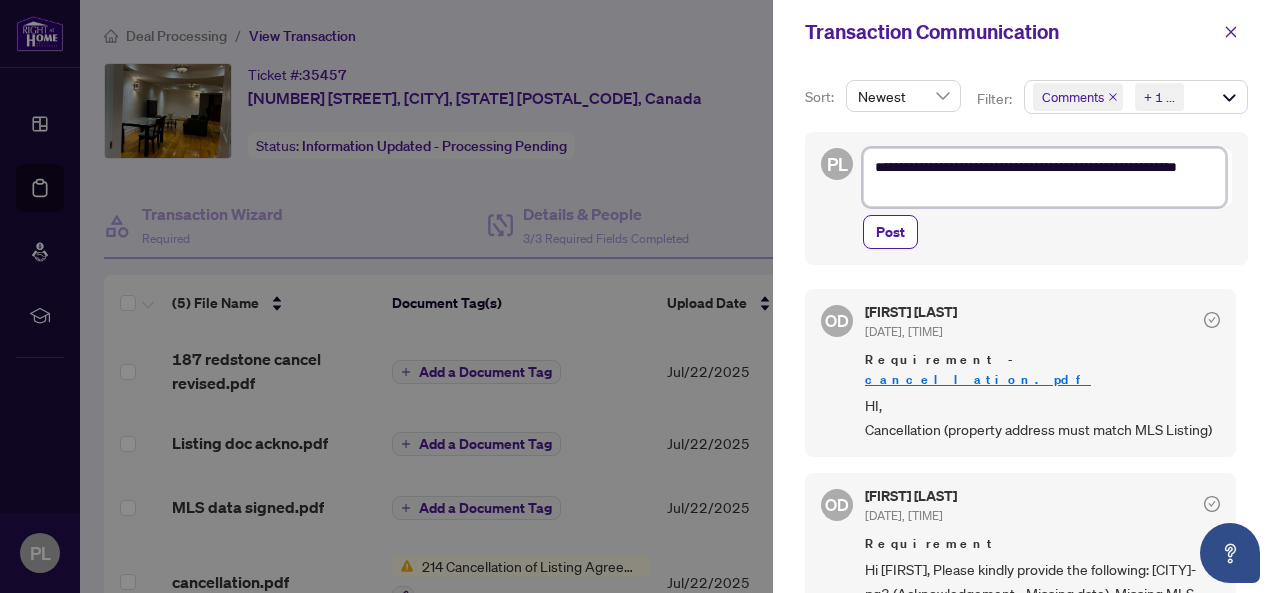 type on "**********" 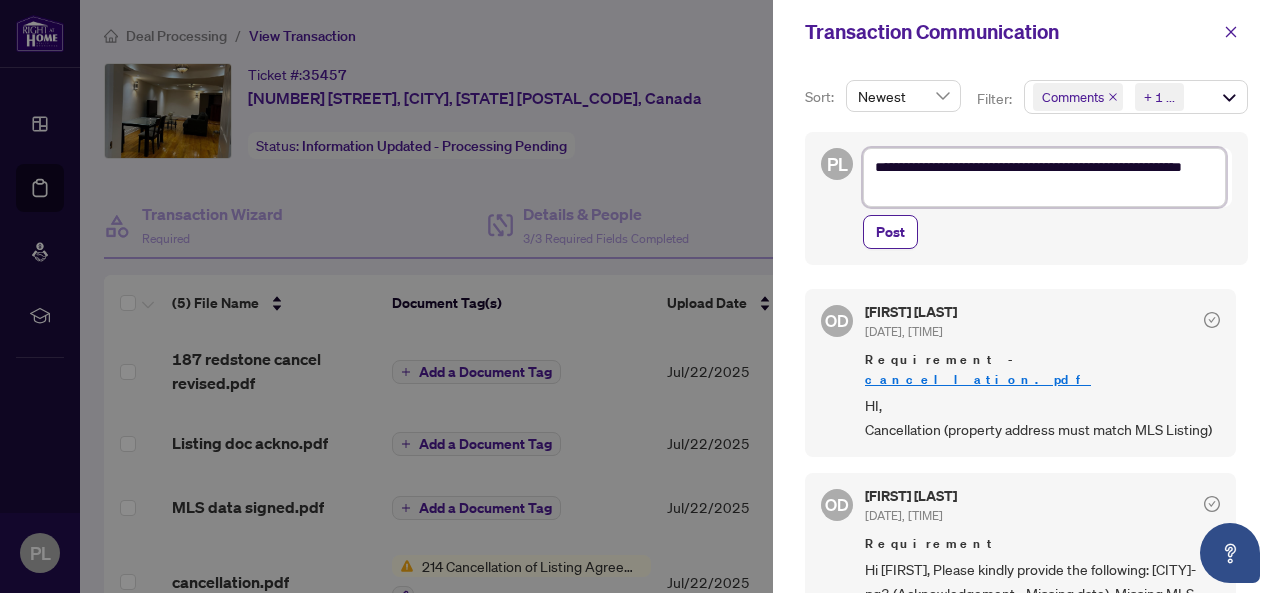 type on "**********" 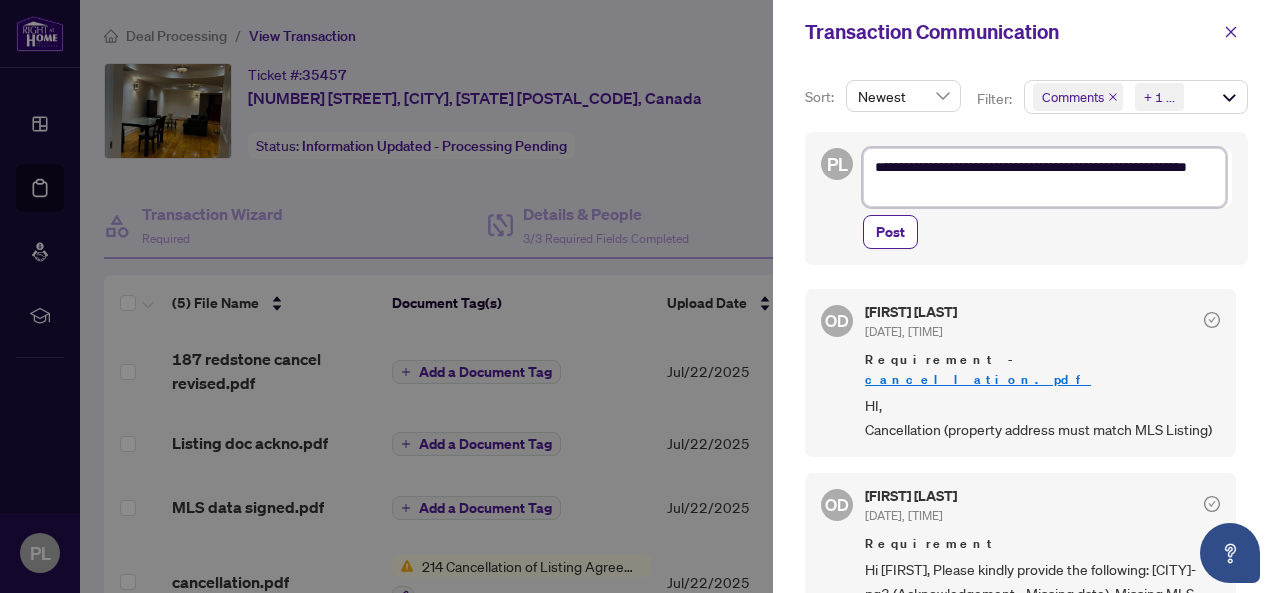 type on "**********" 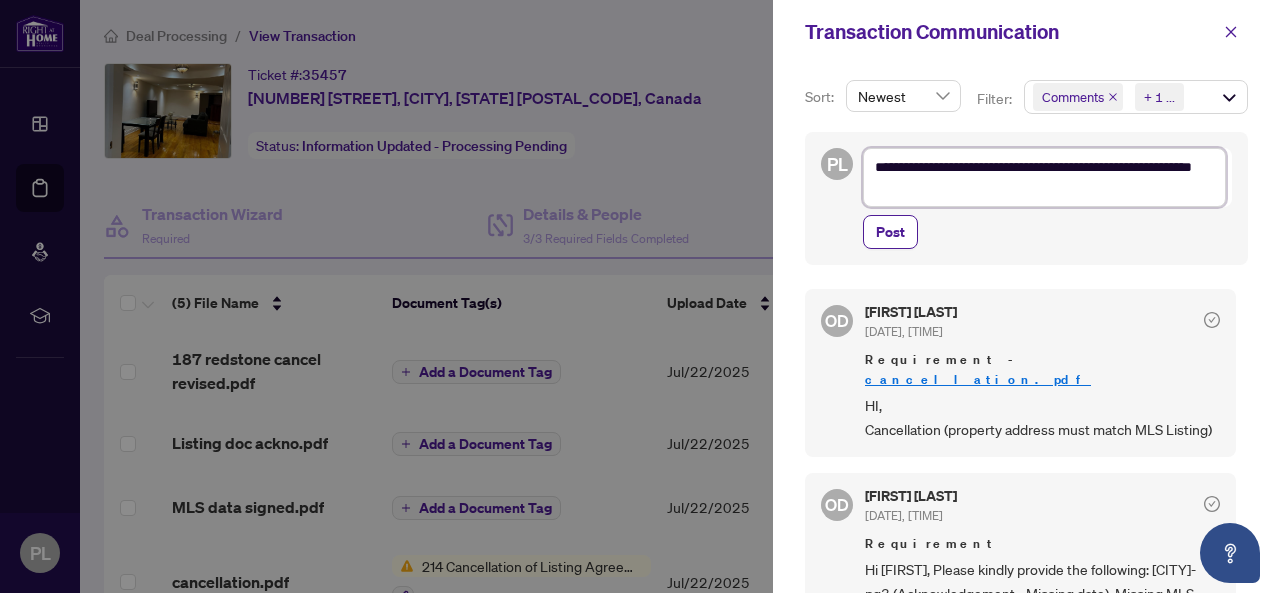 type on "**********" 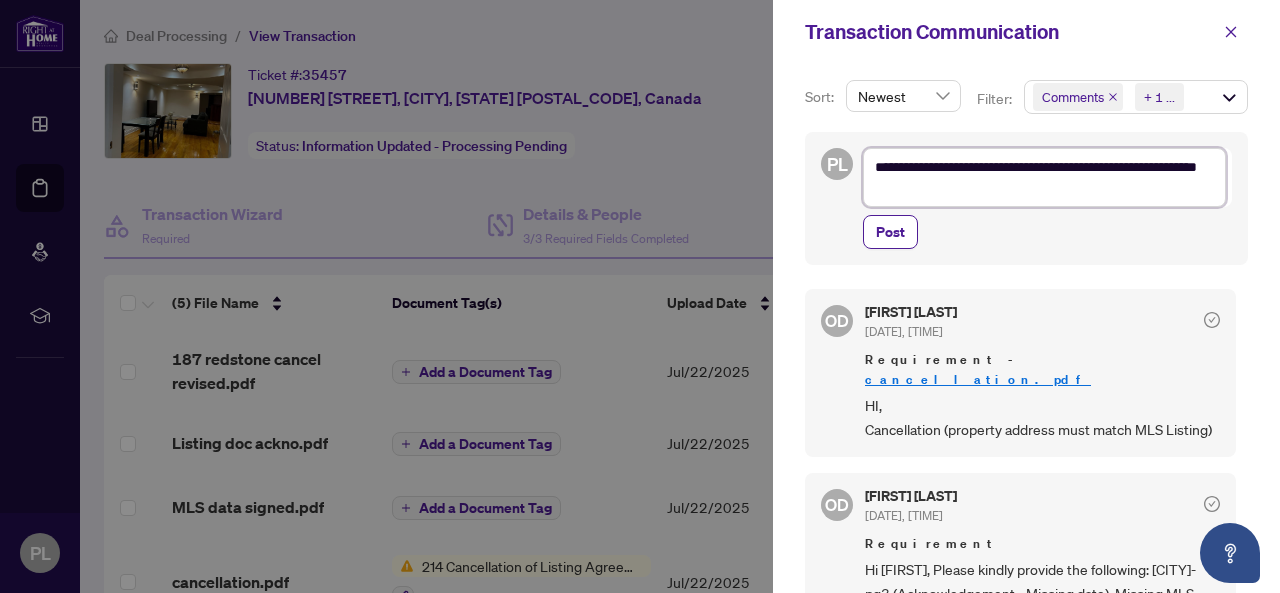 type on "**********" 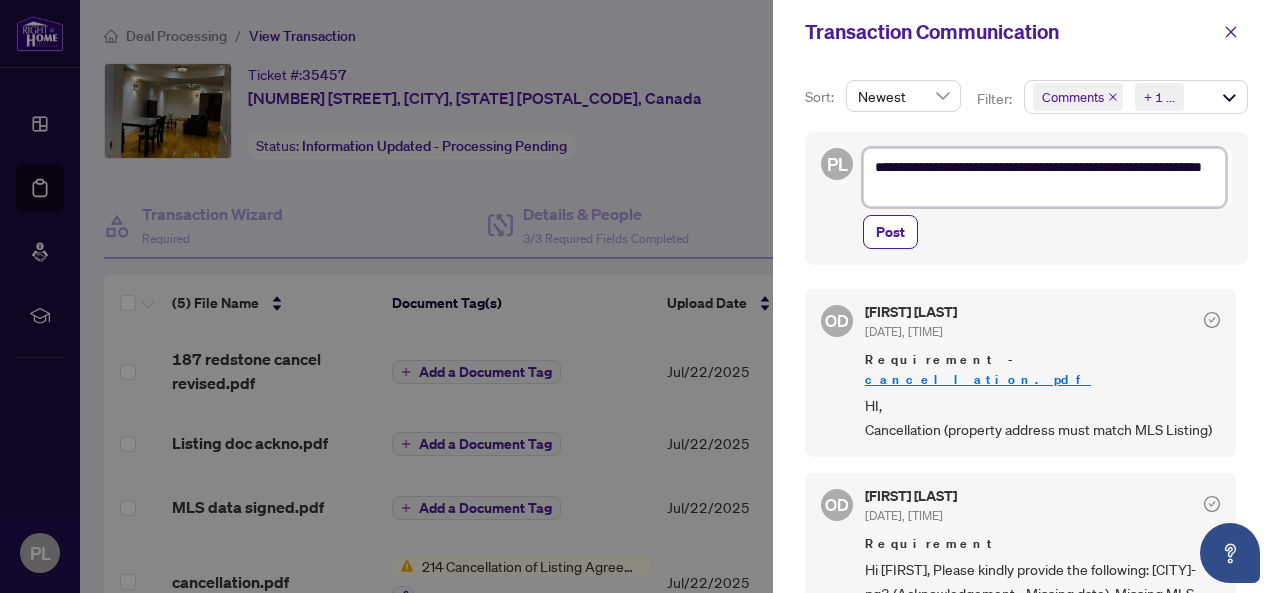 type on "**********" 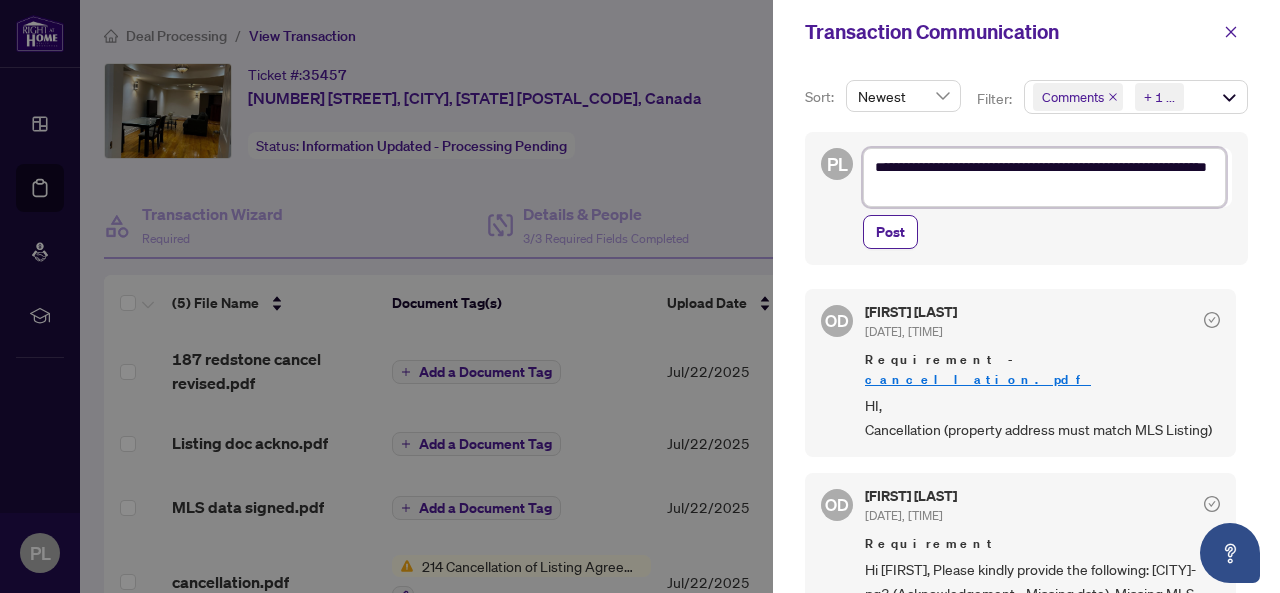 type on "**********" 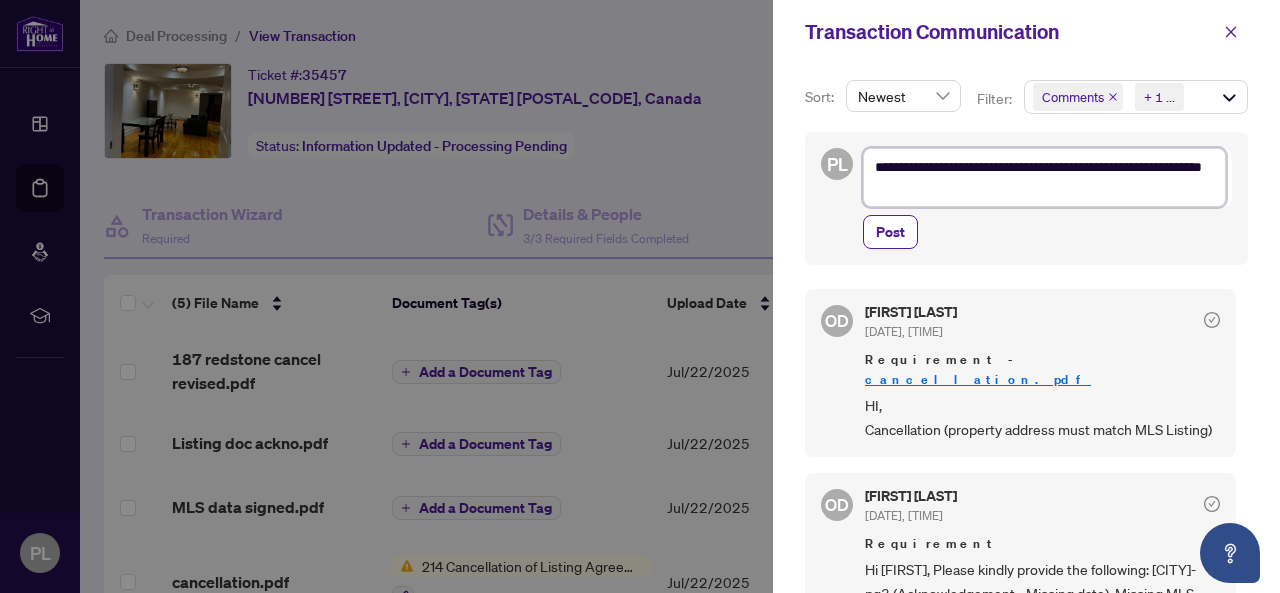 type on "**********" 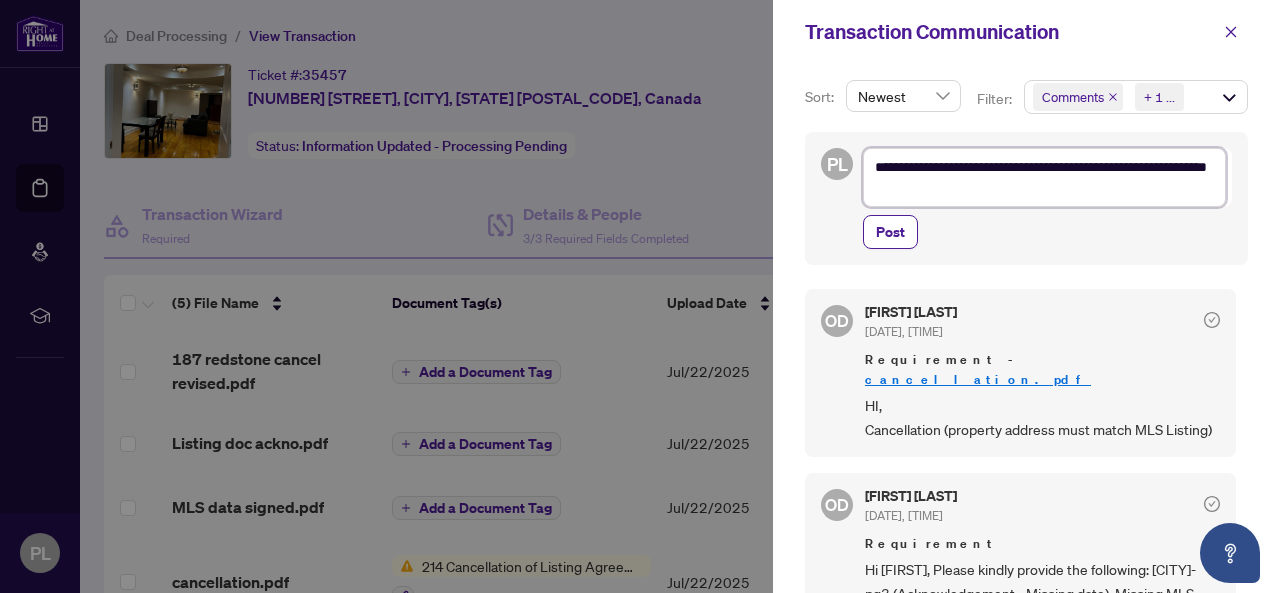 type on "**********" 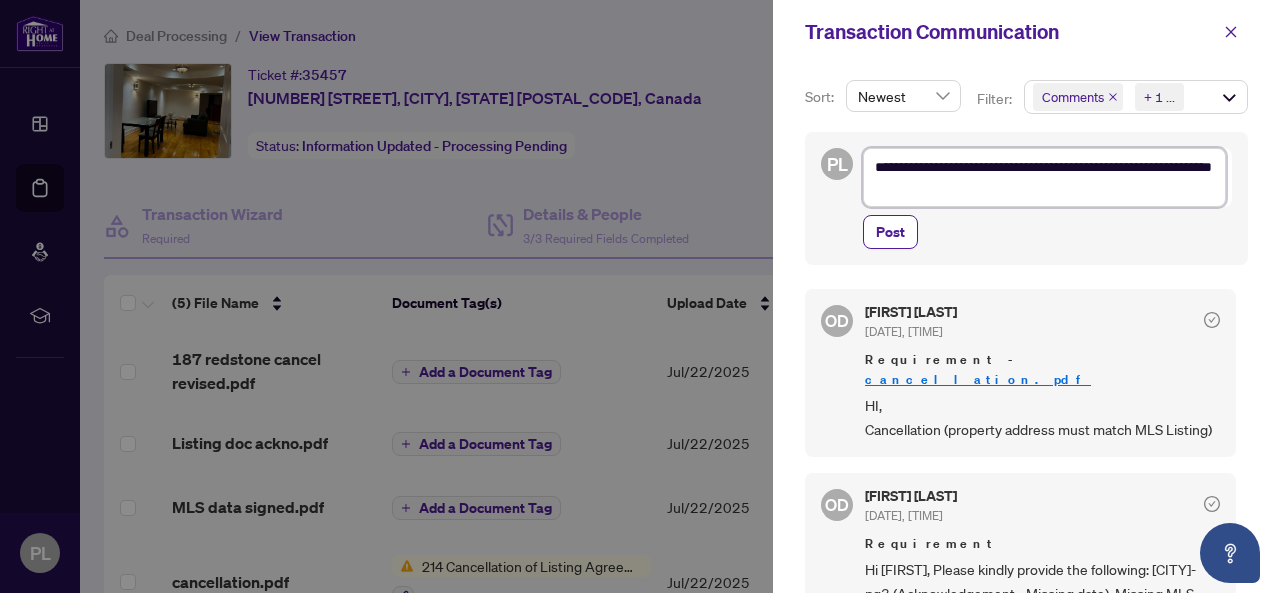type on "**********" 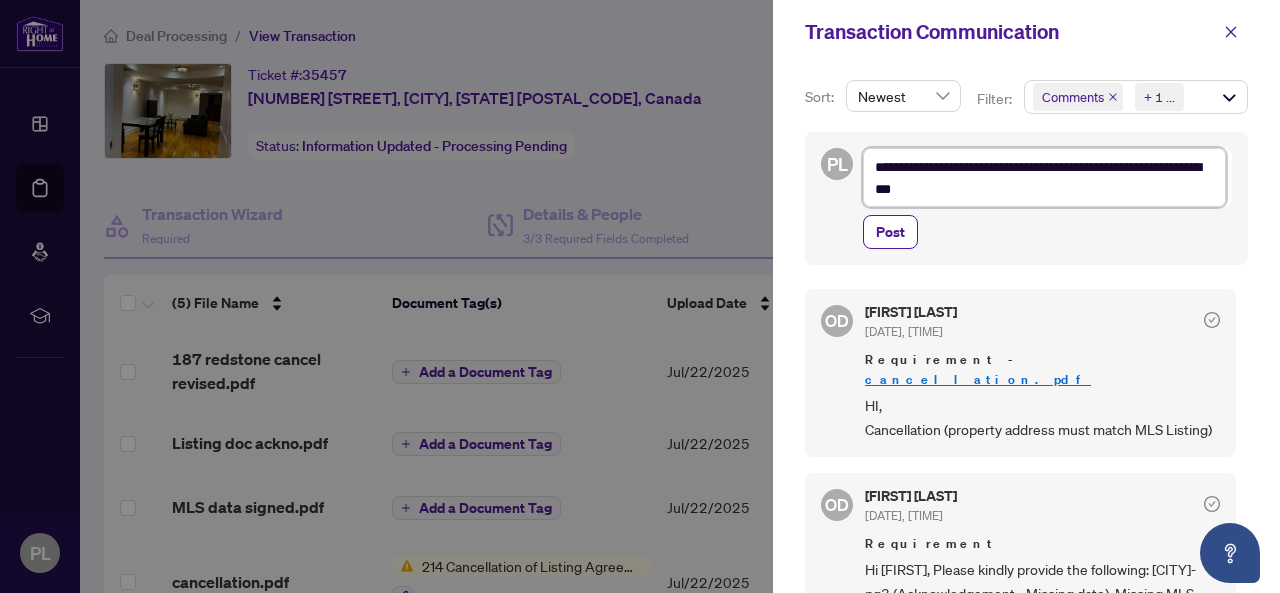 type on "**********" 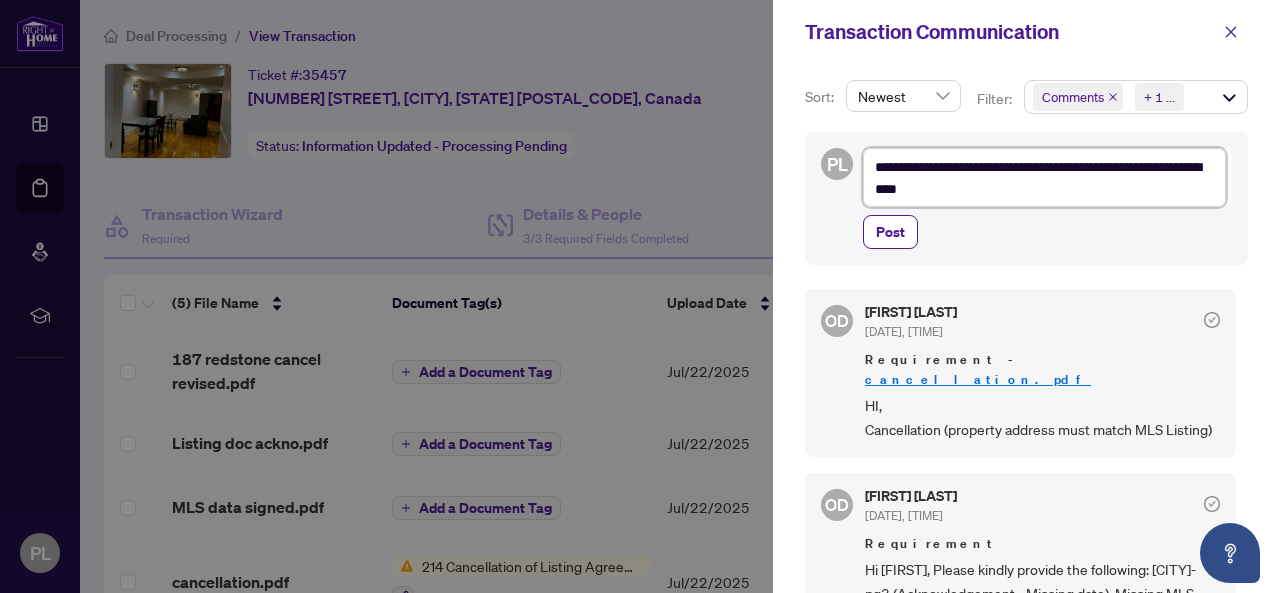 type on "**********" 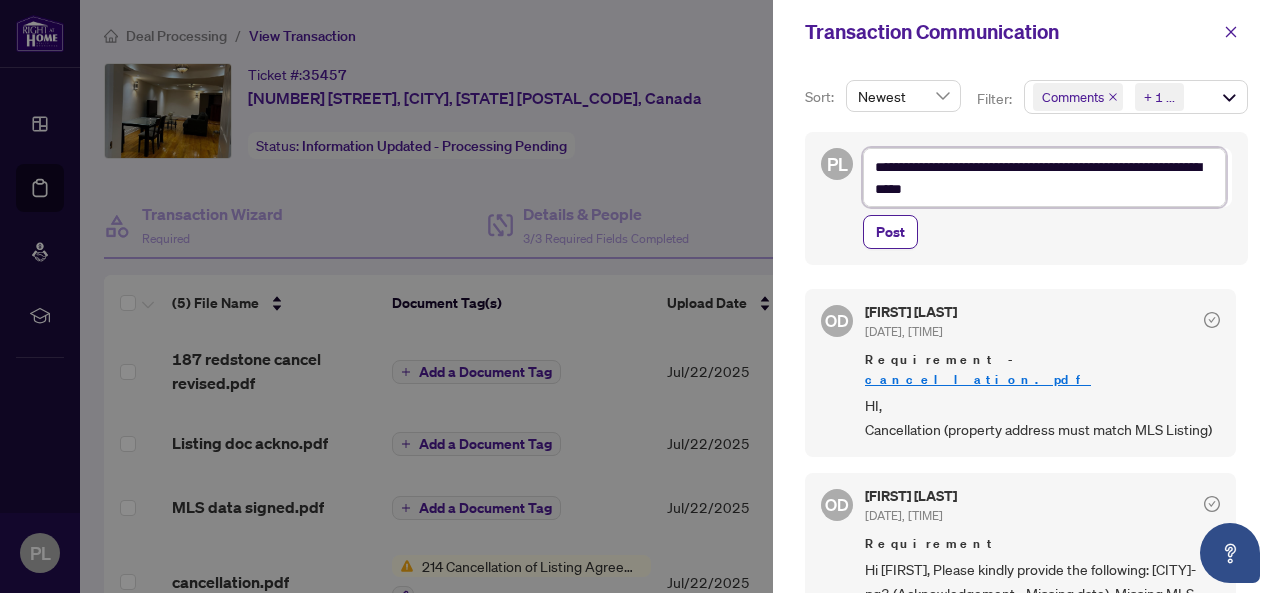type on "**********" 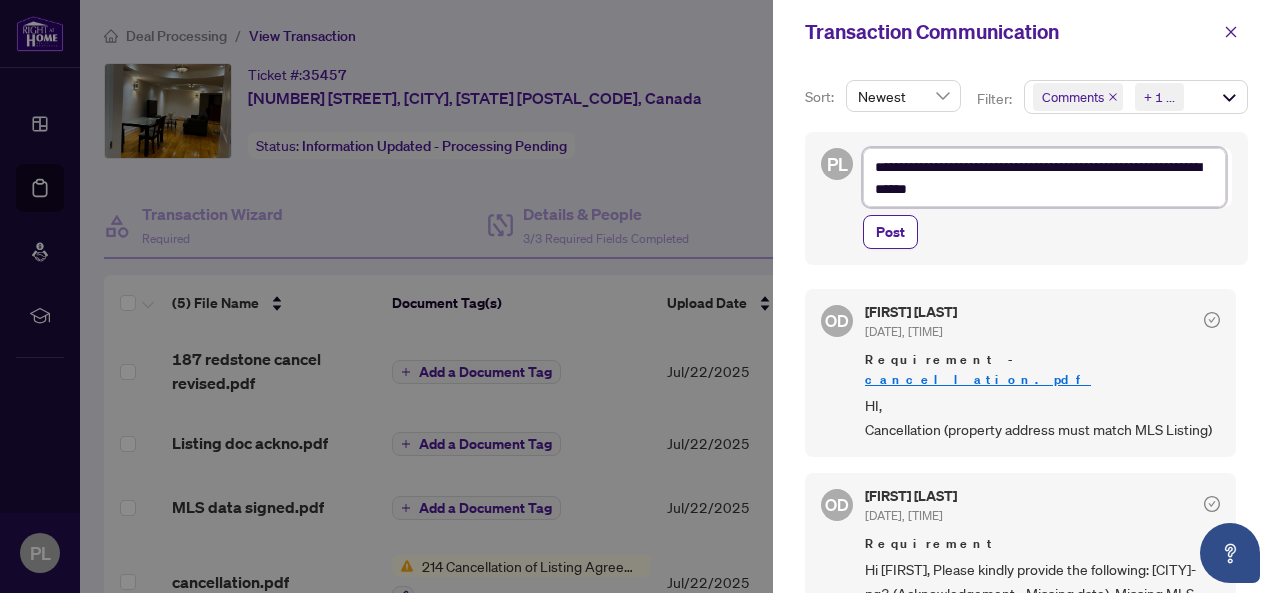 type on "**********" 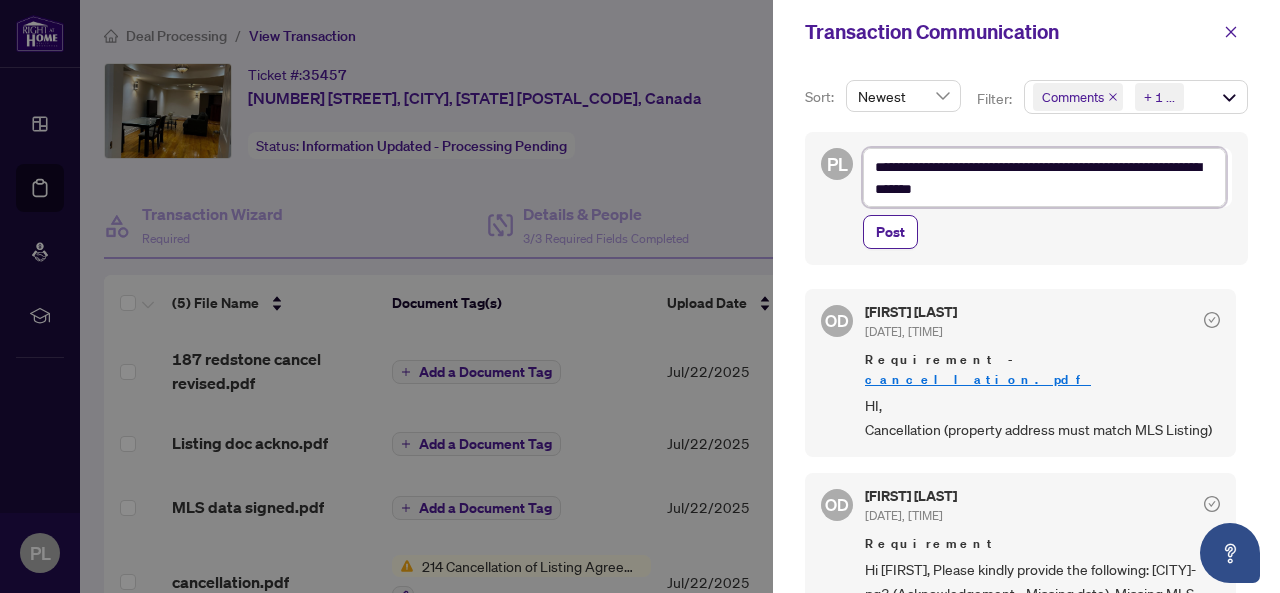 type on "**********" 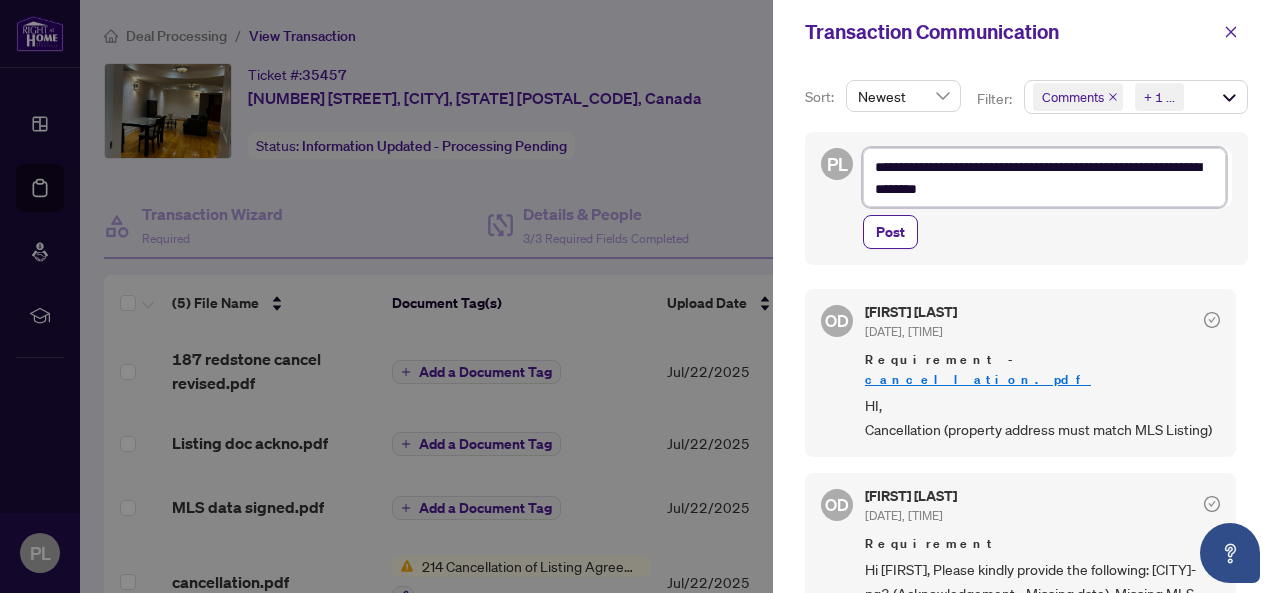 type on "**********" 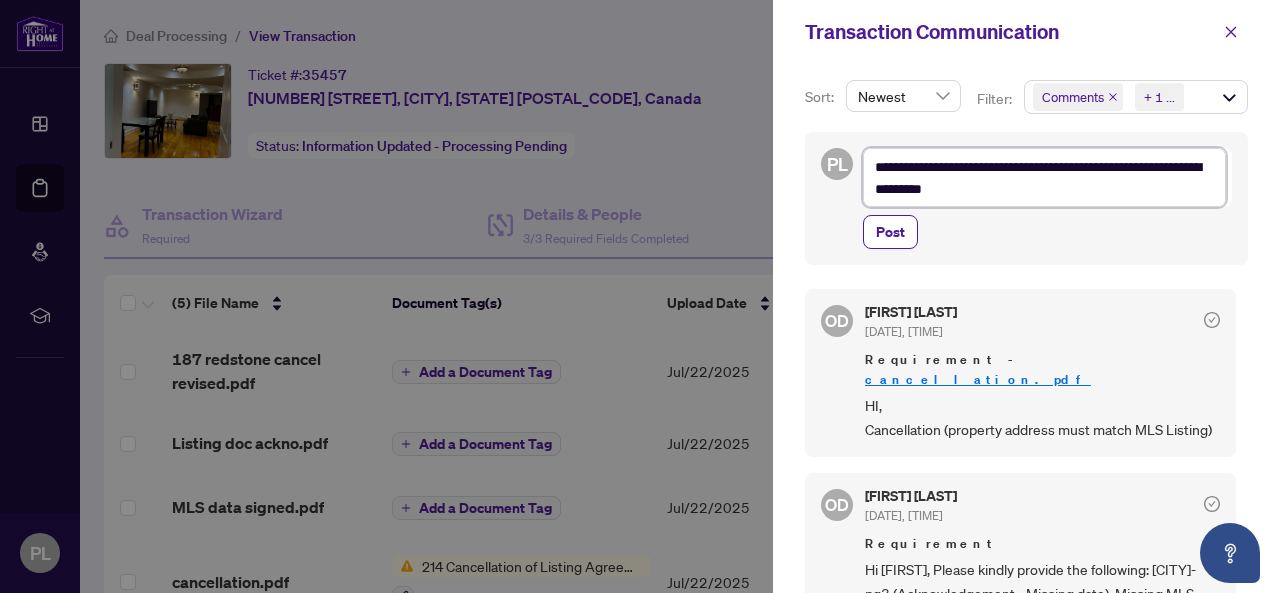 type on "**********" 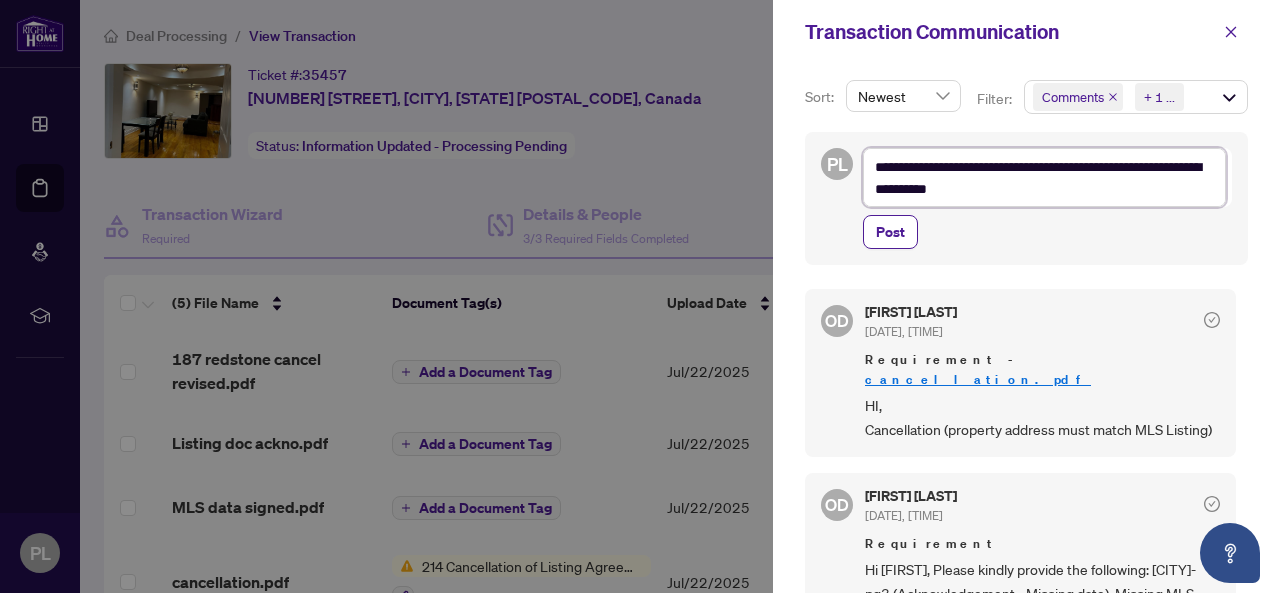 type on "**********" 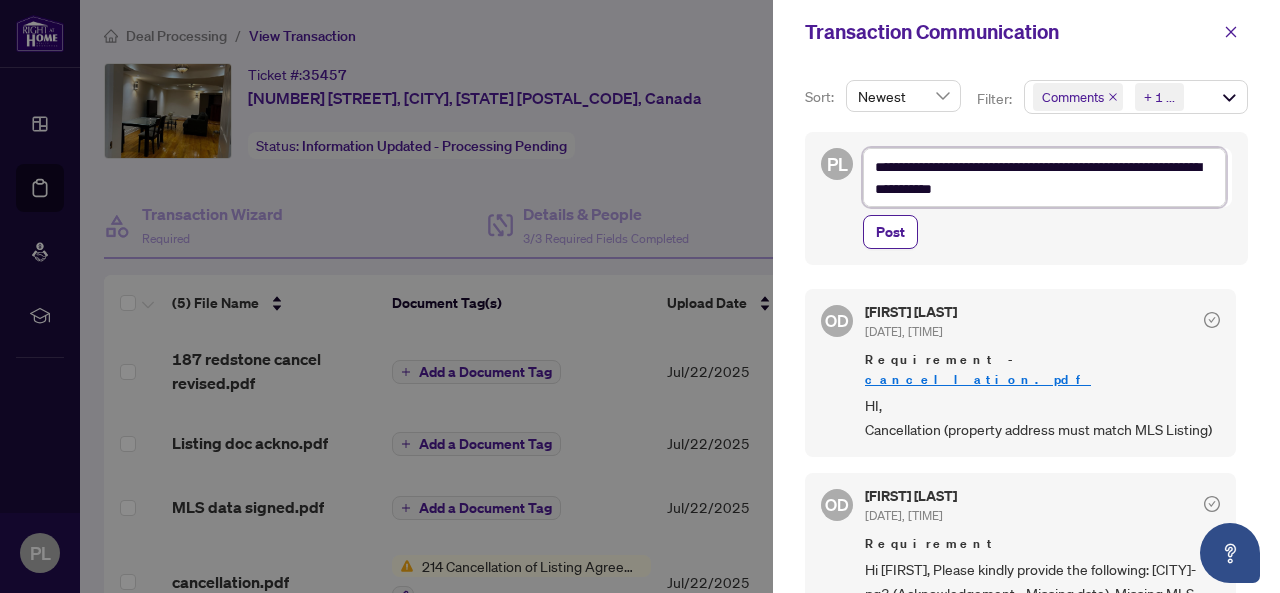 type on "**********" 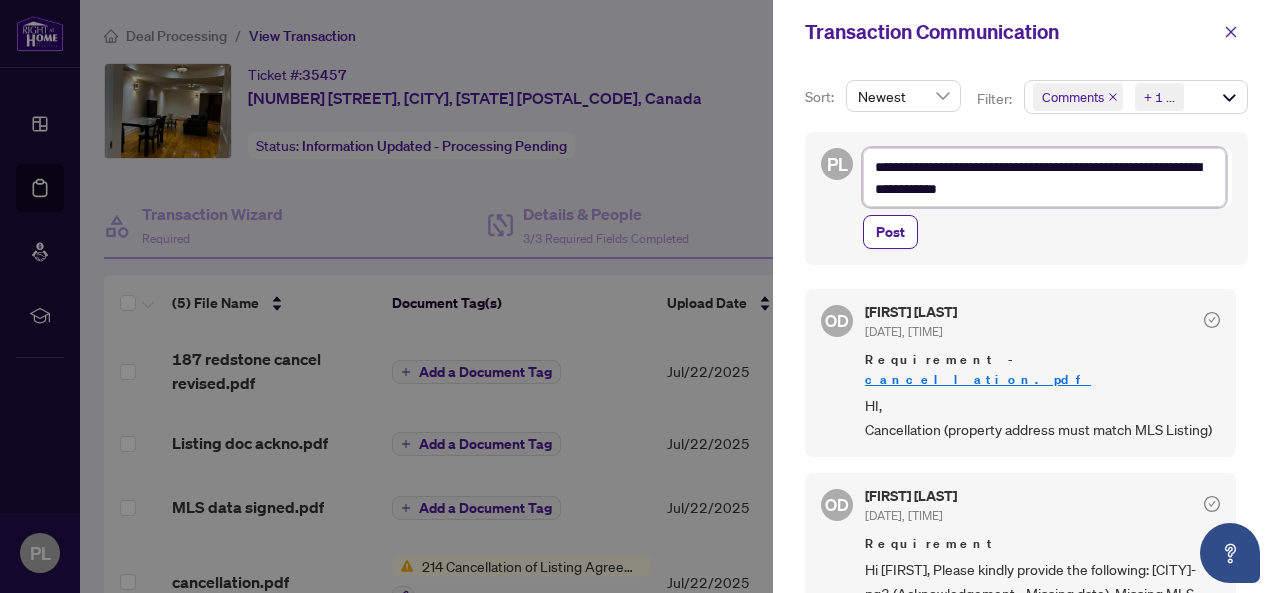 type on "**********" 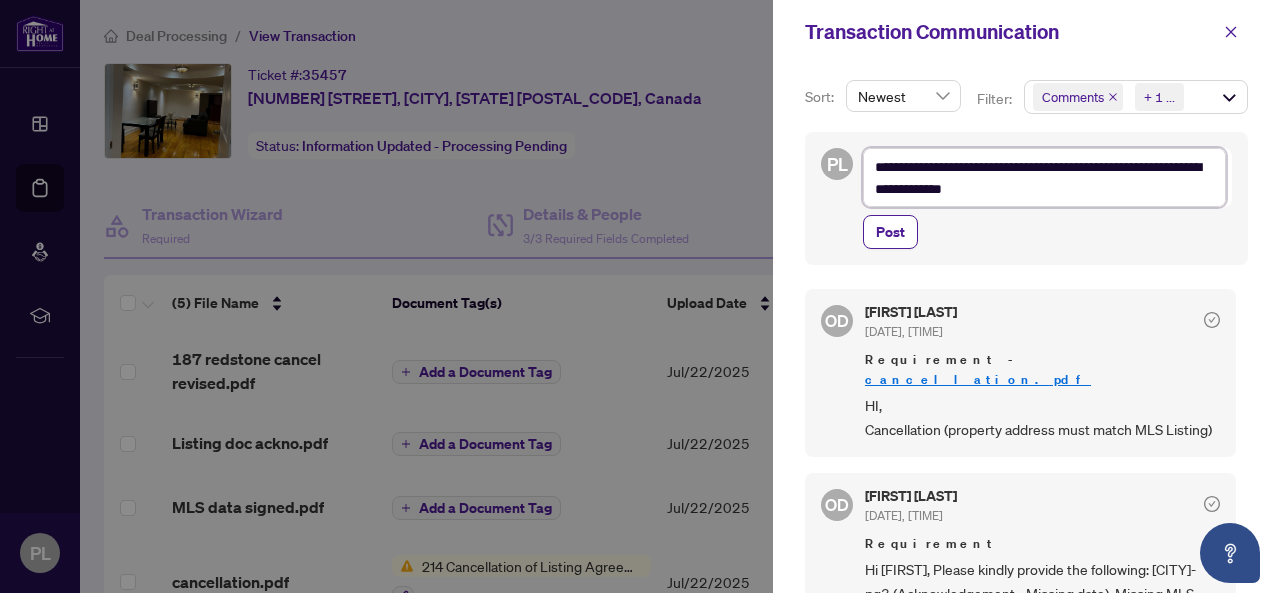 type on "**********" 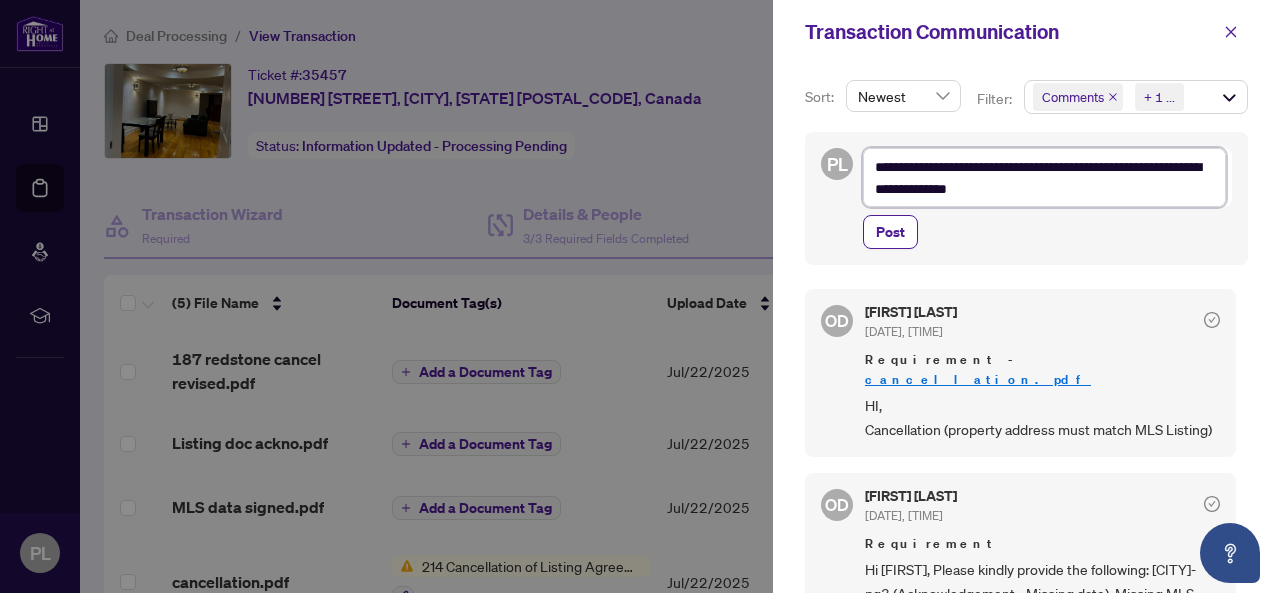 type on "**********" 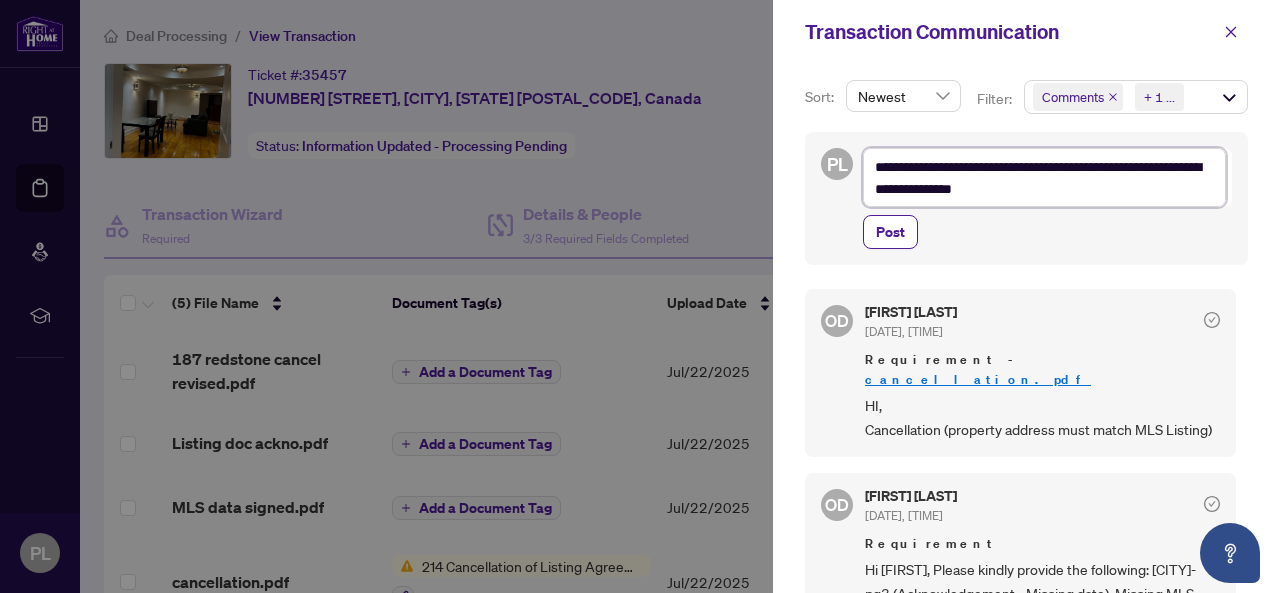 type on "**********" 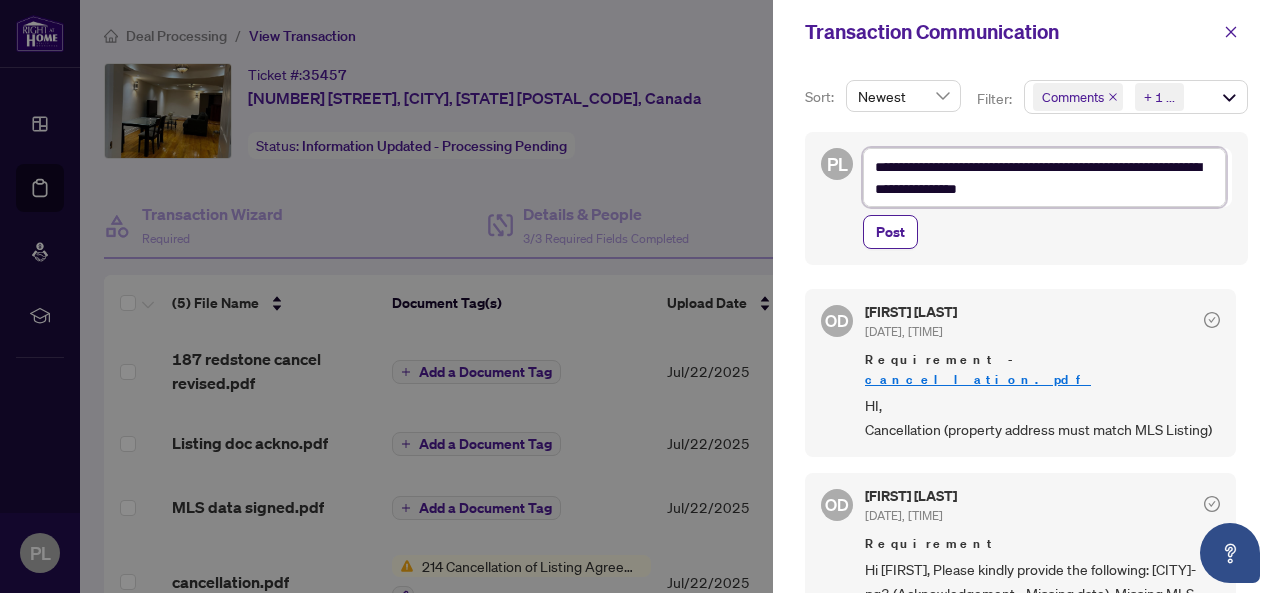type on "**********" 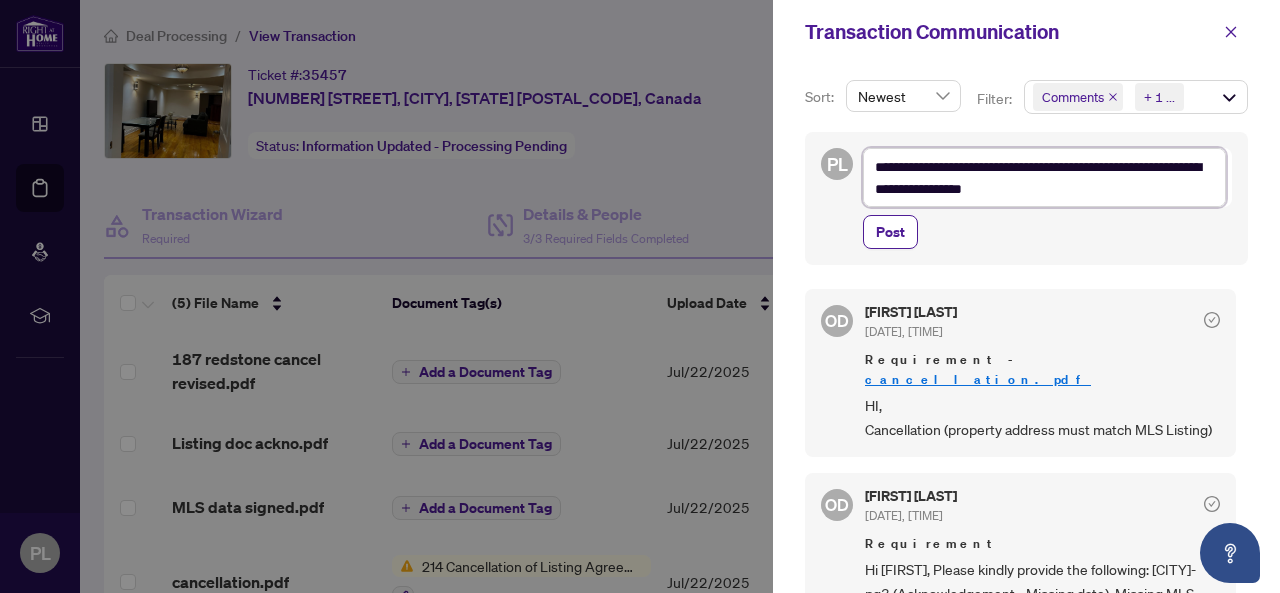 type on "**********" 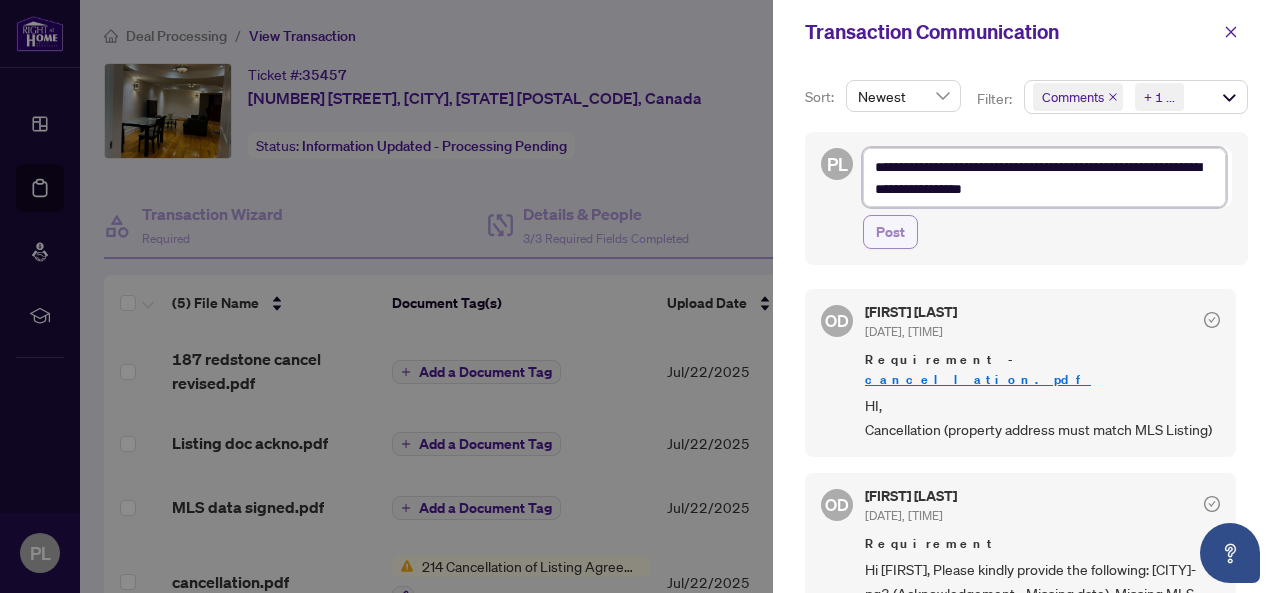 type on "**********" 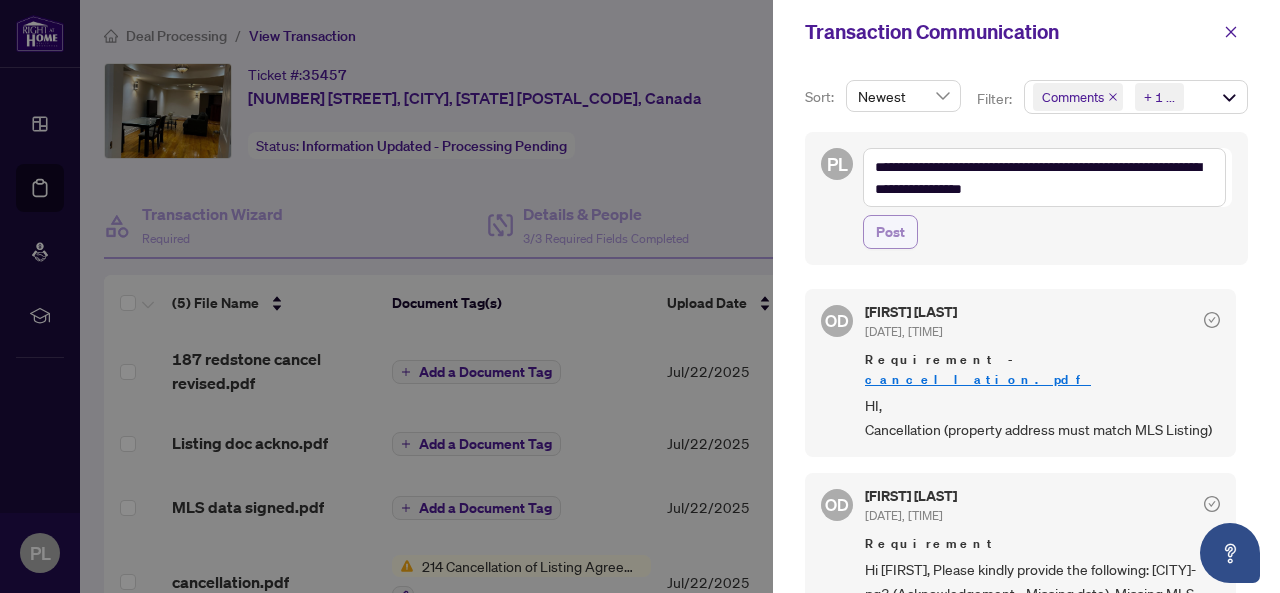 click on "Post" at bounding box center [890, 232] 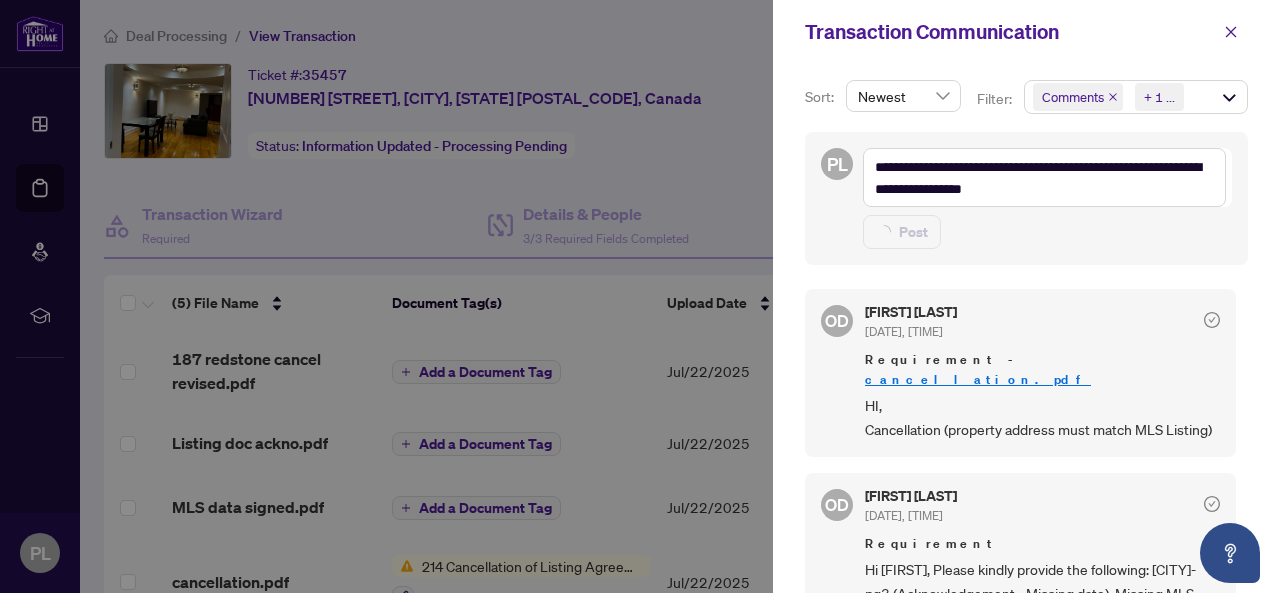 type 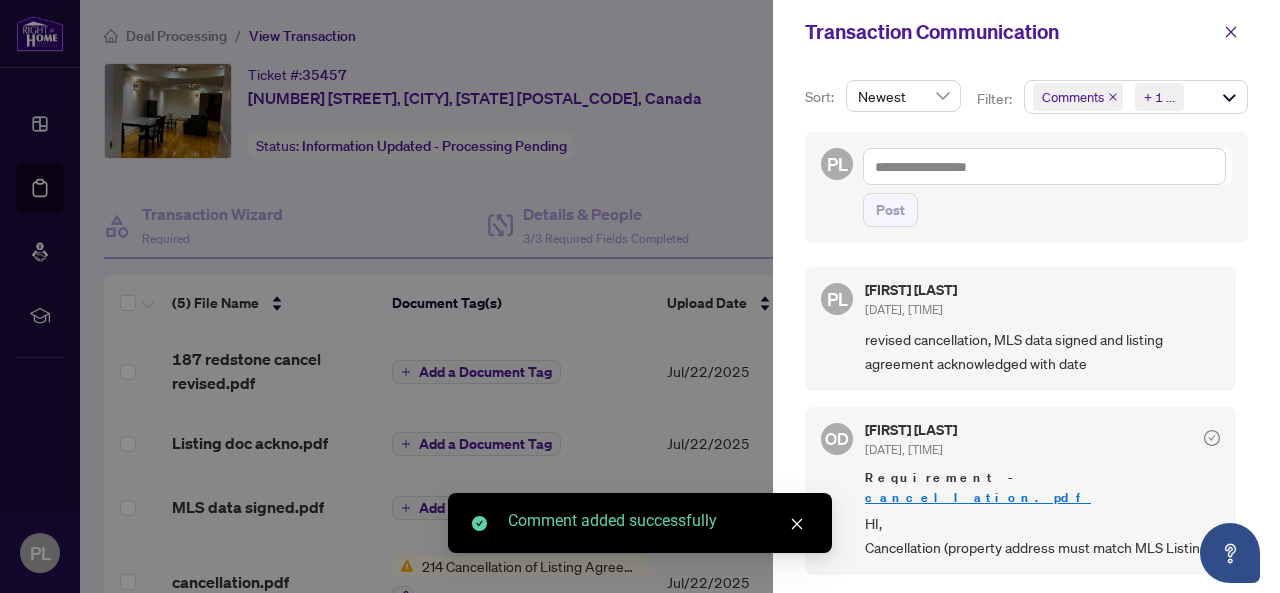 click 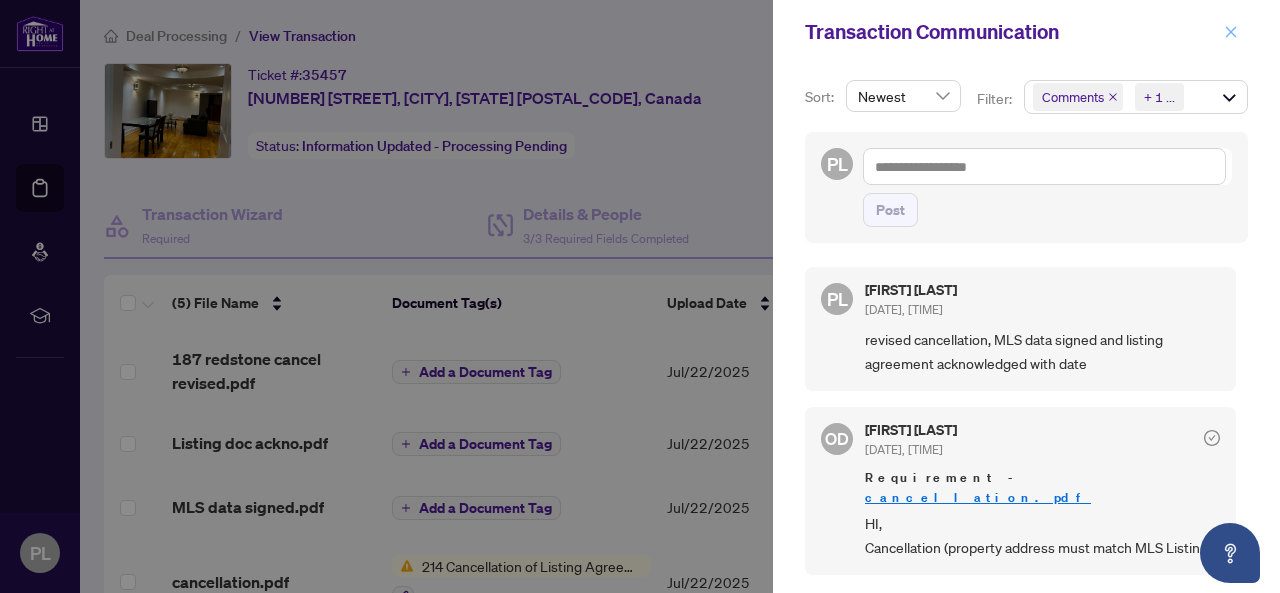 click 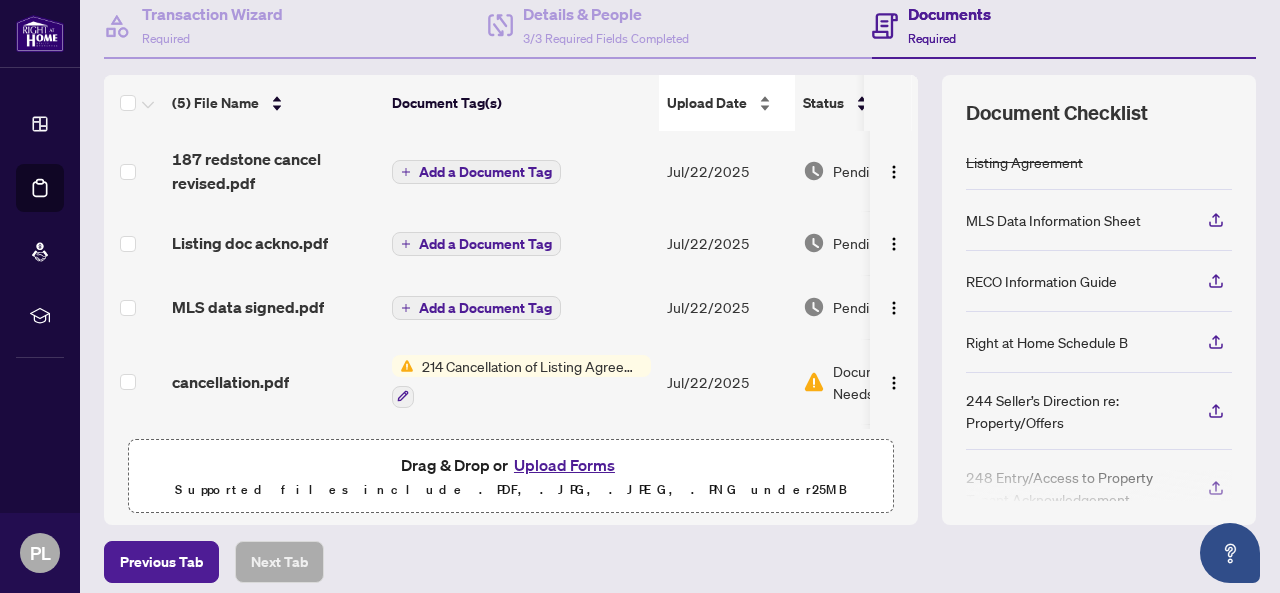 scroll, scrollTop: 280, scrollLeft: 0, axis: vertical 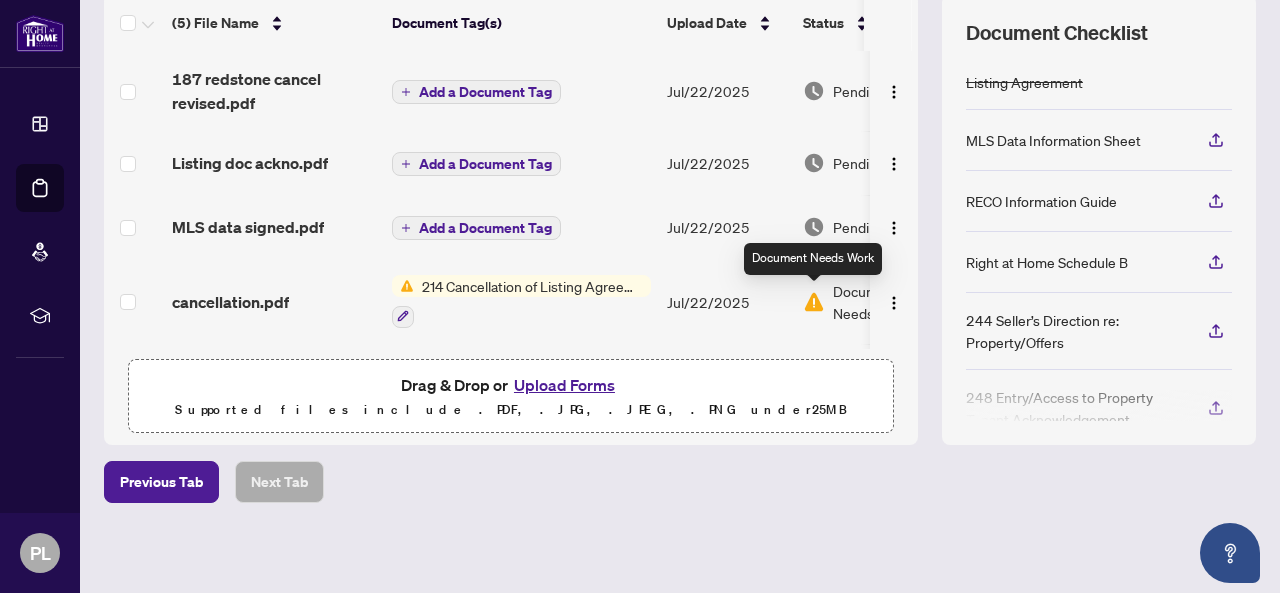click at bounding box center (814, 302) 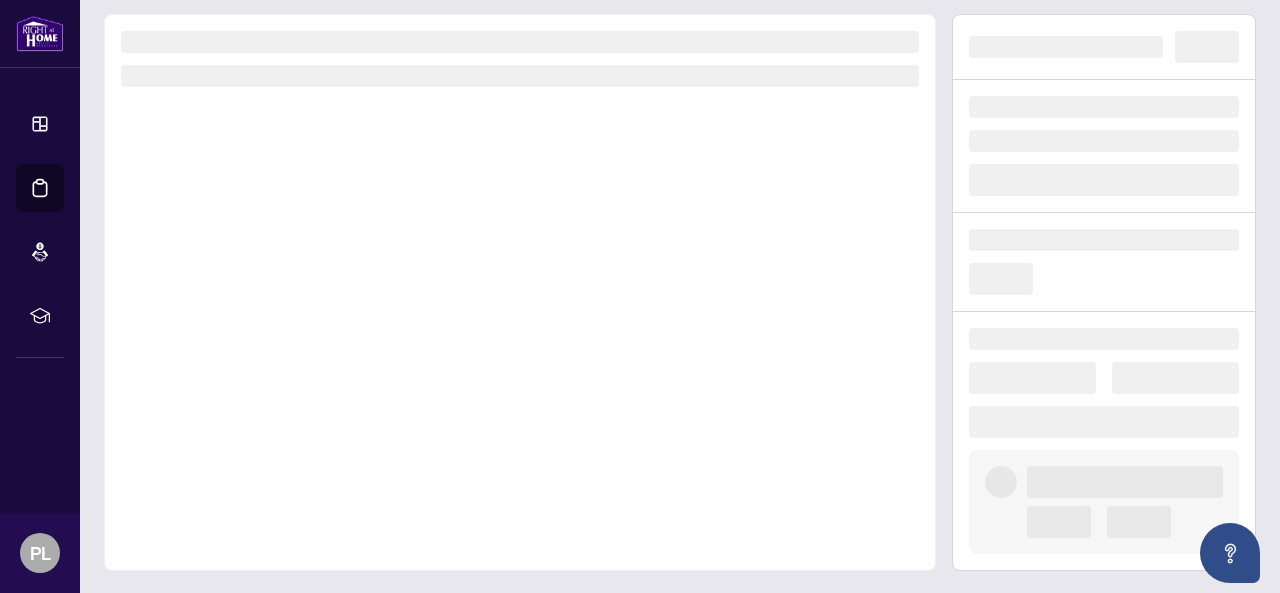 scroll, scrollTop: 0, scrollLeft: 0, axis: both 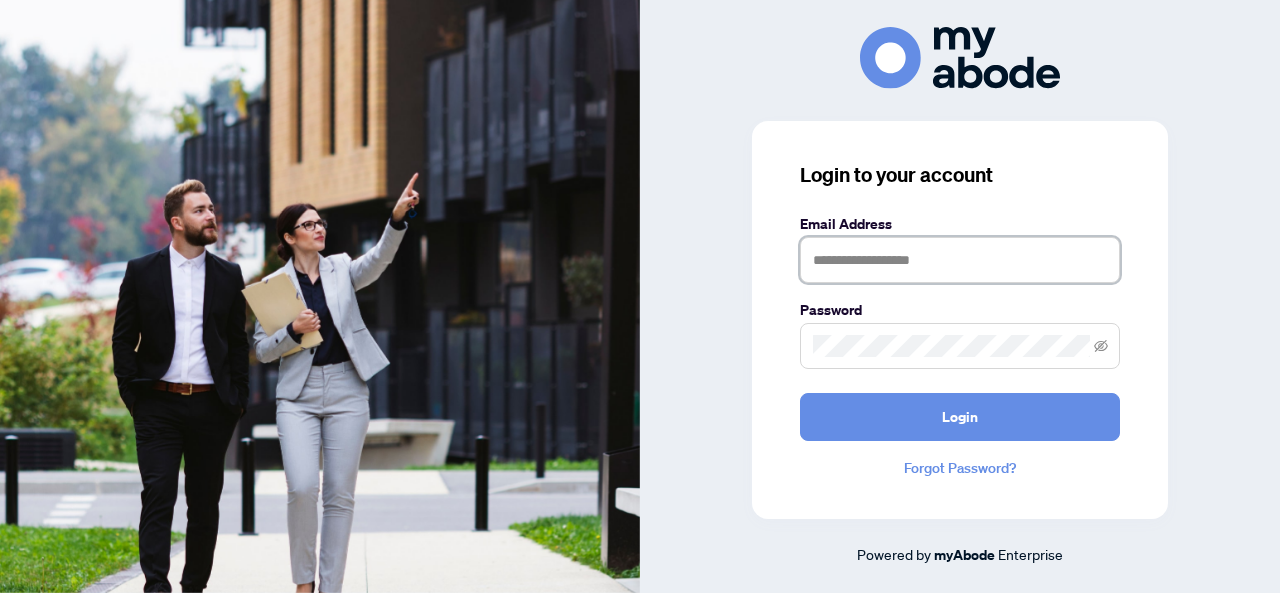 click at bounding box center (960, 260) 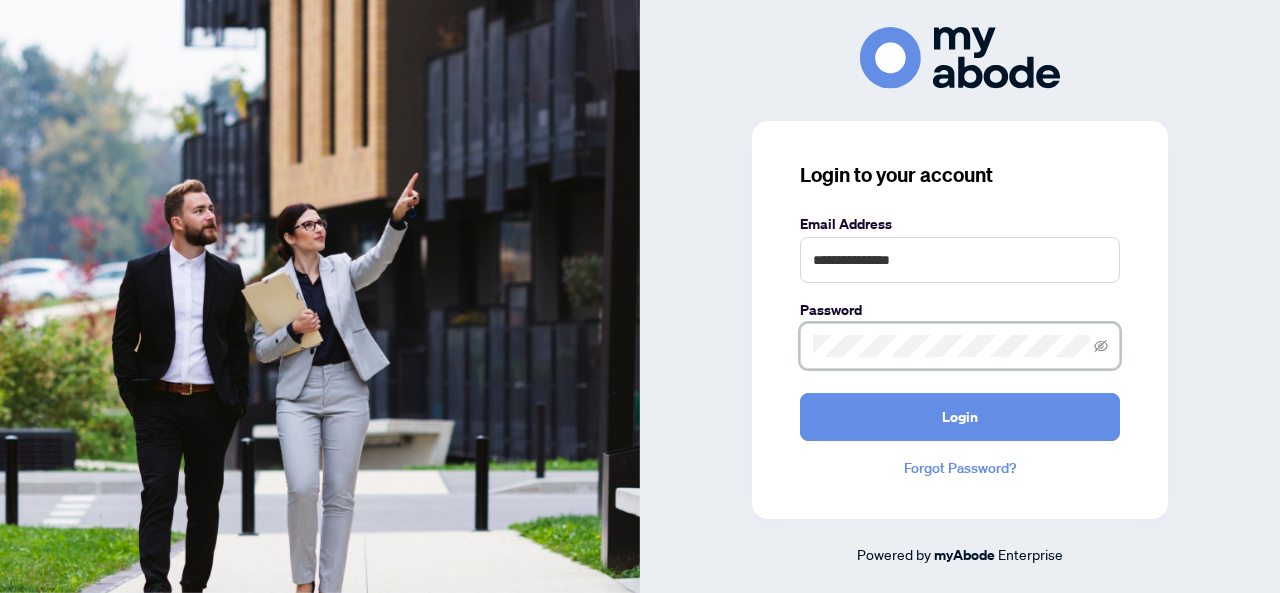click on "Login" at bounding box center (960, 417) 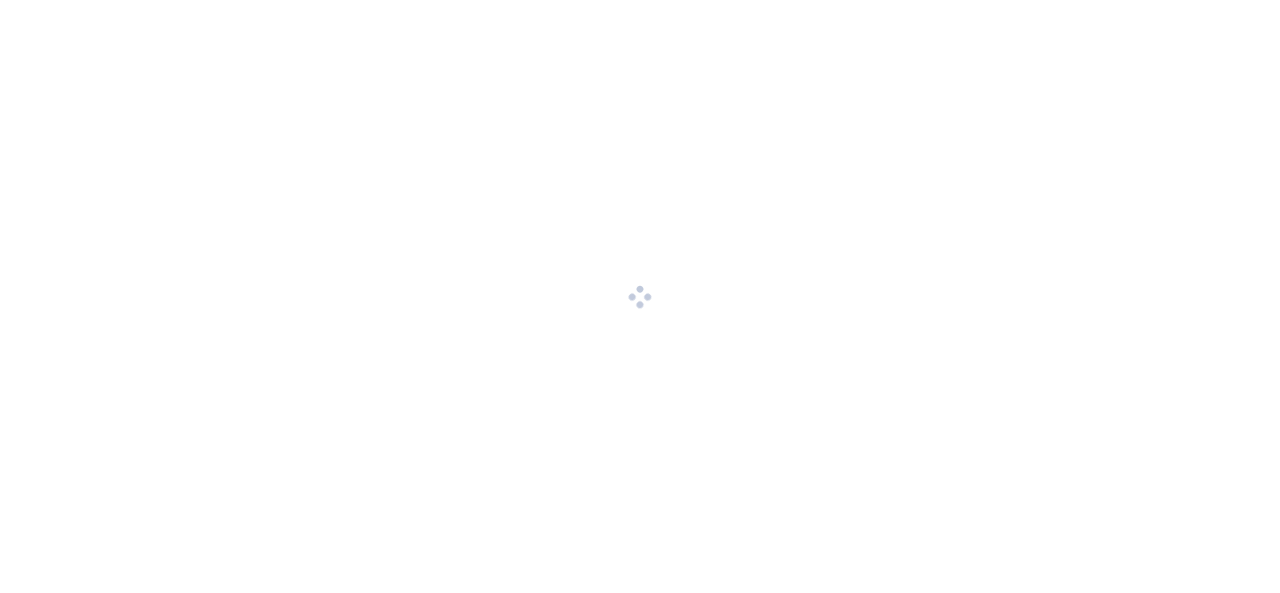 scroll, scrollTop: 0, scrollLeft: 0, axis: both 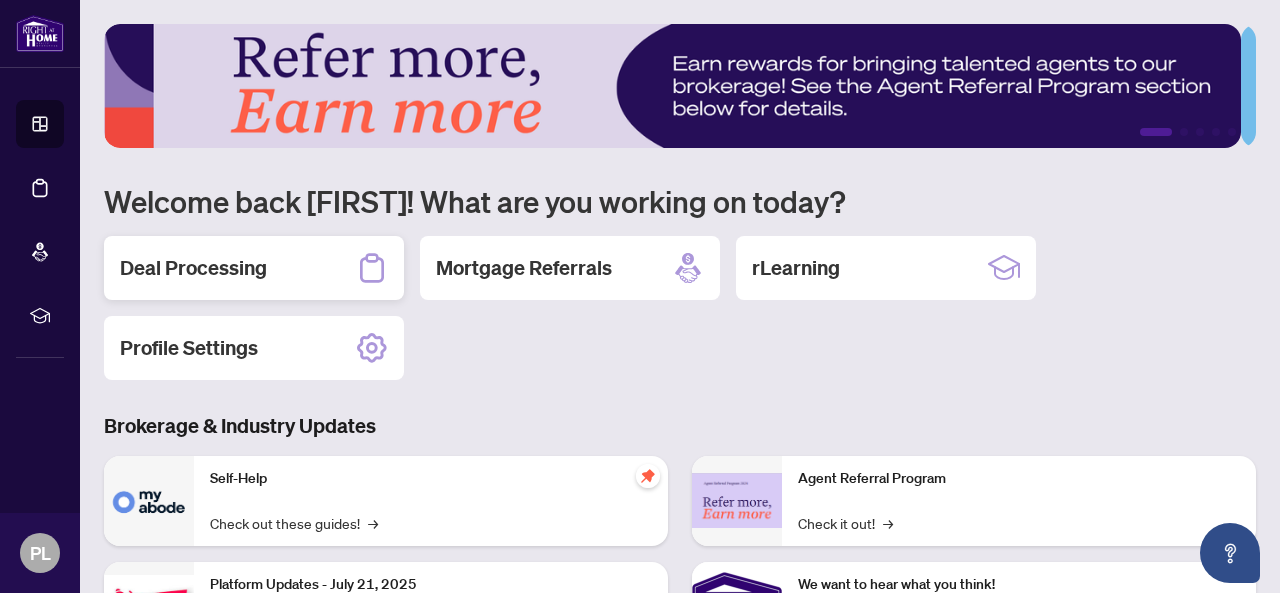click on "Deal Processing" at bounding box center [193, 268] 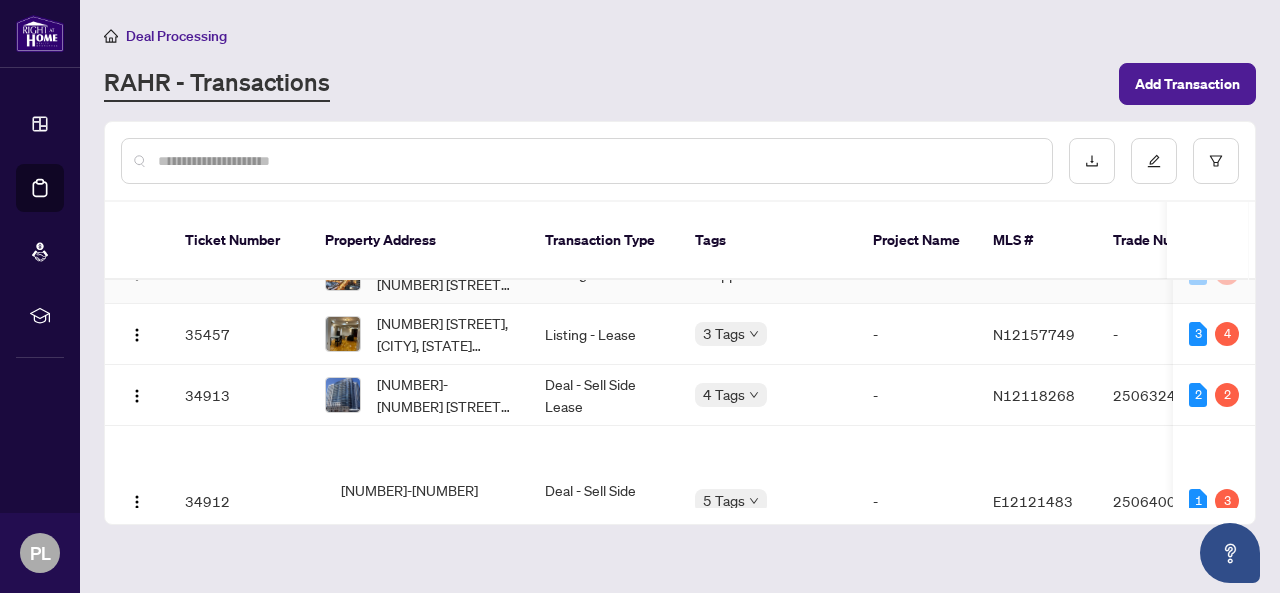 scroll, scrollTop: 100, scrollLeft: 0, axis: vertical 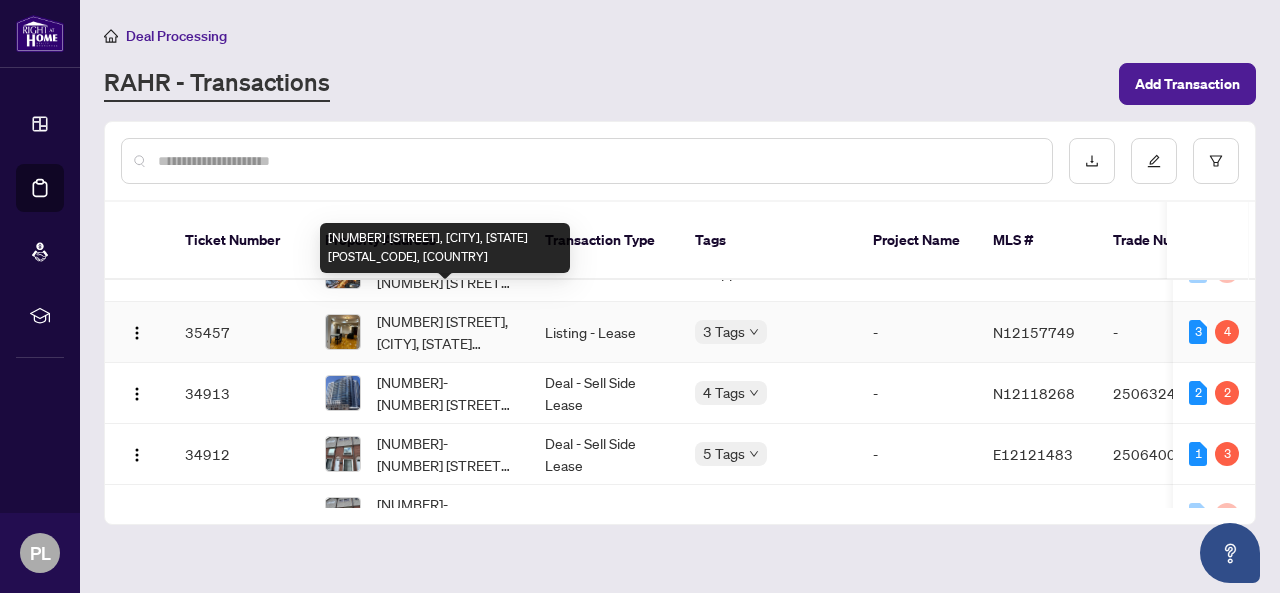 click on "[NUMBER] [STREET], [CITY], [STATE] [POSTAL_CODE], [COUNTRY]" at bounding box center [445, 332] 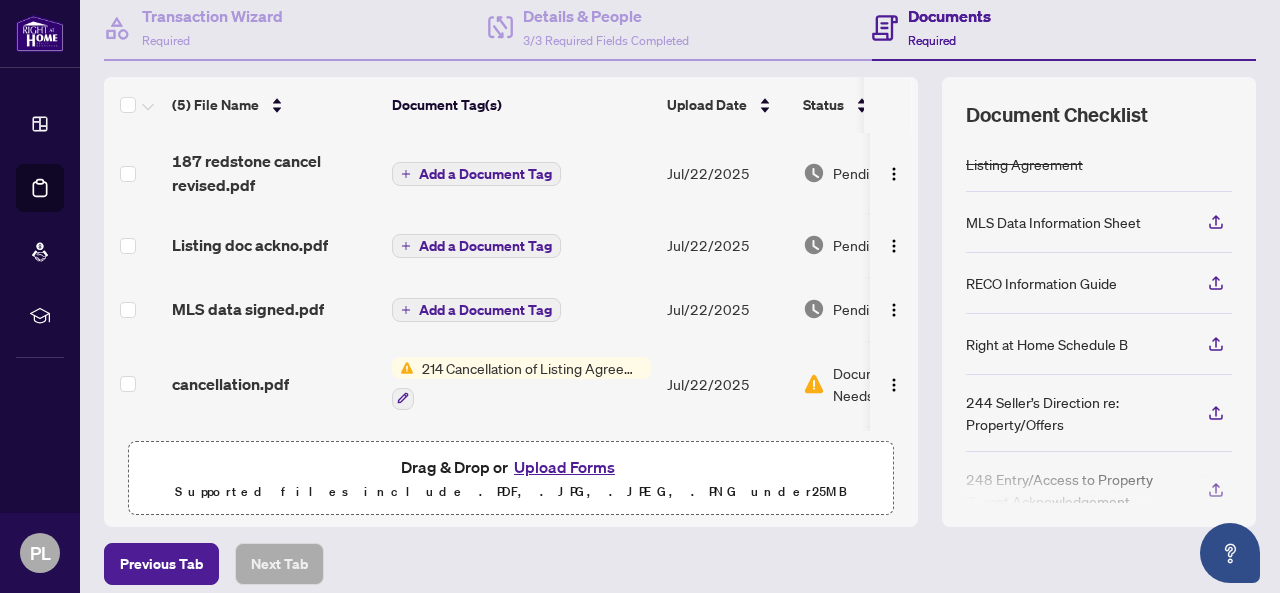scroll, scrollTop: 200, scrollLeft: 0, axis: vertical 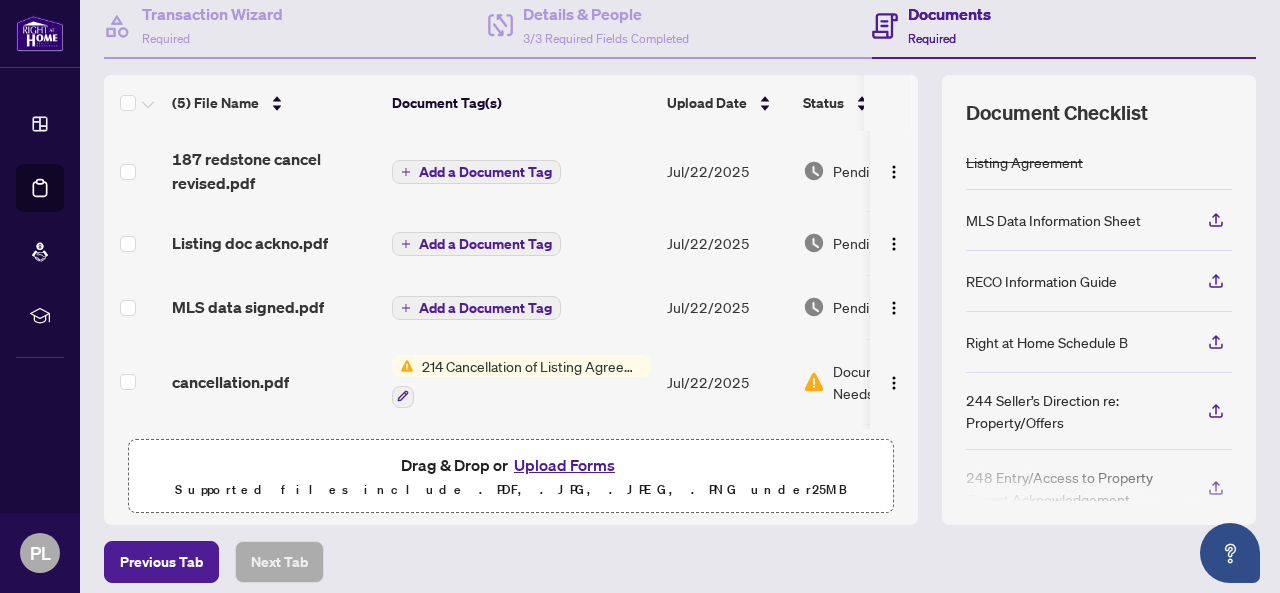 click on "Document Needs Work" at bounding box center [885, 382] 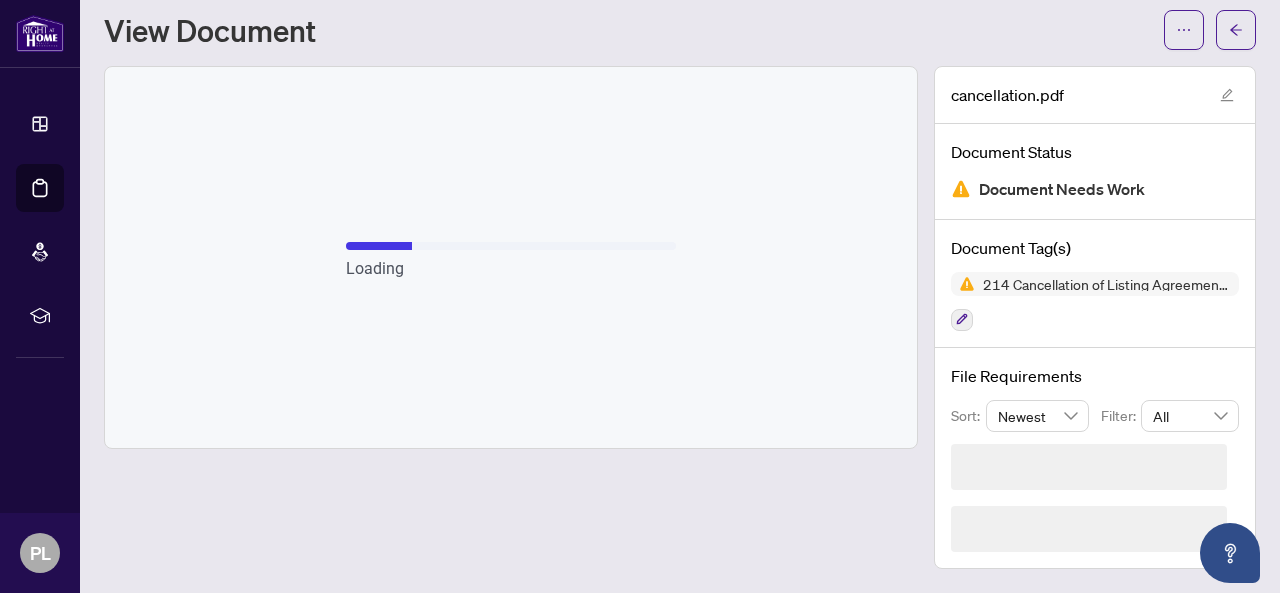 scroll, scrollTop: 0, scrollLeft: 0, axis: both 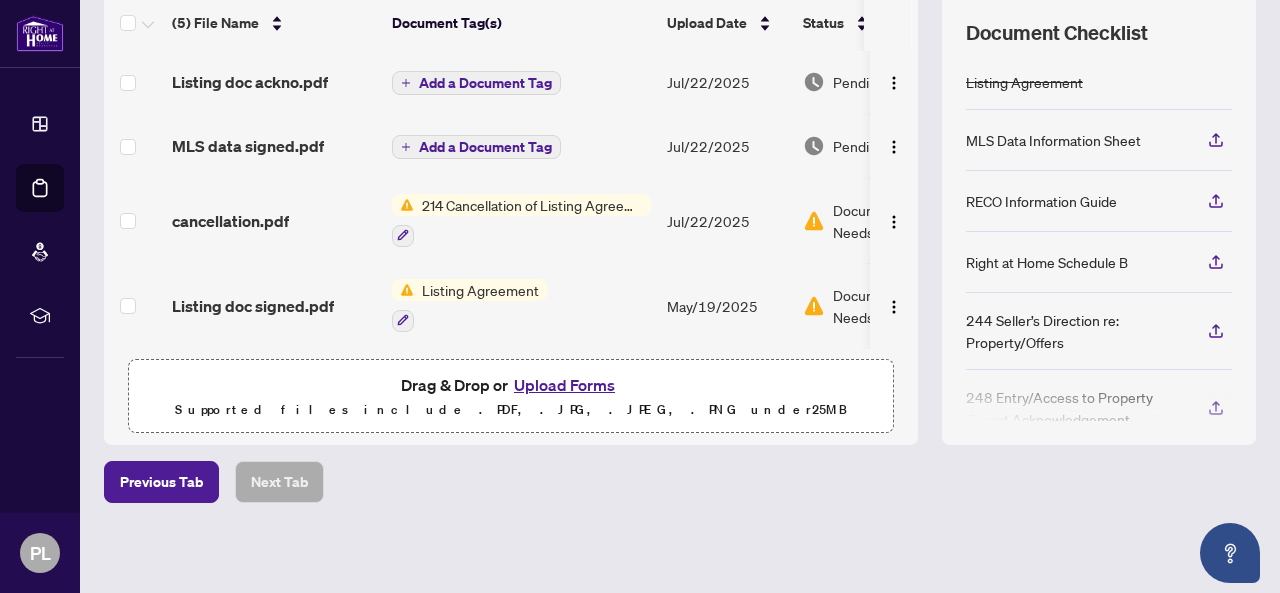 click on "Upload Forms" at bounding box center (564, 385) 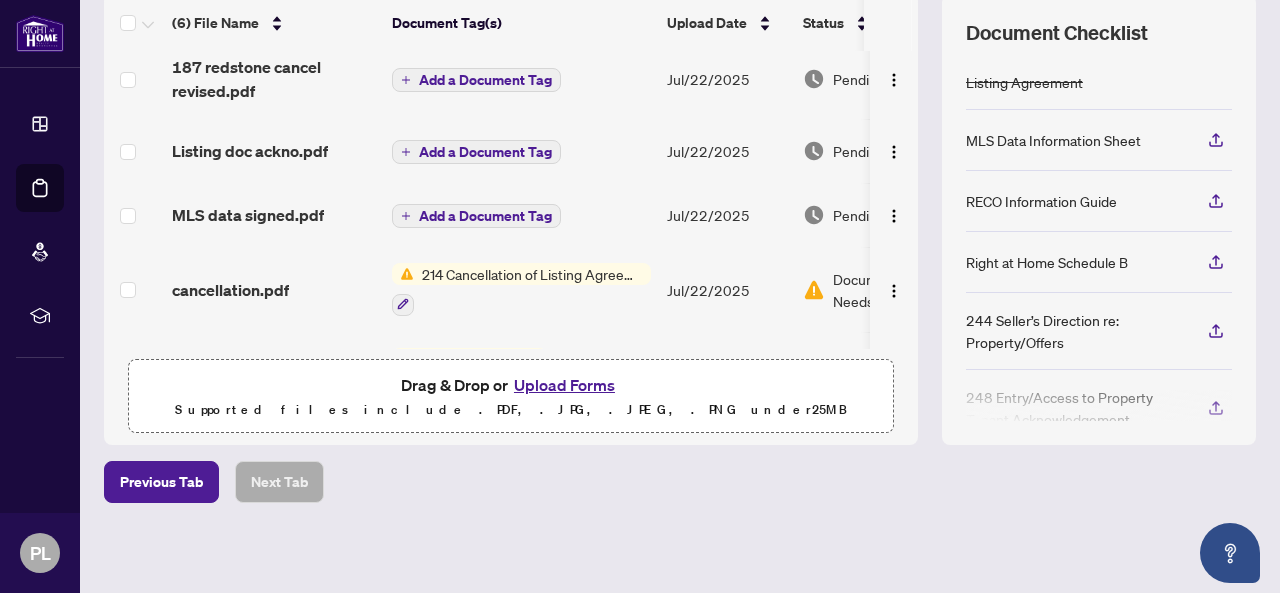 scroll, scrollTop: 0, scrollLeft: 0, axis: both 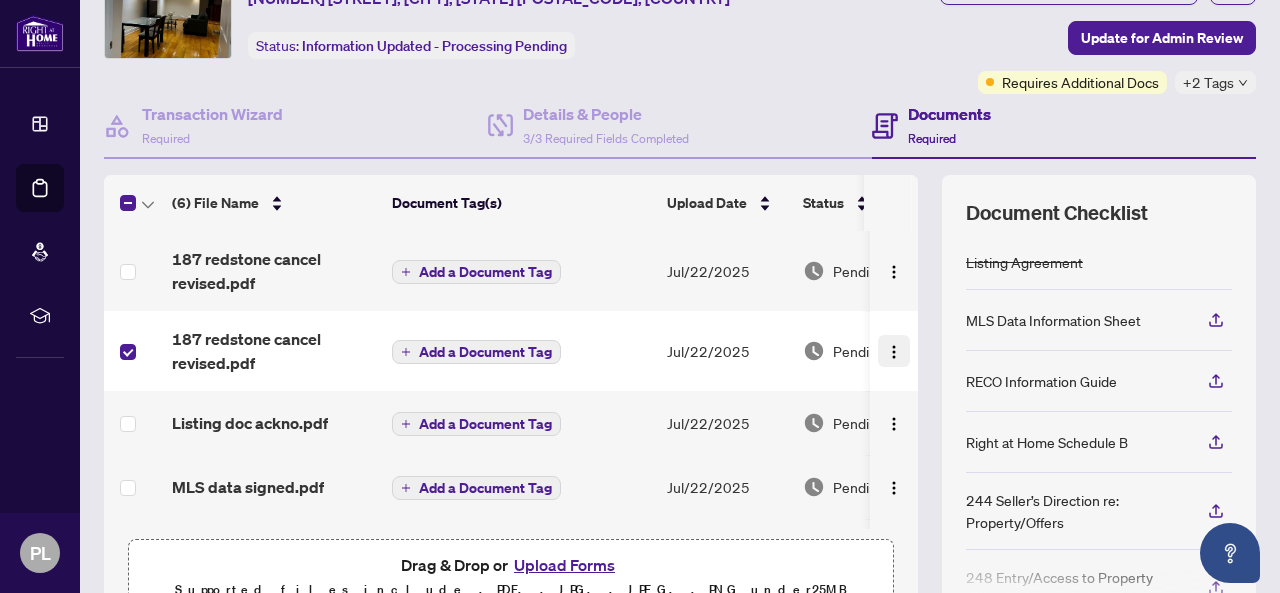 click at bounding box center (894, 352) 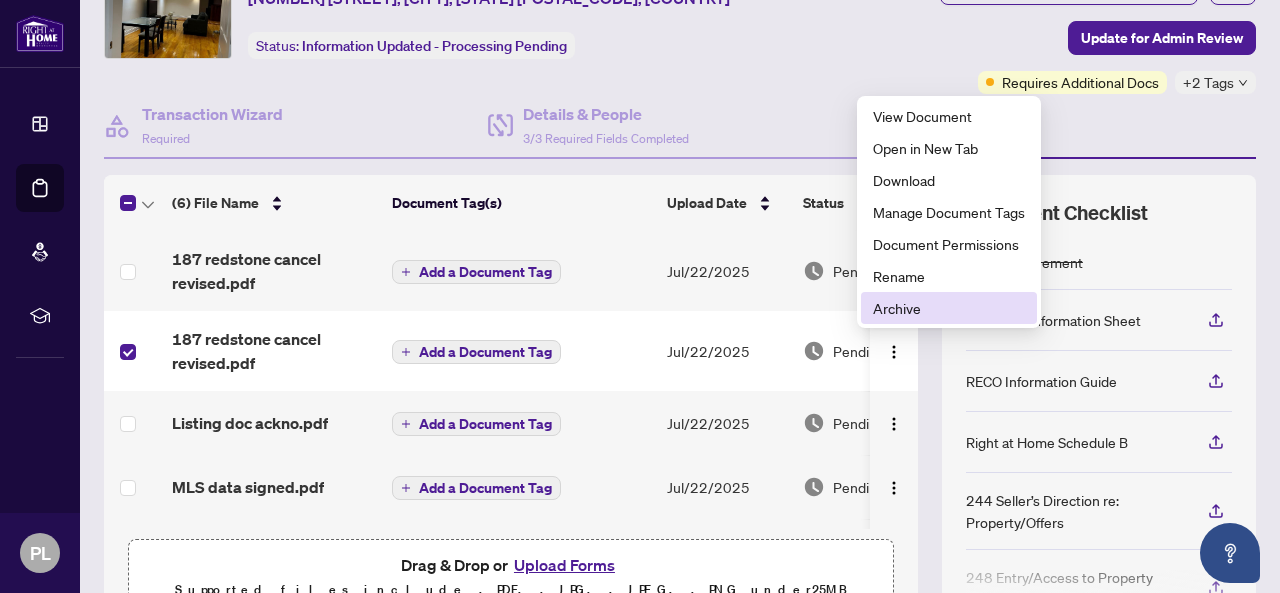 click on "Archive" at bounding box center (949, 308) 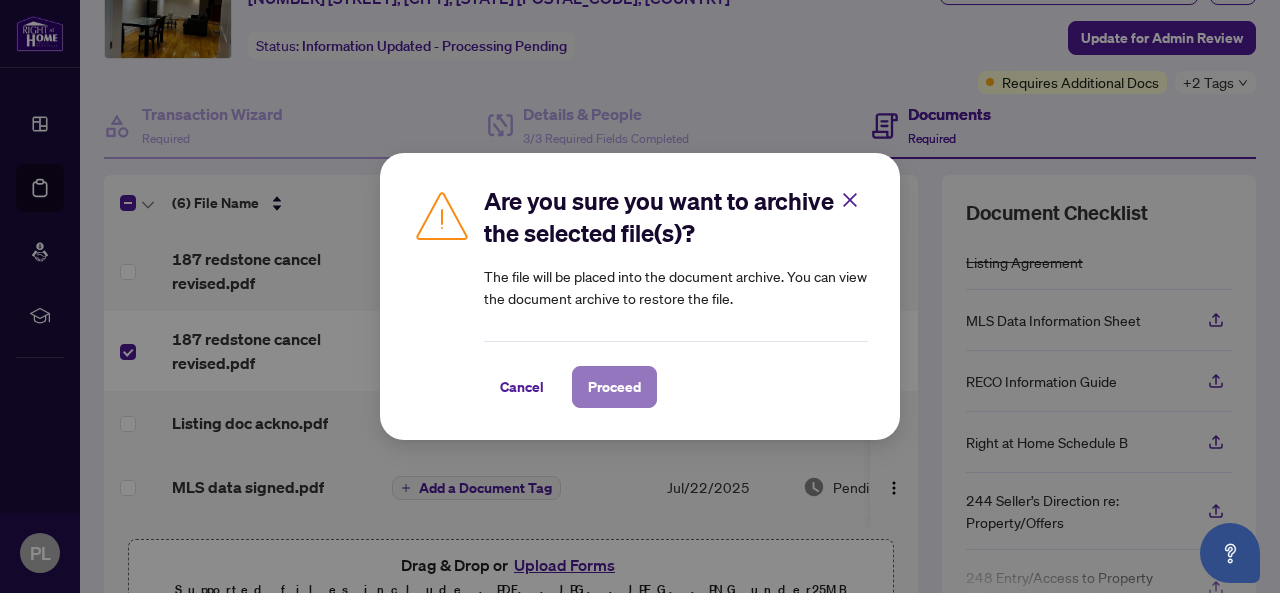 click on "Proceed" at bounding box center (614, 387) 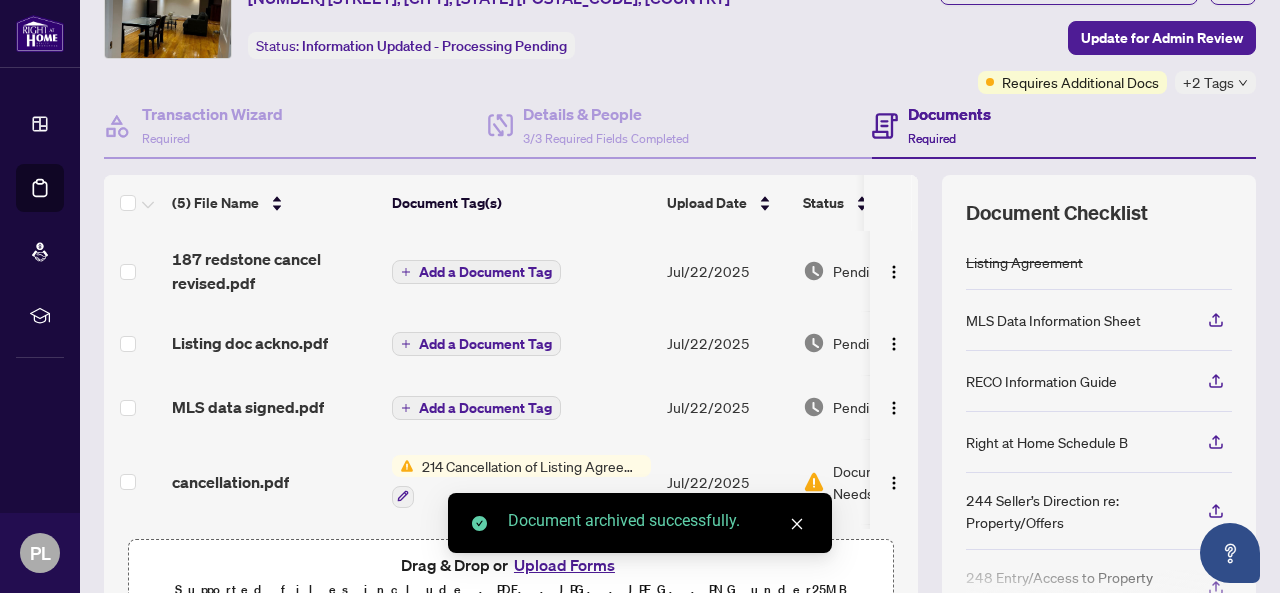 scroll, scrollTop: 0, scrollLeft: 0, axis: both 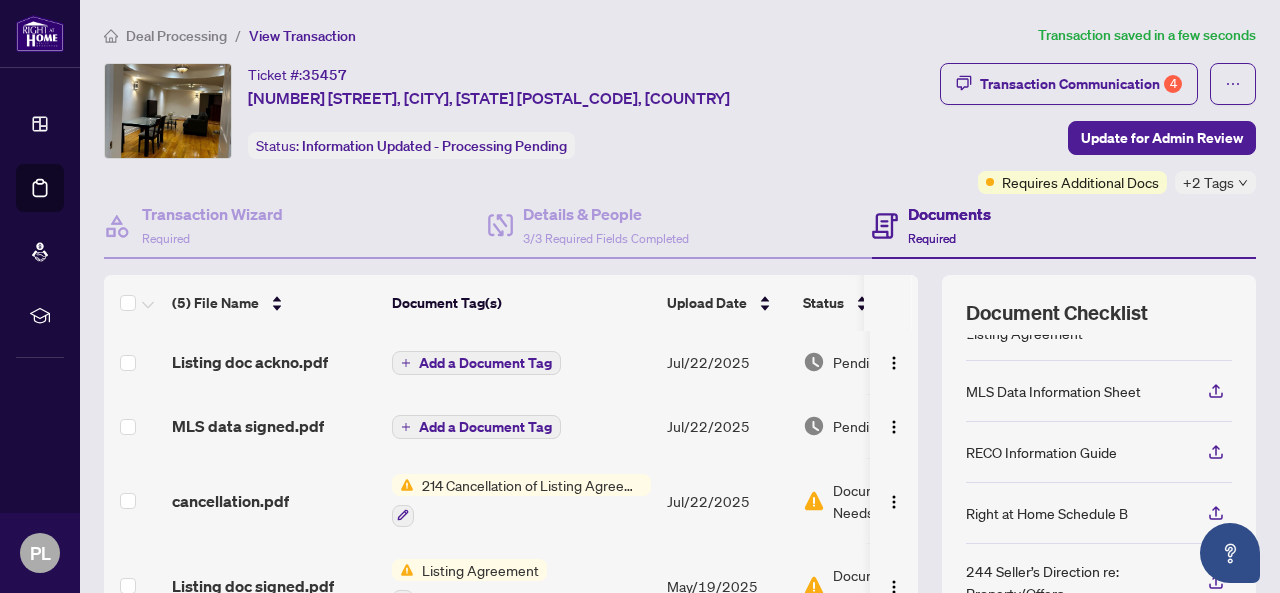 click on "Pending Review" at bounding box center (880, 362) 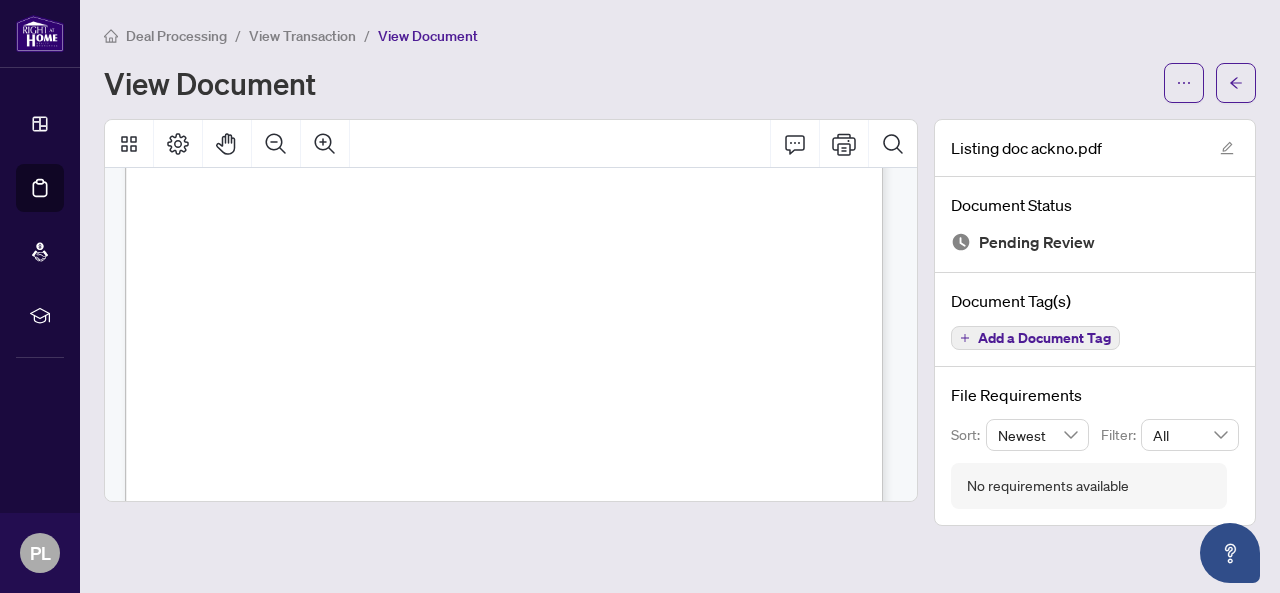 scroll, scrollTop: 0, scrollLeft: 0, axis: both 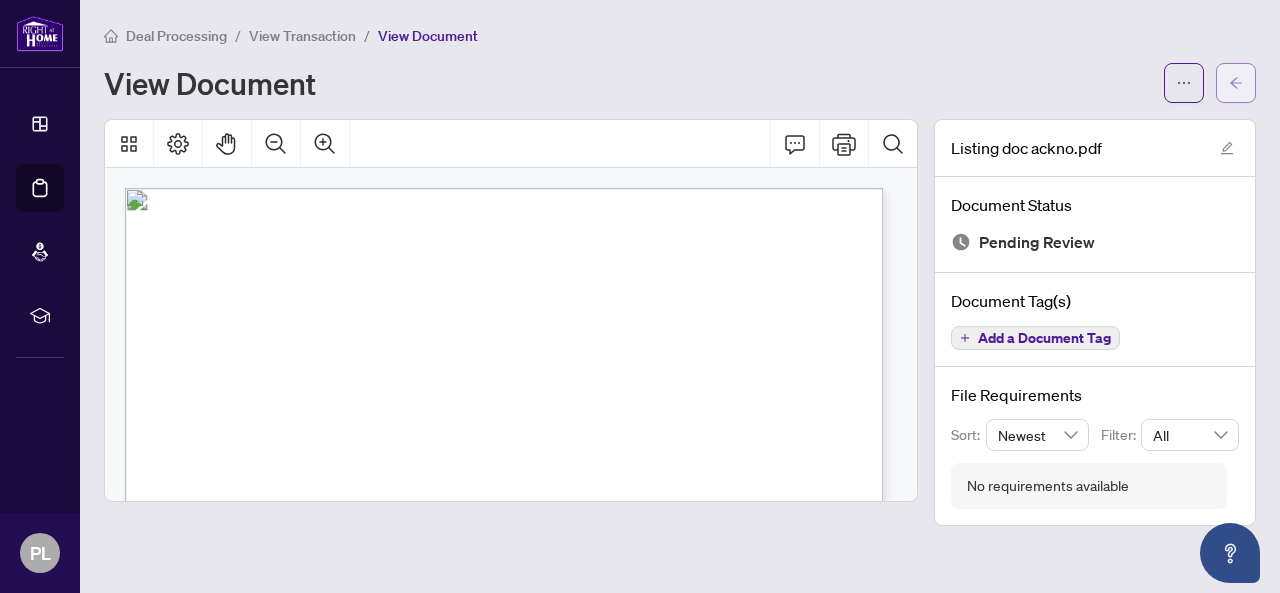 click 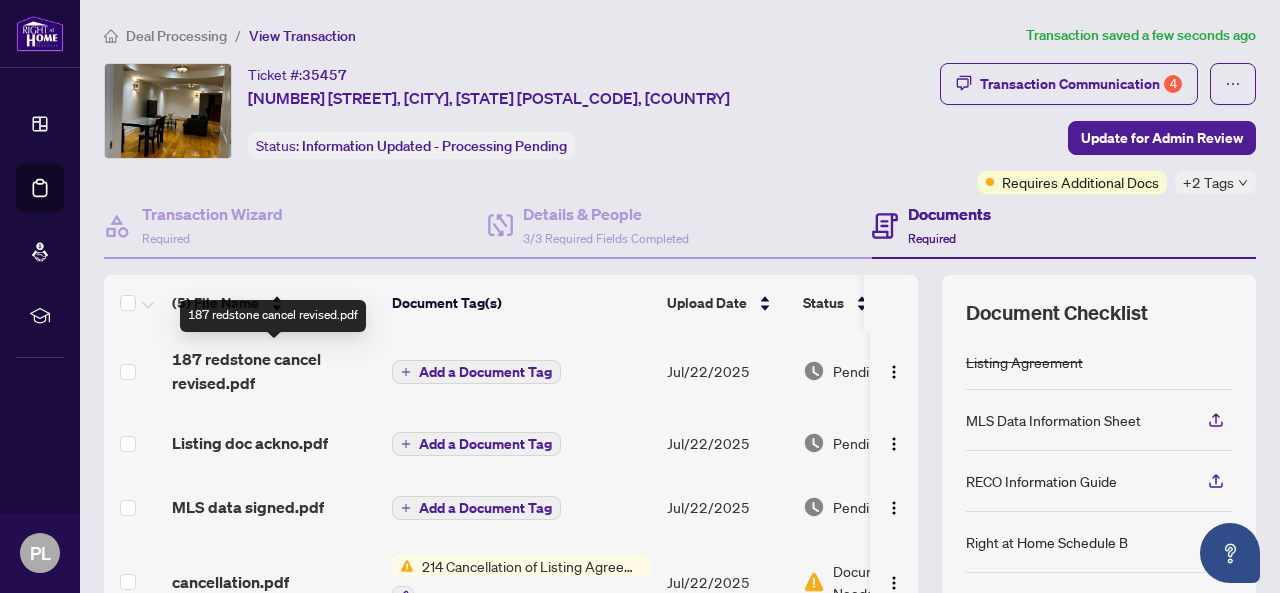 click on "187 redstone cancel revised.pdf" at bounding box center [274, 371] 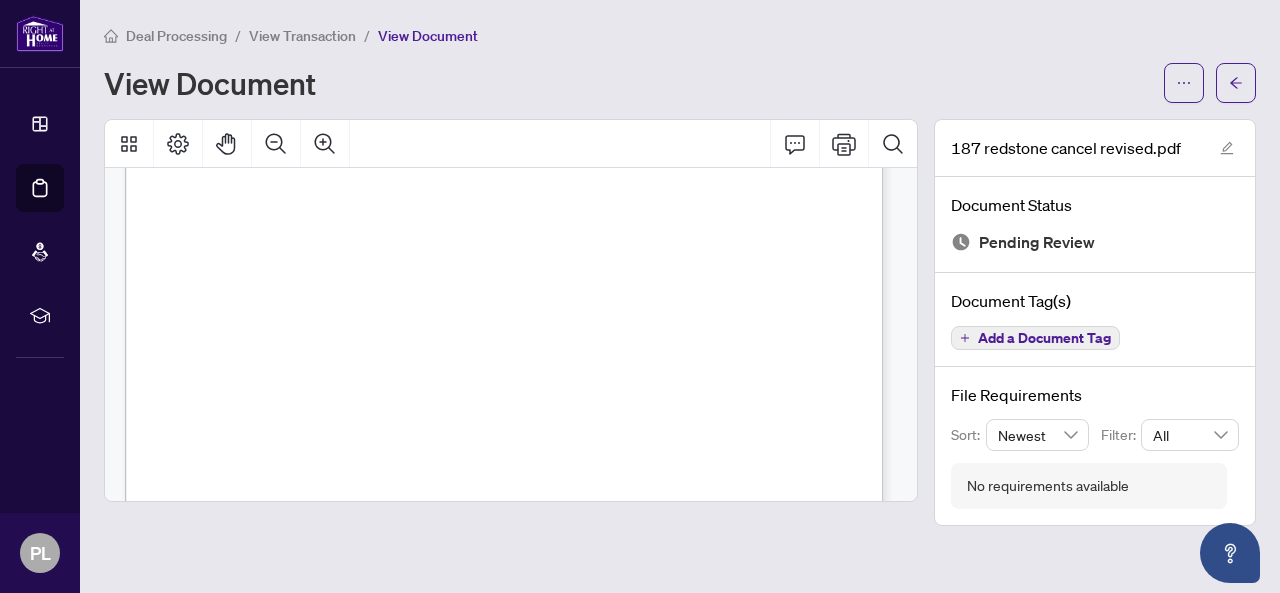 scroll, scrollTop: 702, scrollLeft: 0, axis: vertical 